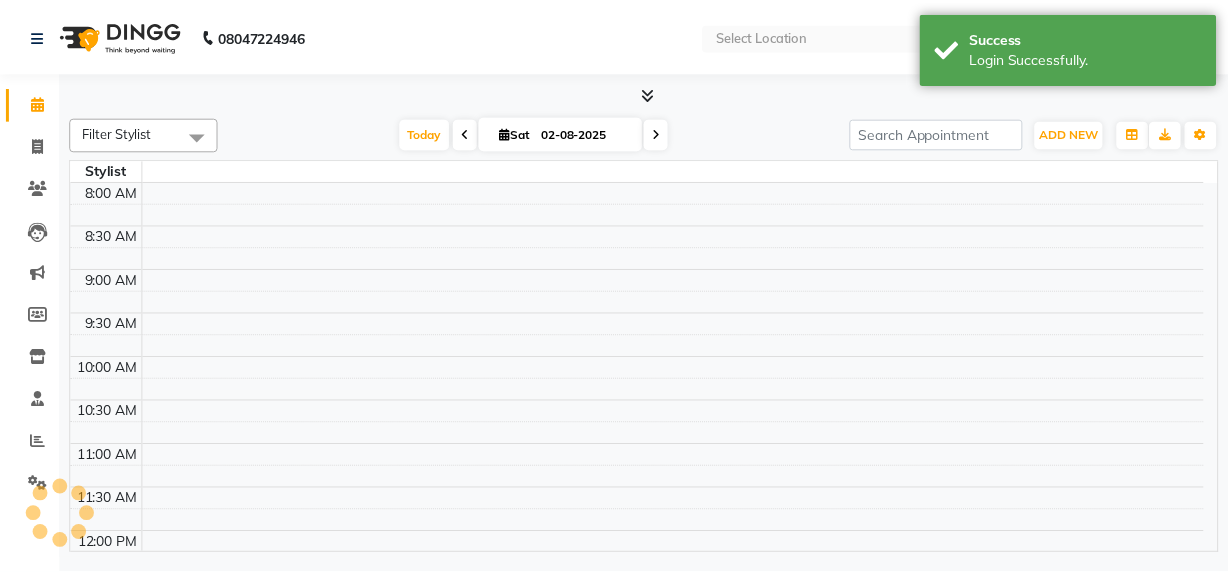 scroll, scrollTop: 0, scrollLeft: 0, axis: both 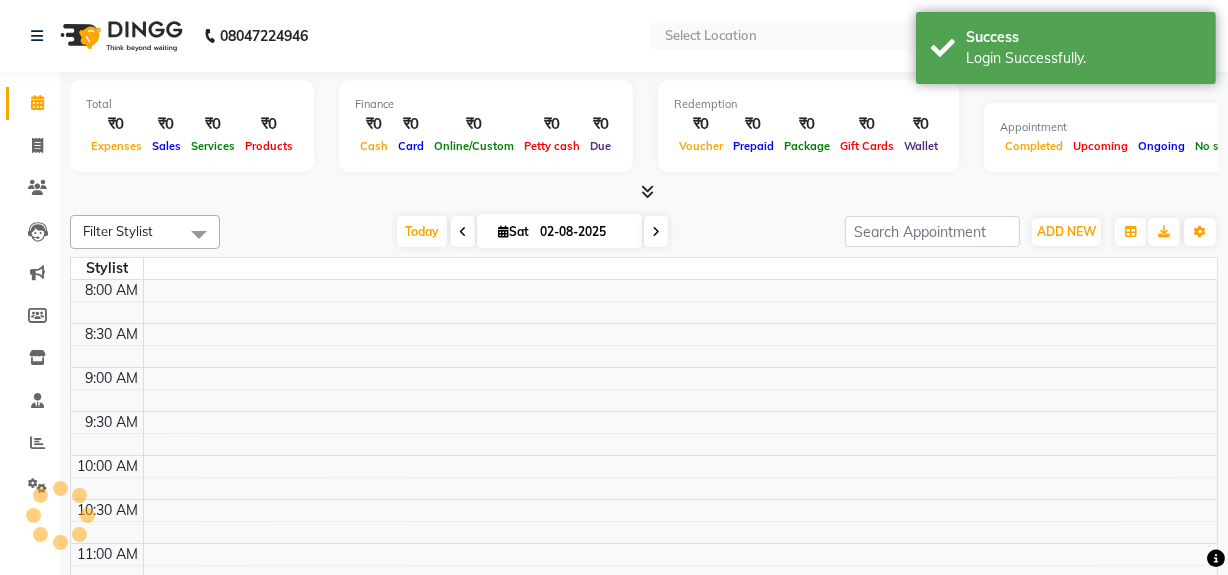 select on "en" 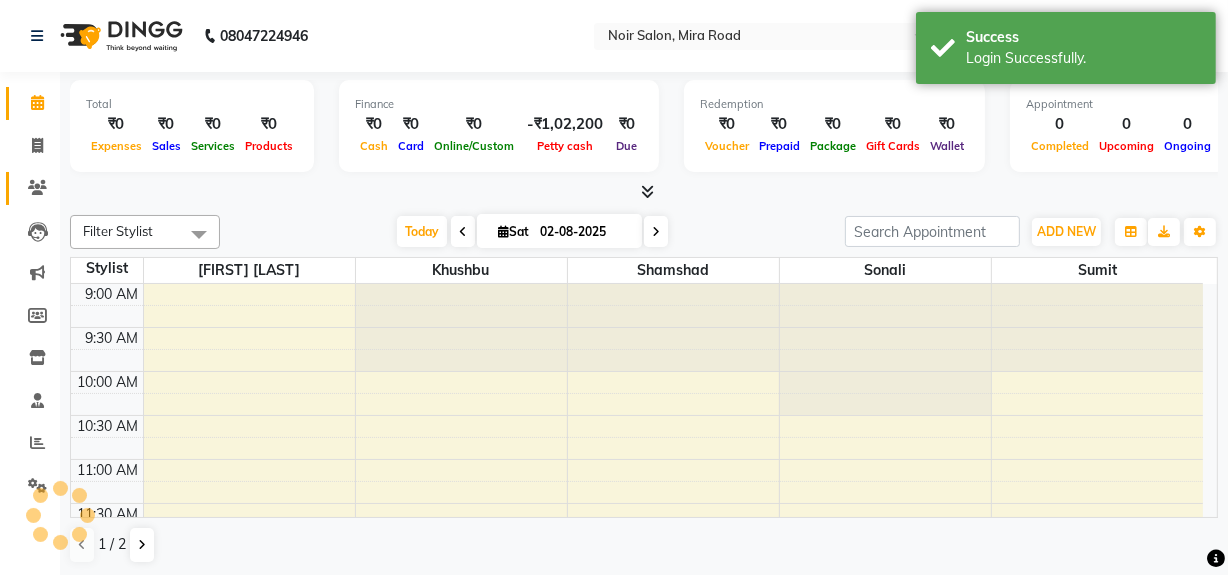 scroll, scrollTop: 0, scrollLeft: 0, axis: both 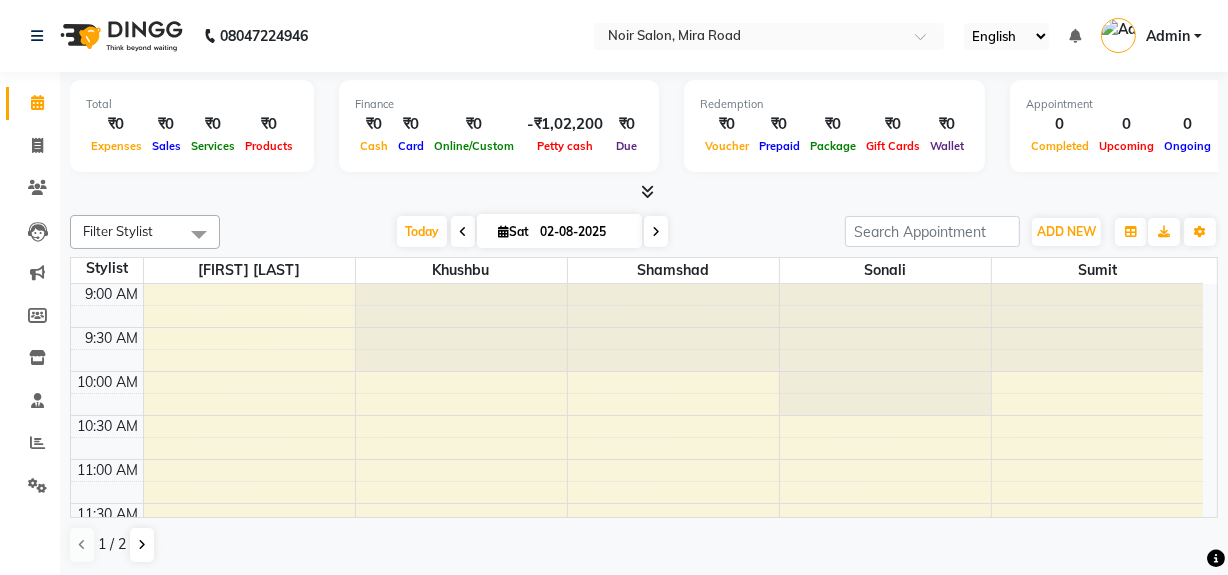 click at bounding box center [656, 232] 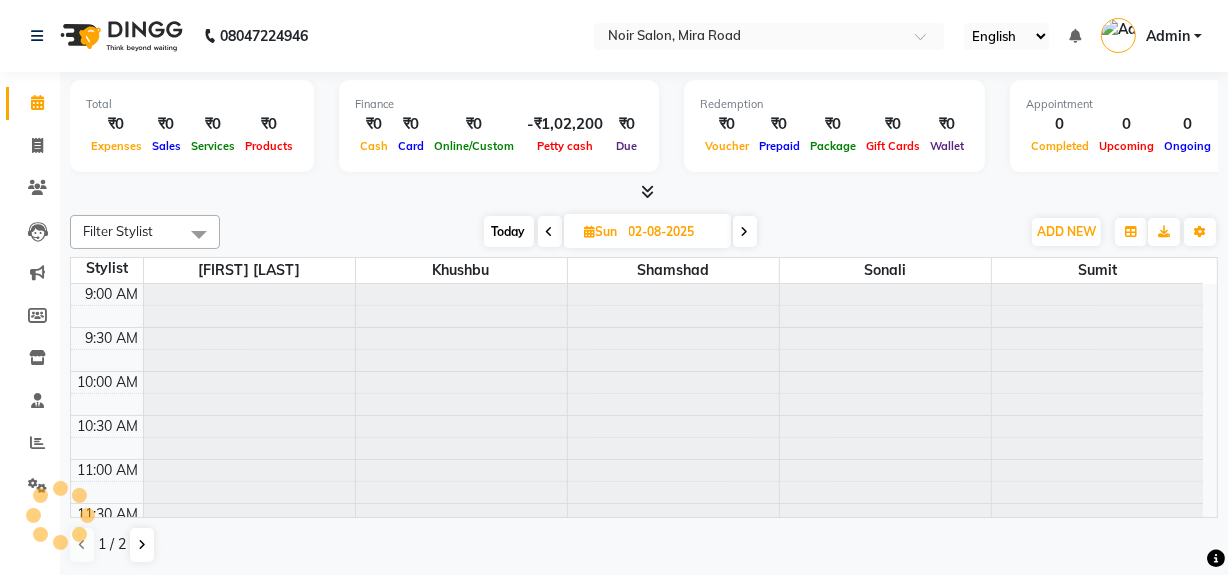 type on "03-08-2025" 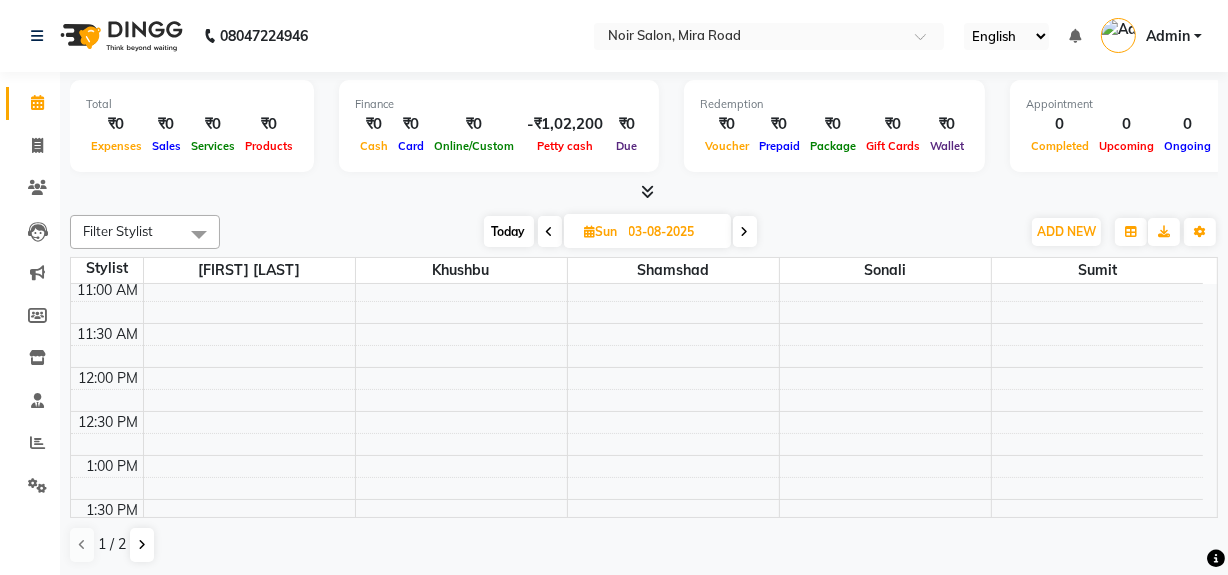 scroll, scrollTop: 170, scrollLeft: 0, axis: vertical 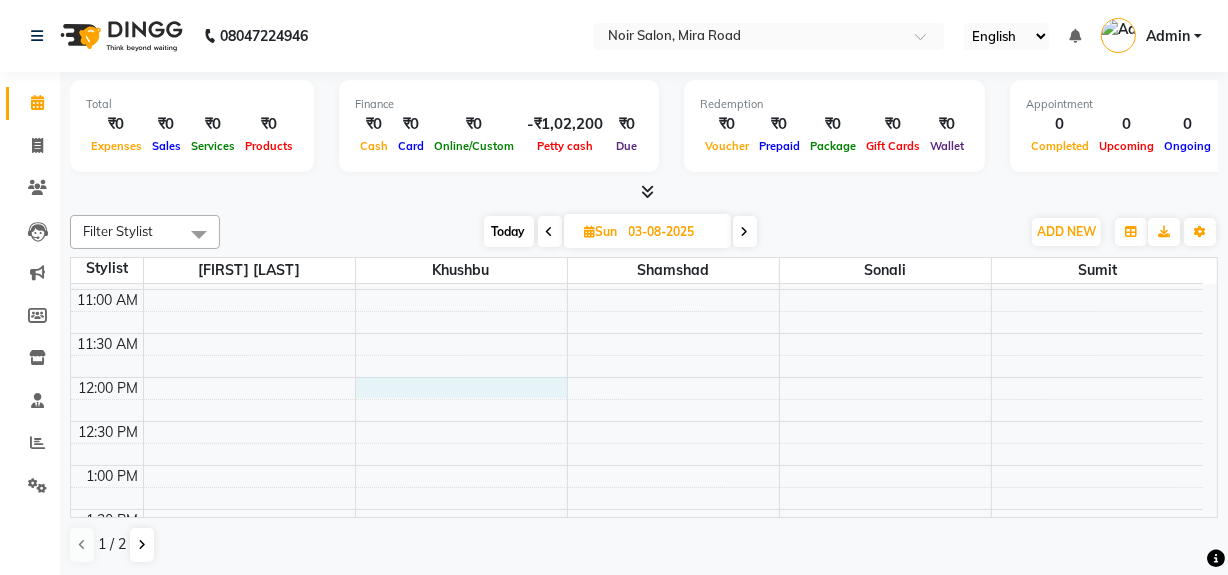 click on "9:00 AM 9:30 AM 10:00 AM 10:30 AM 11:00 AM 11:30 AM 12:00 PM 12:30 PM 1:00 PM 1:30 PM 2:00 PM 2:30 PM 3:00 PM 3:30 PM 4:00 PM 4:30 PM 5:00 PM 5:30 PM 6:00 PM 6:30 PM 7:00 PM 7:30 PM 8:00 PM 8:30 PM 9:00 PM 9:30 PM 10:00 PM 10:30 PM" at bounding box center (637, 729) 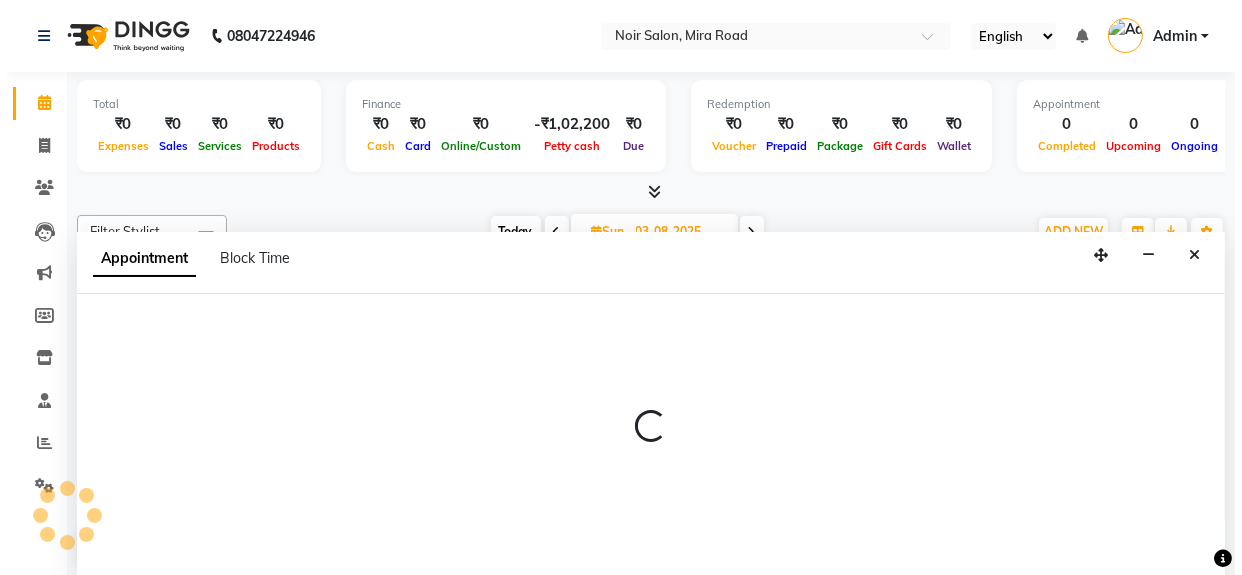 scroll, scrollTop: 0, scrollLeft: 0, axis: both 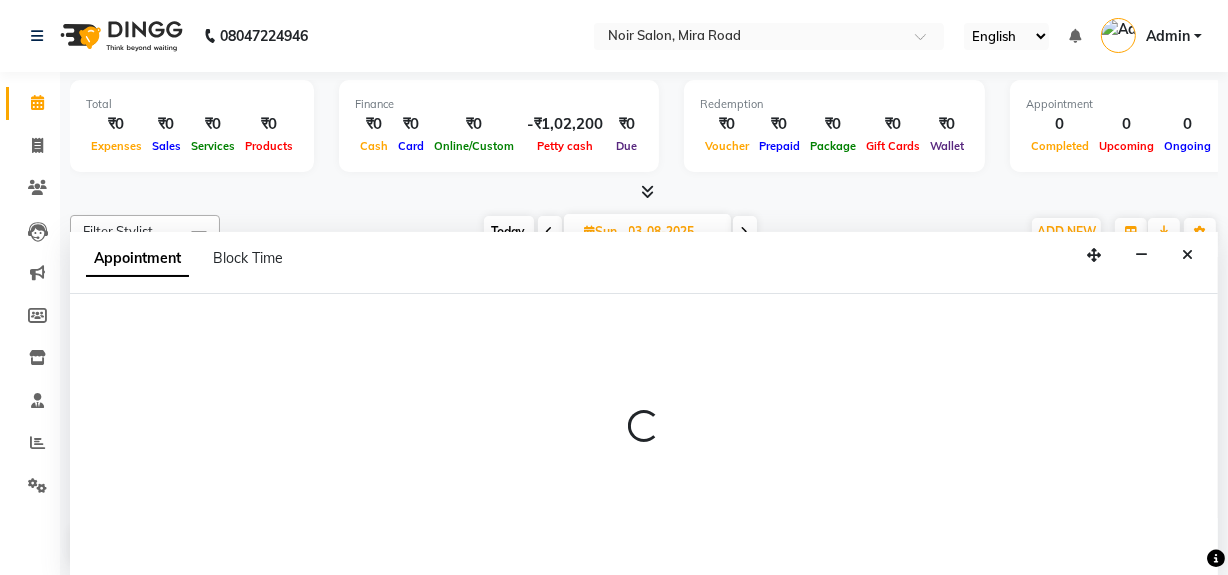 select on "71171" 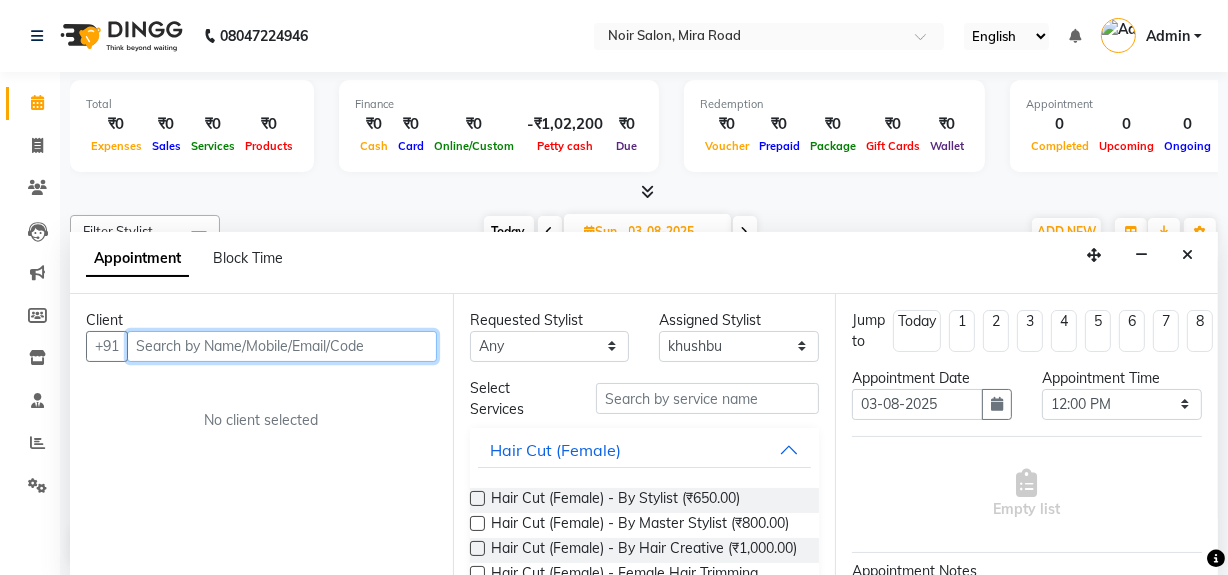 click at bounding box center (282, 346) 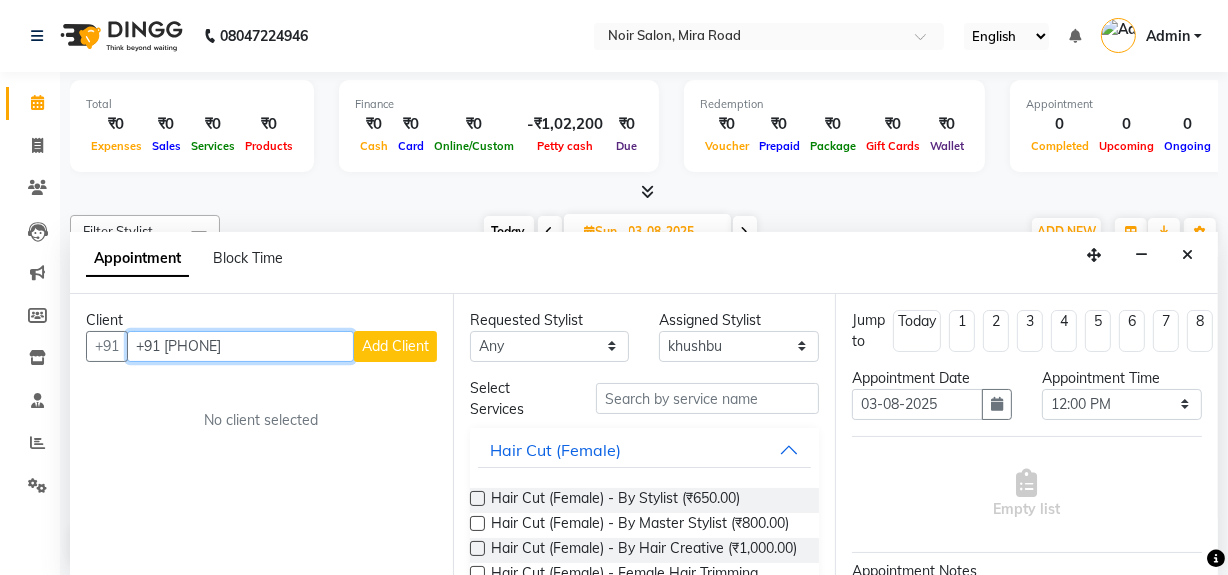 type on "[PHONE]" 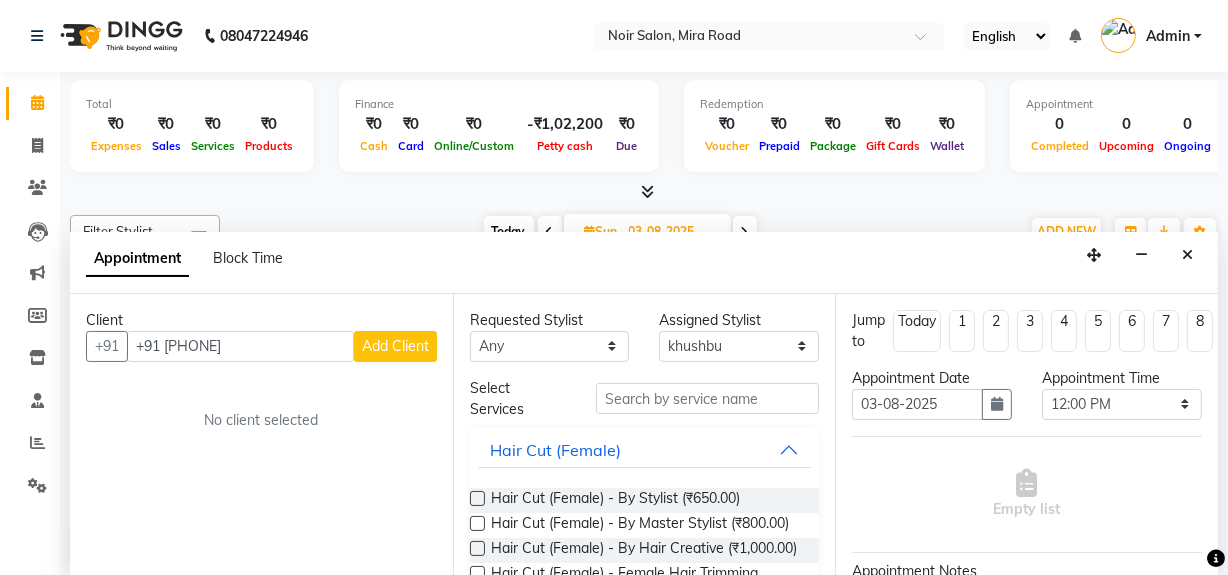 click on "Add Client" at bounding box center [395, 346] 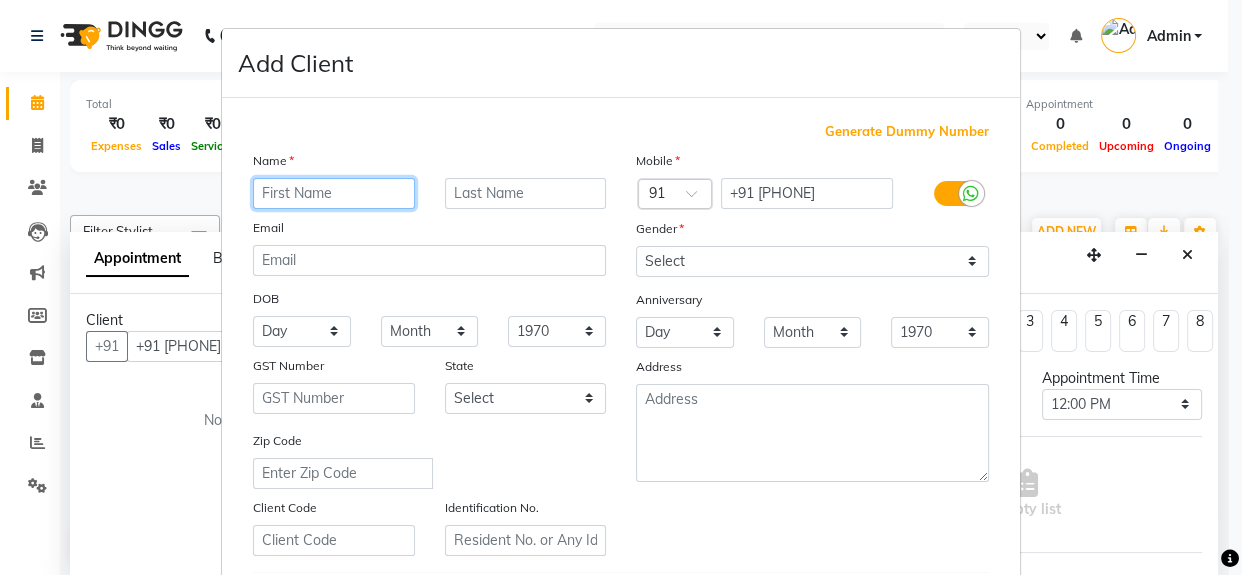 drag, startPoint x: 323, startPoint y: 194, endPoint x: 333, endPoint y: 192, distance: 10.198039 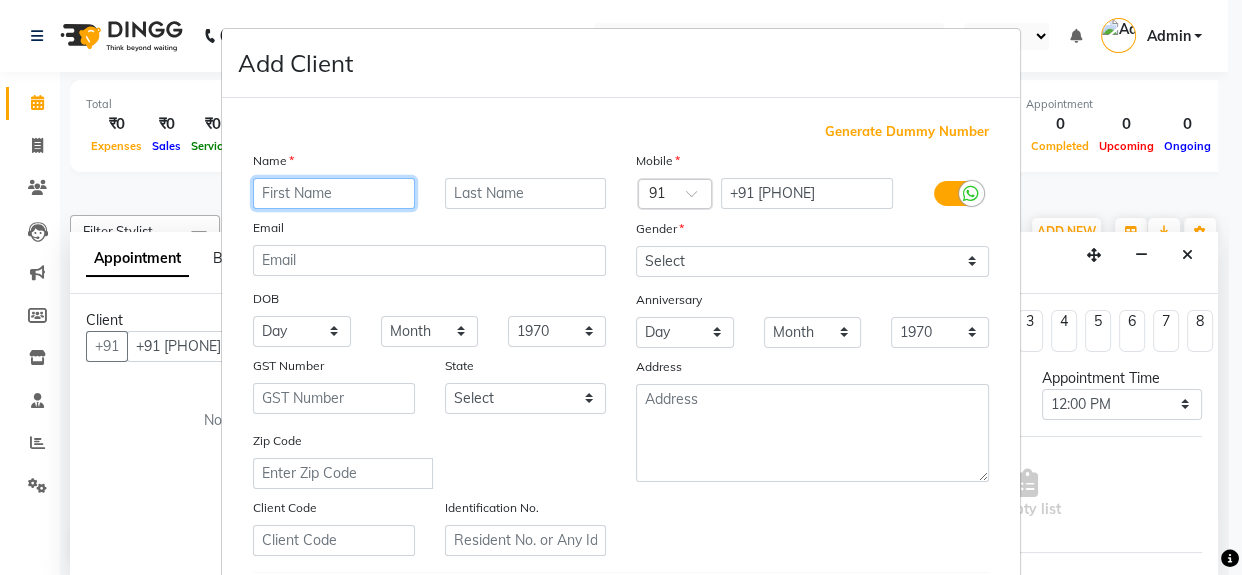 click at bounding box center [334, 193] 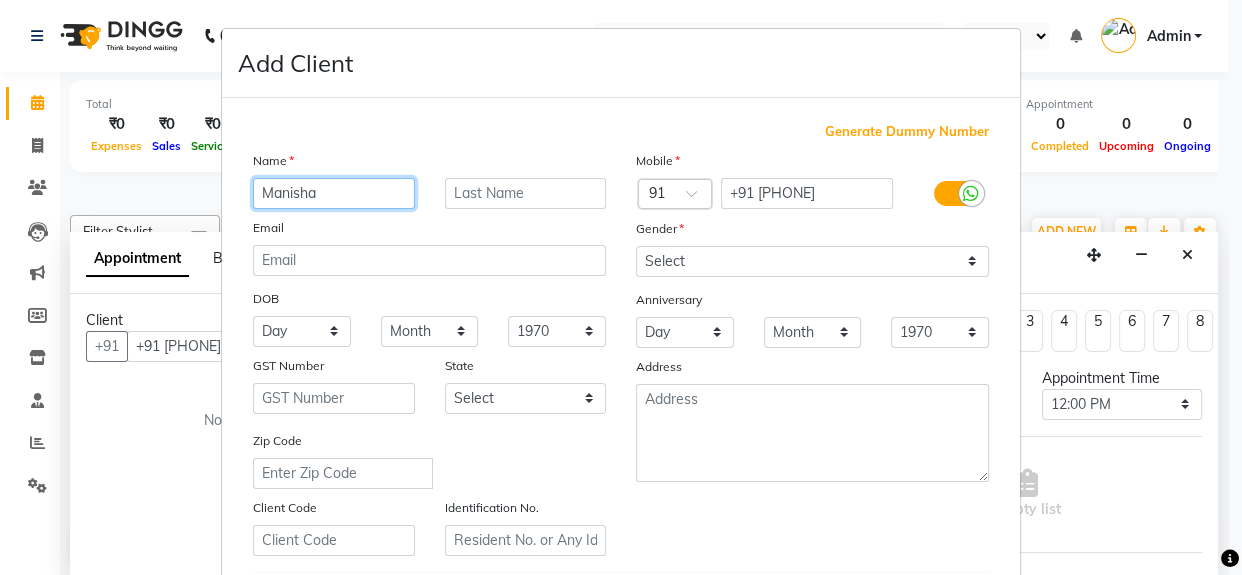 type on "Manisha" 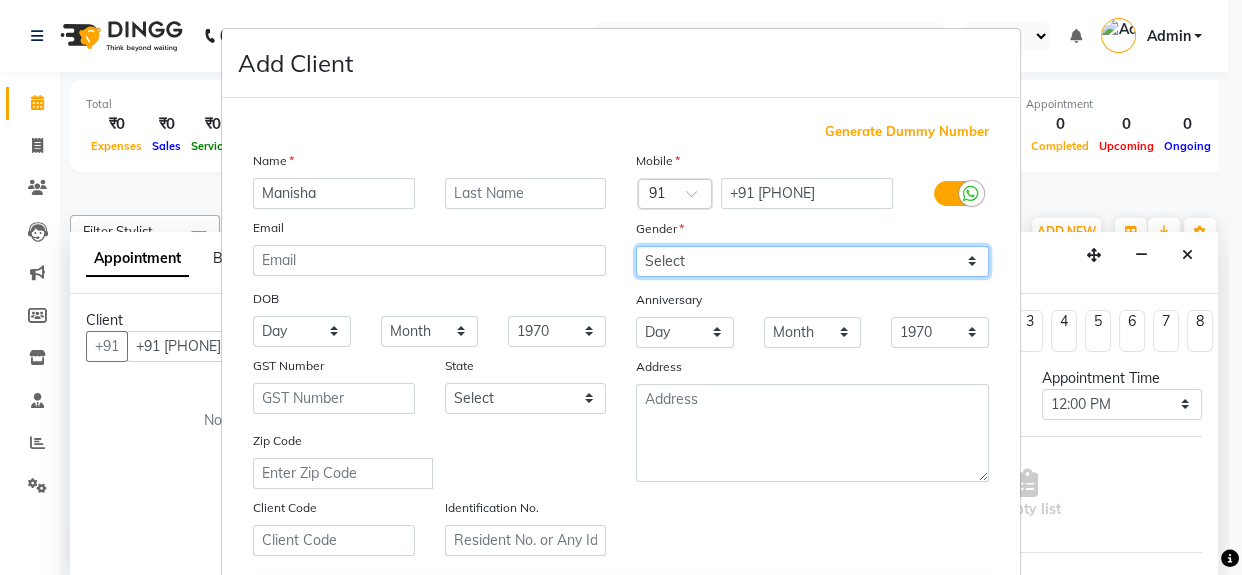 click on "Select Male Female Other Prefer Not To Say" at bounding box center (812, 261) 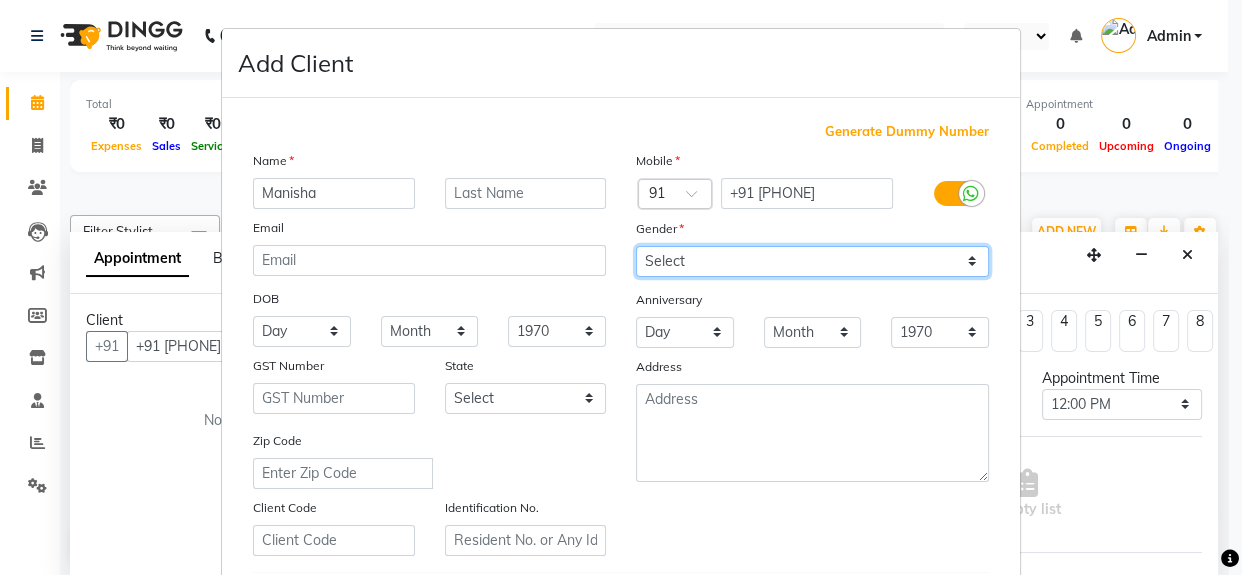 select on "female" 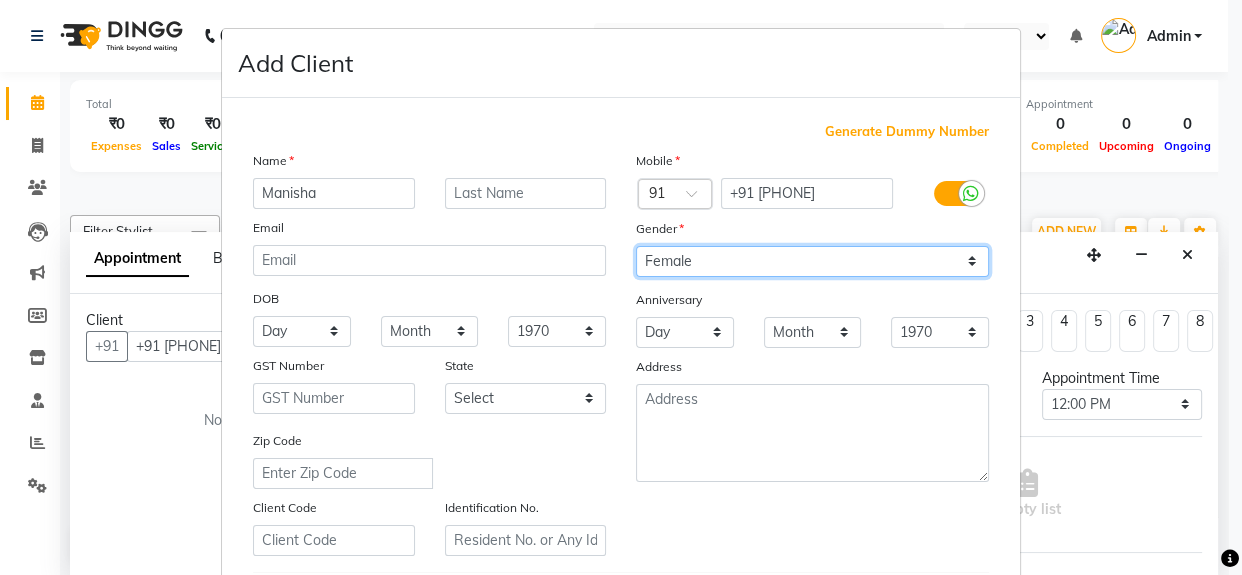 click on "Select Male Female Other Prefer Not To Say" at bounding box center (812, 261) 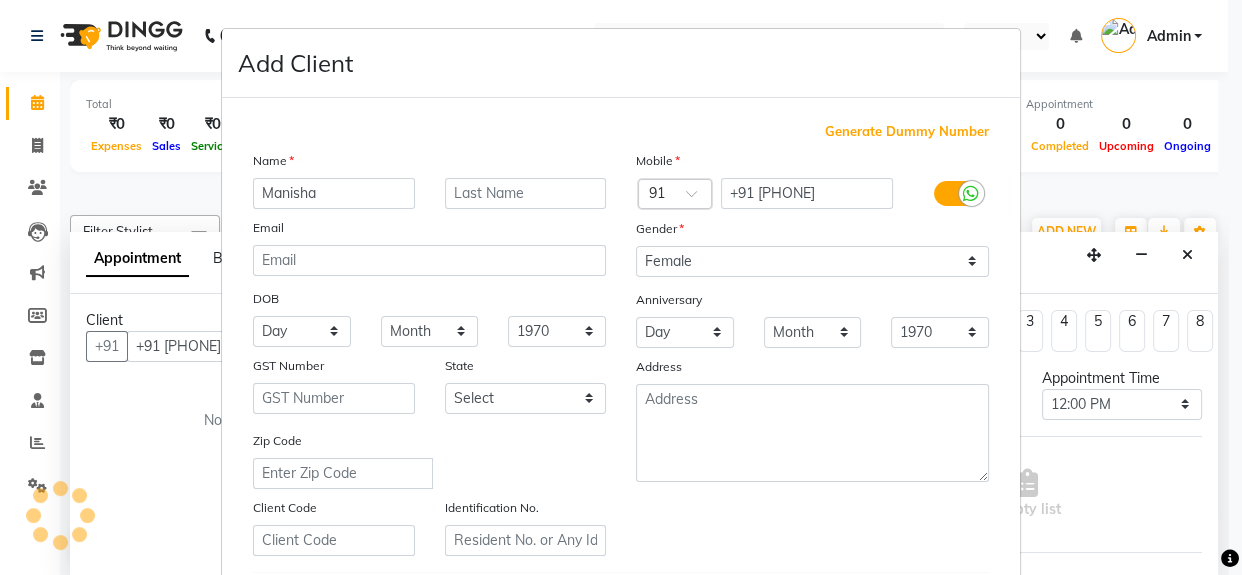 click on "Add Client Generate Dummy Number Name Manisha Email DOB Day 01 02 03 04 05 06 07 08 09 10 11 12 13 14 15 16 17 18 19 20 21 22 23 24 25 26 27 28 29 30 31 Month January February March April May June July August September October November December 1940 1941 1942 1943 1944 1945 1946 1947 1948 1949 1950 1951 1952 1953 1954 1955 1956 1957 1958 1959 1960 1961 1962 1963 1964 1965 1966 1967 1968 1969 1970 1971 1972 1973 1974 1975 1976 1977 1978 1979 1980 1981 1982 1983 1984 1985 1986 1987 1988 1989 1990 1991 1992 1993 1994 1995 1996 1997 1998 1999 2000 2001 2002 2003 2004 2005 2006 2007 2008 2009 2010 2011 2012 2013 2014 2015 2016 2017 2018 2019 2020 2021 2022 2023 2024 GST Number State Select Andaman and Nicobar Islands Andhra Pradesh Arunachal Pradesh Assam Bihar Chandigarh Chhattisgarh Dadra and Nagar Haveli Daman and Diu Delhi Goa Gujarat Haryana Himachal Pradesh Jammu and Kashmir Jharkhand Karnataka Kerala Lakshadweep Madhya Pradesh Maharashtra Manipur Meghalaya Mizoram Nagaland Odisha Pondicherry Punjab Sikkim" at bounding box center [621, 287] 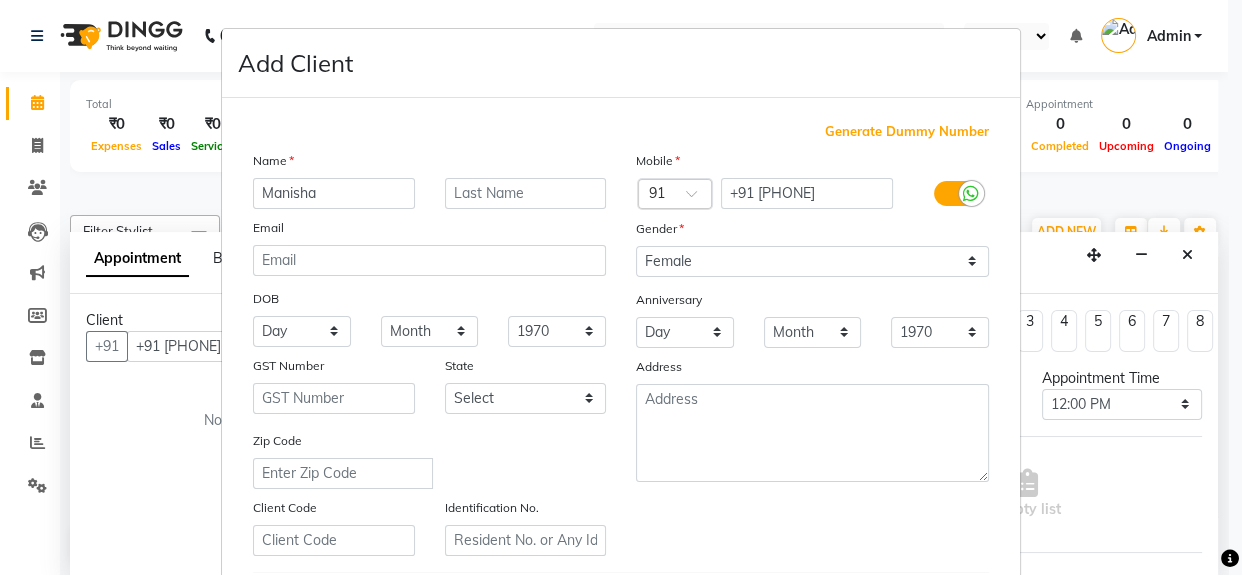 click on "Add Client Generate Dummy Number Name Manisha Email DOB Day 01 02 03 04 05 06 07 08 09 10 11 12 13 14 15 16 17 18 19 20 21 22 23 24 25 26 27 28 29 30 31 Month January February March April May June July August September October November December 1940 1941 1942 1943 1944 1945 1946 1947 1948 1949 1950 1951 1952 1953 1954 1955 1956 1957 1958 1959 1960 1961 1962 1963 1964 1965 1966 1967 1968 1969 1970 1971 1972 1973 1974 1975 1976 1977 1978 1979 1980 1981 1982 1983 1984 1985 1986 1987 1988 1989 1990 1991 1992 1993 1994 1995 1996 1997 1998 1999 2000 2001 2002 2003 2004 2005 2006 2007 2008 2009 2010 2011 2012 2013 2014 2015 2016 2017 2018 2019 2020 2021 2022 2023 2024 GST Number State Select Andaman and Nicobar Islands Andhra Pradesh Arunachal Pradesh Assam Bihar Chandigarh Chhattisgarh Dadra and Nagar Haveli Daman and Diu Delhi Goa Gujarat Haryana Himachal Pradesh Jammu and Kashmir Jharkhand Karnataka Kerala Lakshadweep Madhya Pradesh Maharashtra Manipur Meghalaya Mizoram Nagaland Odisha Pondicherry Punjab Sikkim" at bounding box center (621, 287) 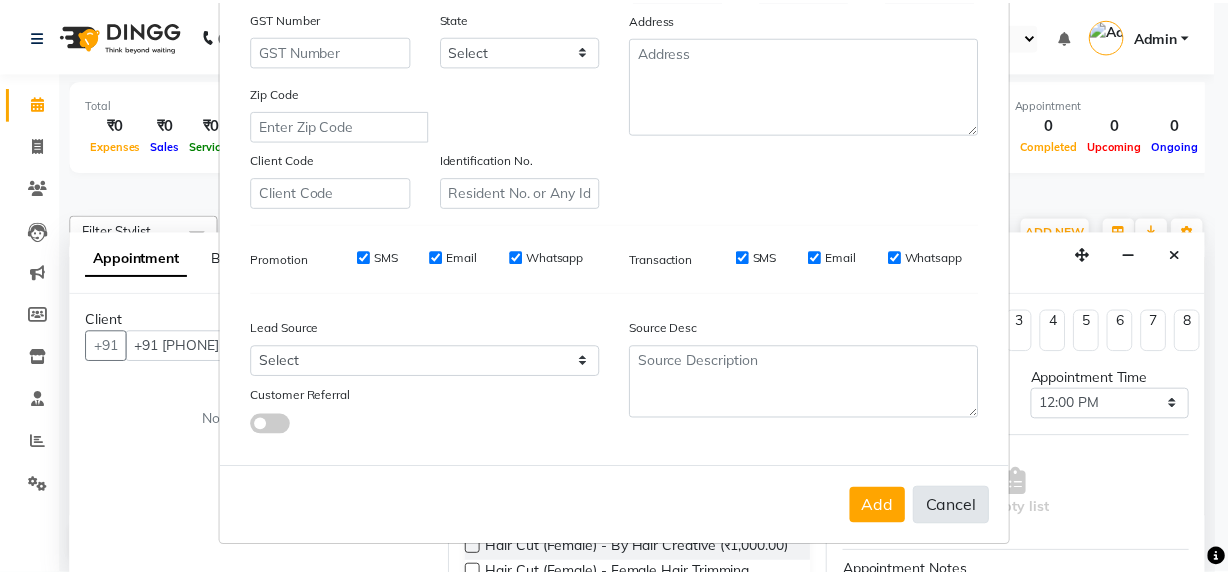 scroll, scrollTop: 353, scrollLeft: 0, axis: vertical 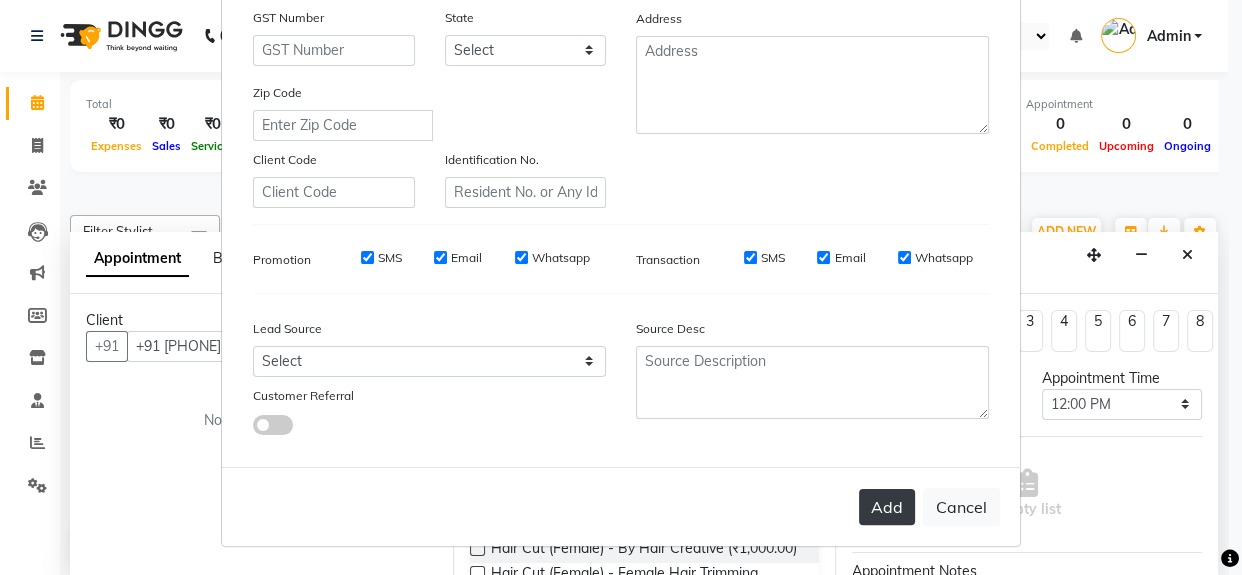 click on "Add" at bounding box center (887, 507) 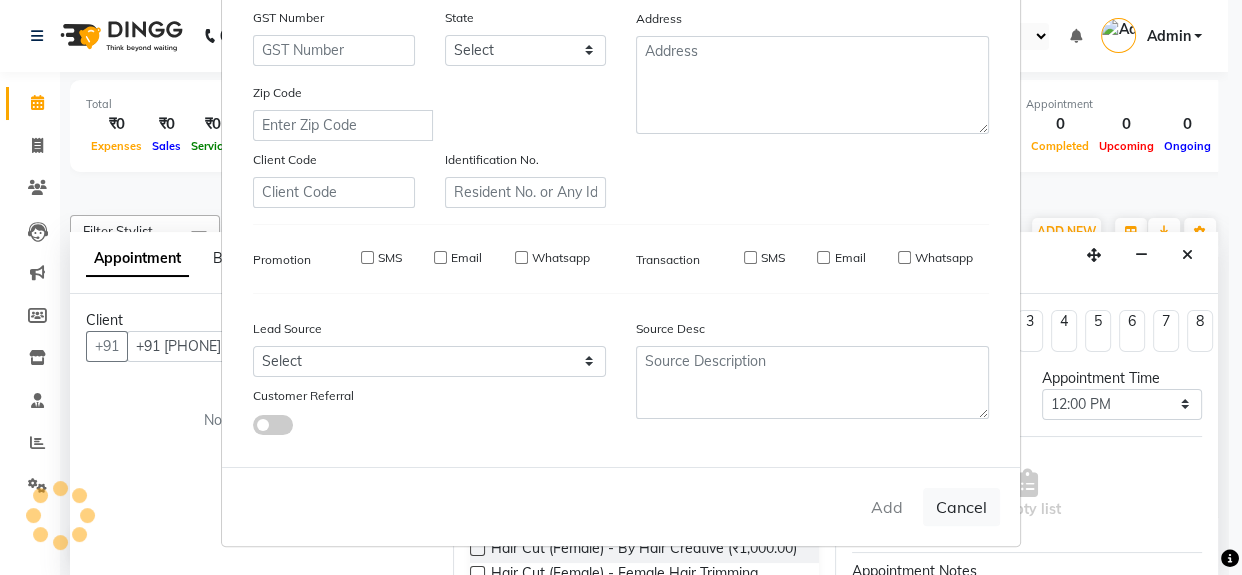 type 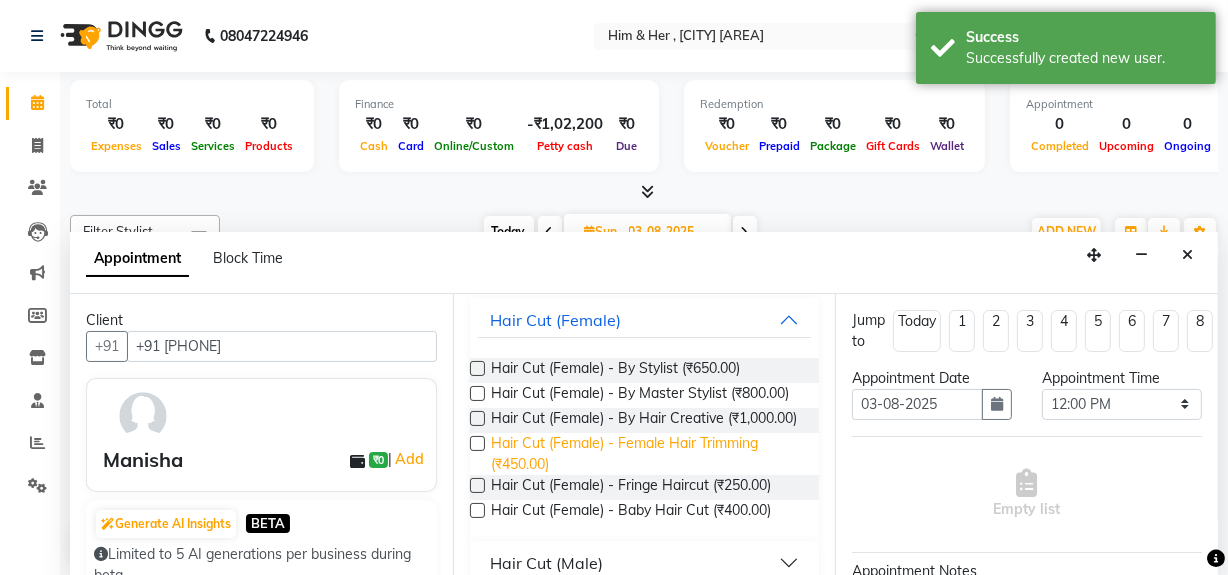 scroll, scrollTop: 0, scrollLeft: 0, axis: both 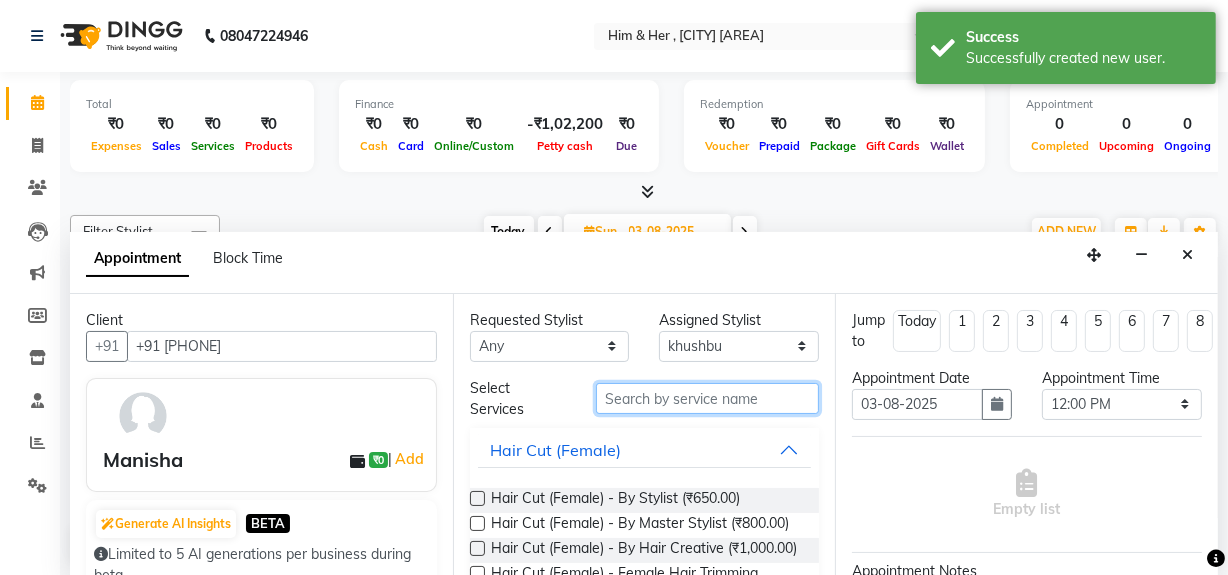 click at bounding box center [707, 398] 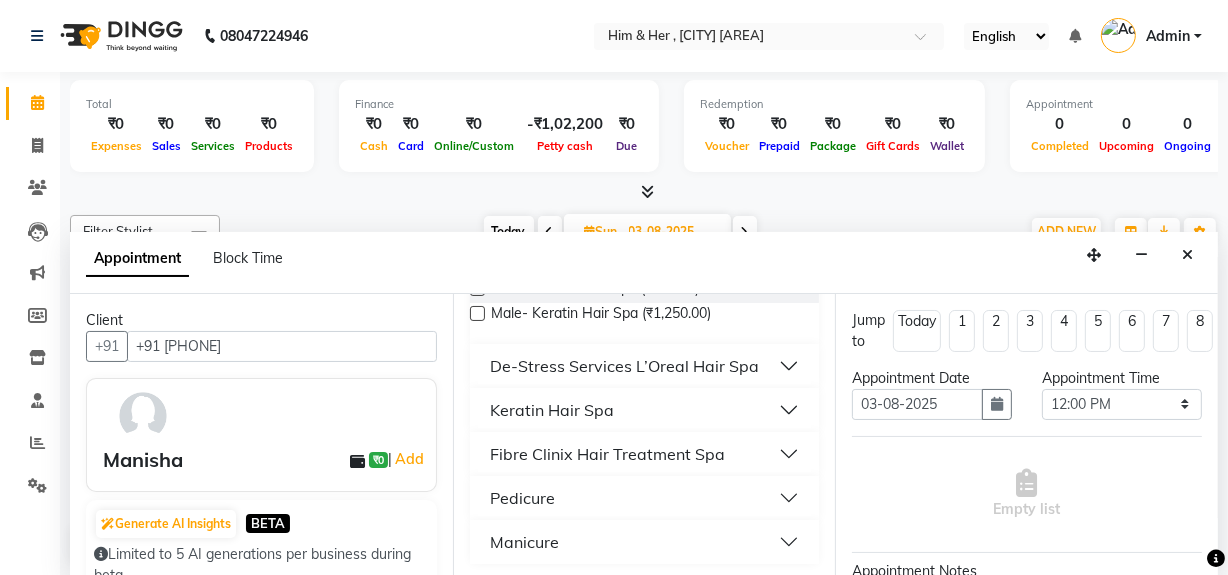 scroll, scrollTop: 211, scrollLeft: 0, axis: vertical 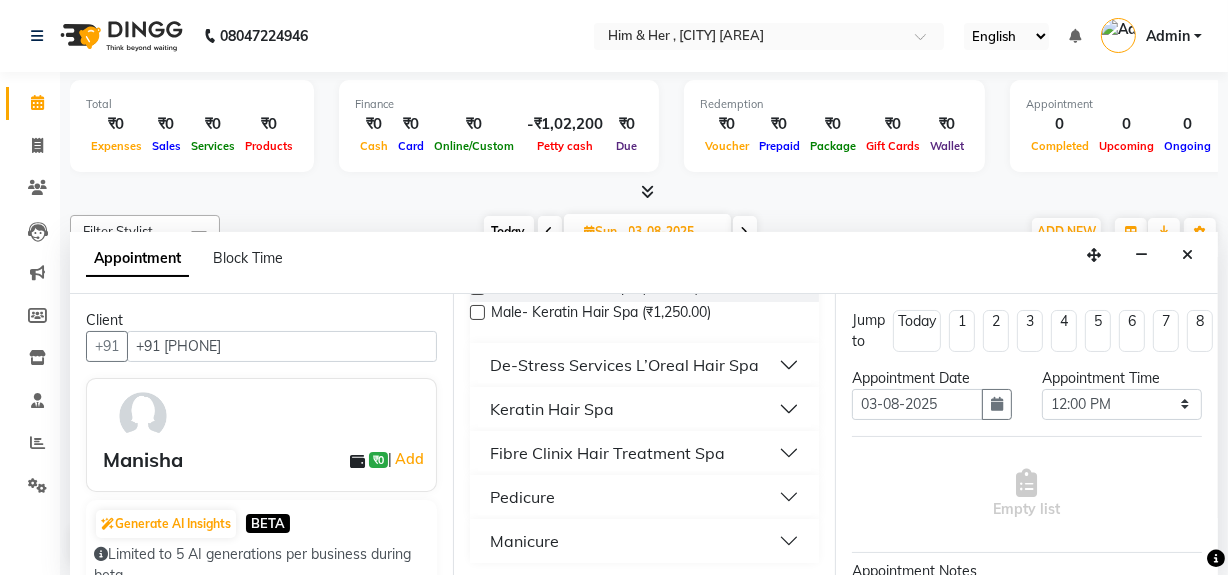 type on "sPA" 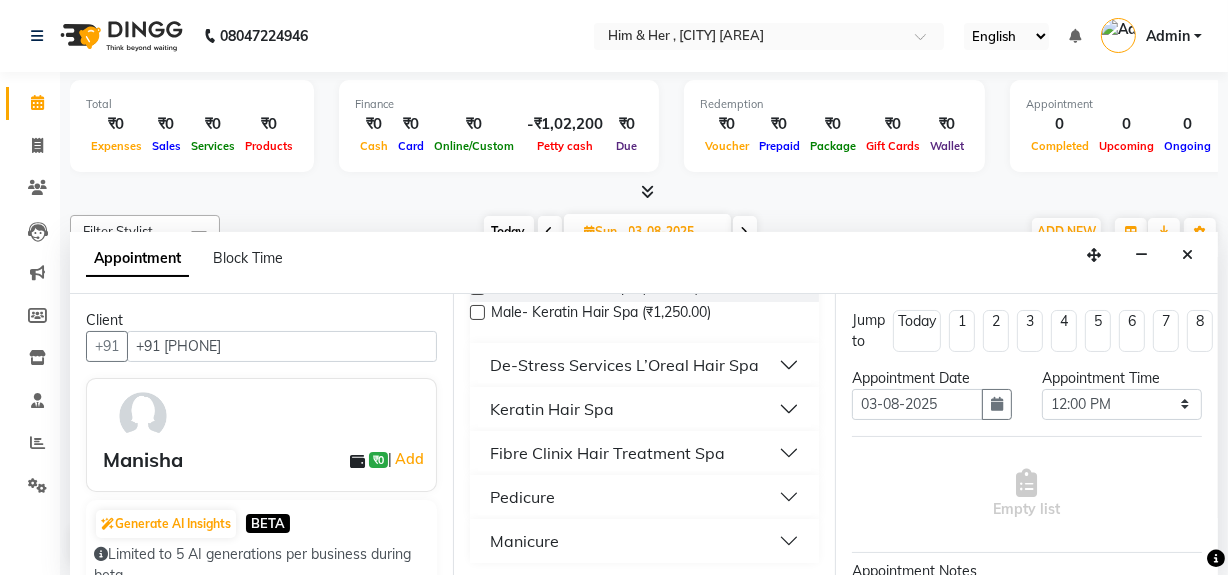 click on "Keratin Hair Spa" at bounding box center (552, 409) 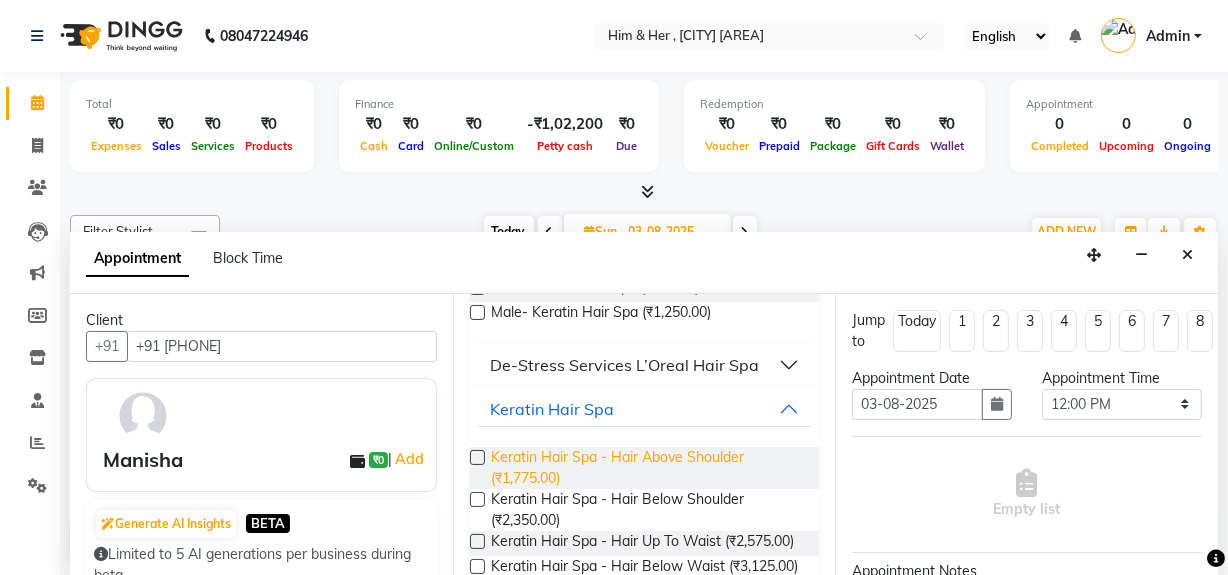 click on "Keratin Hair Spa - Hair Above Shoulder (₹1,775.00)" at bounding box center [647, 468] 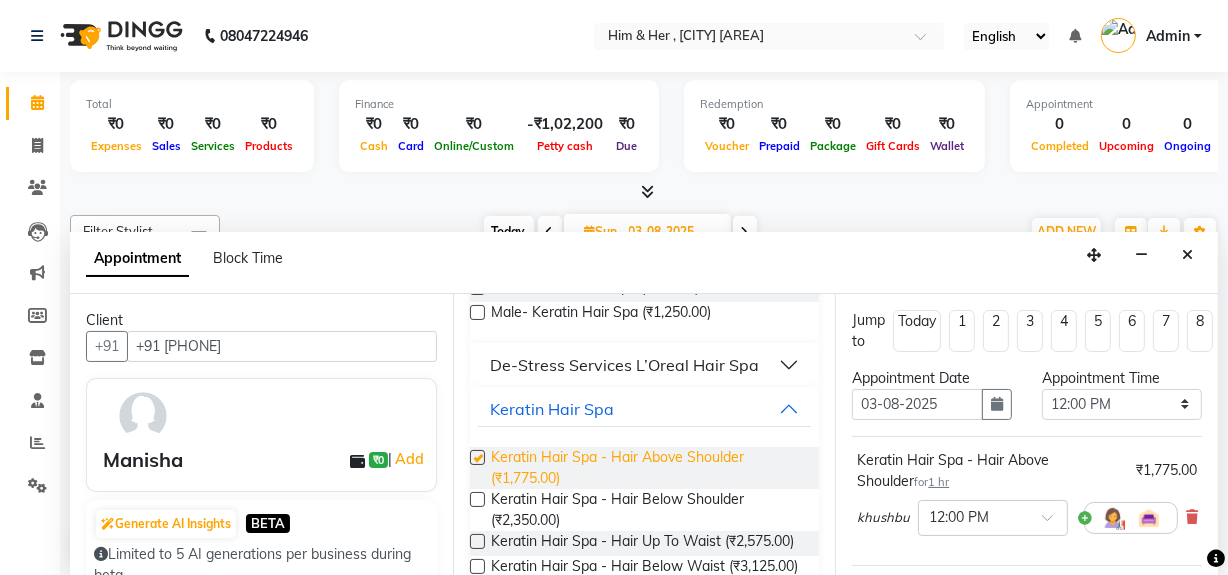 checkbox on "false" 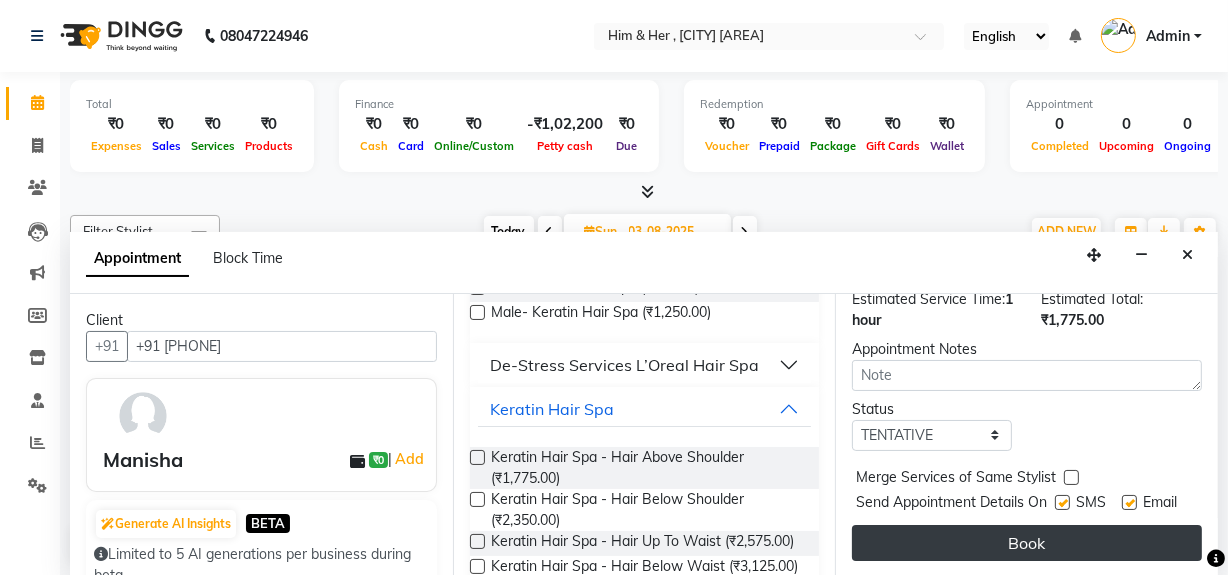 scroll, scrollTop: 314, scrollLeft: 0, axis: vertical 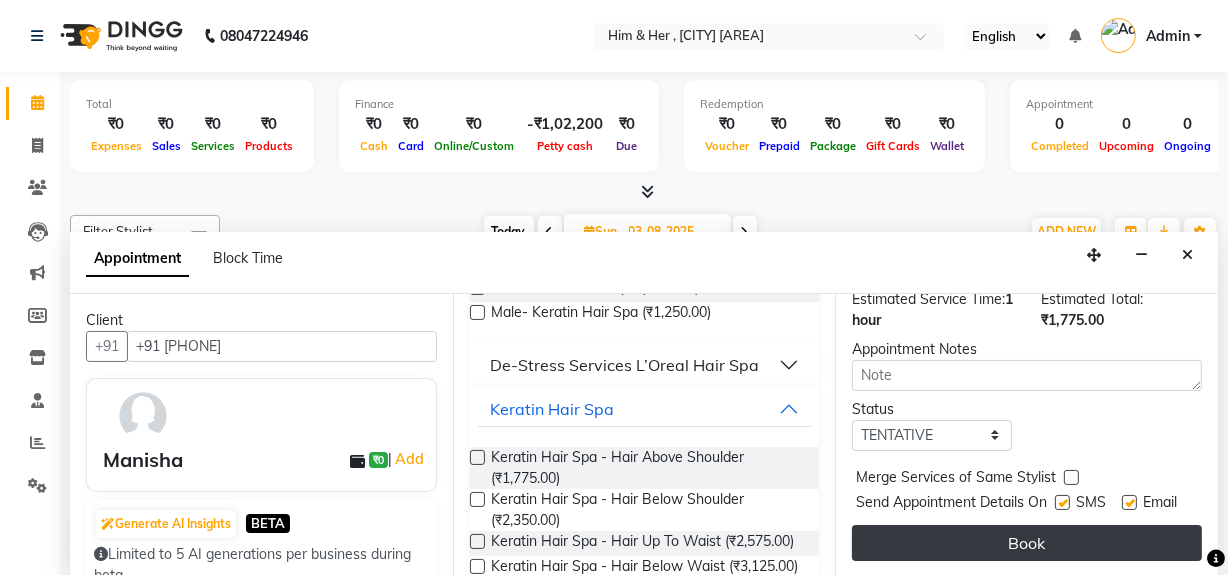 click on "Book" at bounding box center (1027, 543) 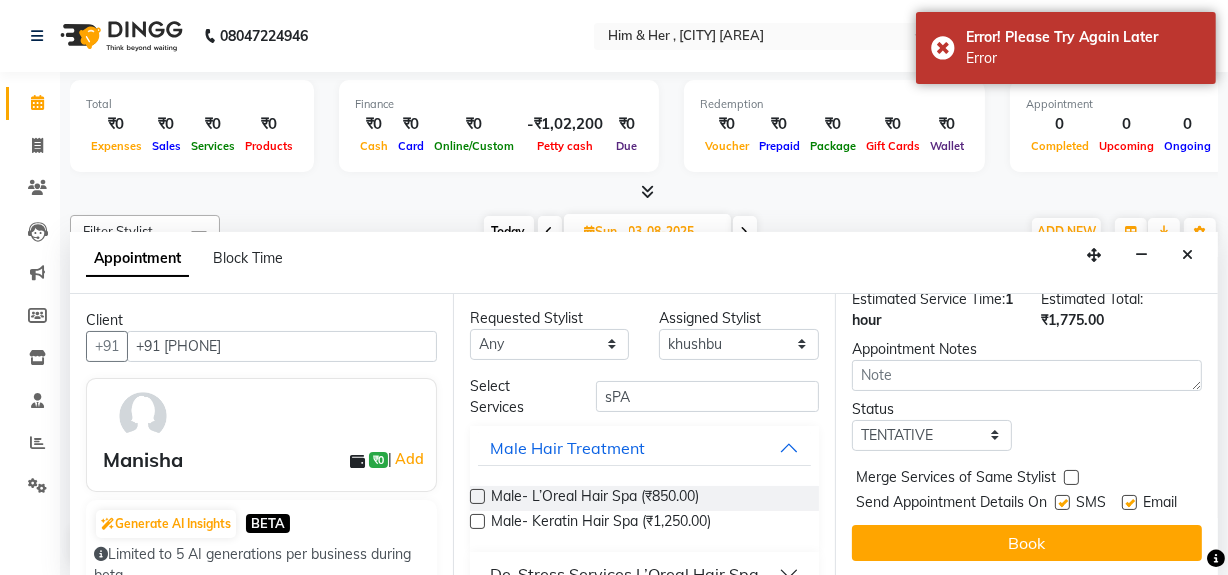 scroll, scrollTop: 0, scrollLeft: 0, axis: both 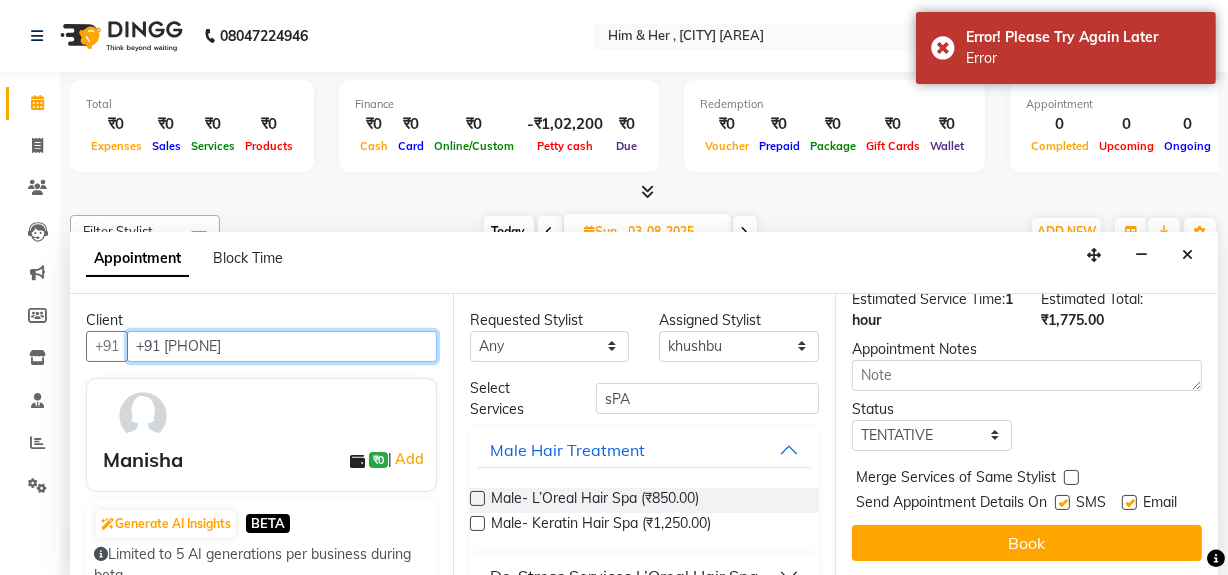 drag, startPoint x: 136, startPoint y: 340, endPoint x: 357, endPoint y: 354, distance: 221.443 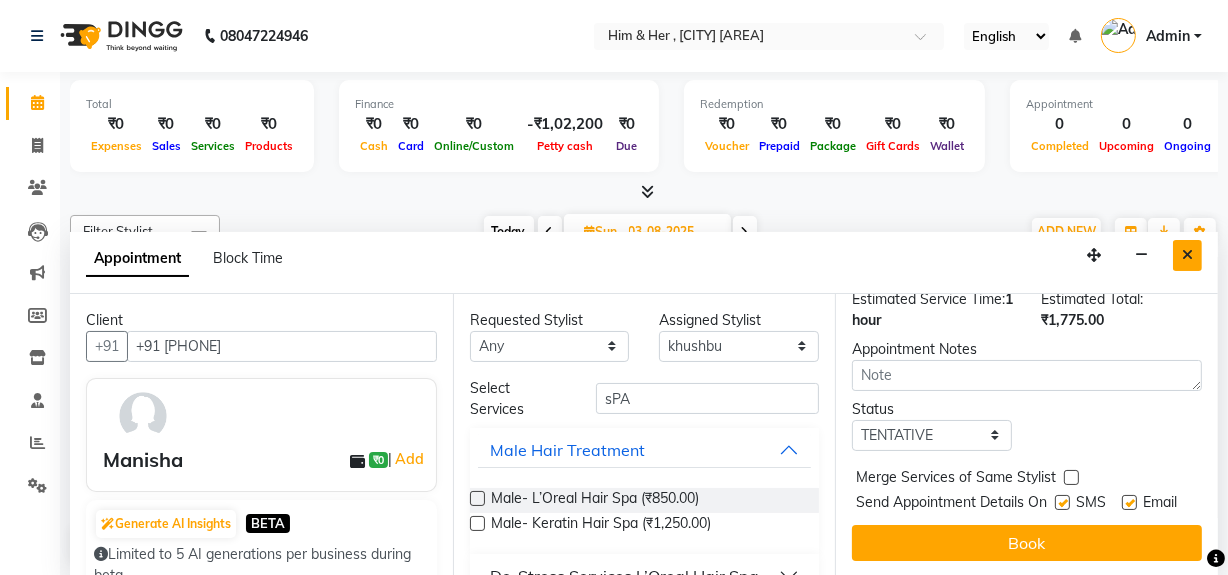 click at bounding box center [1187, 255] 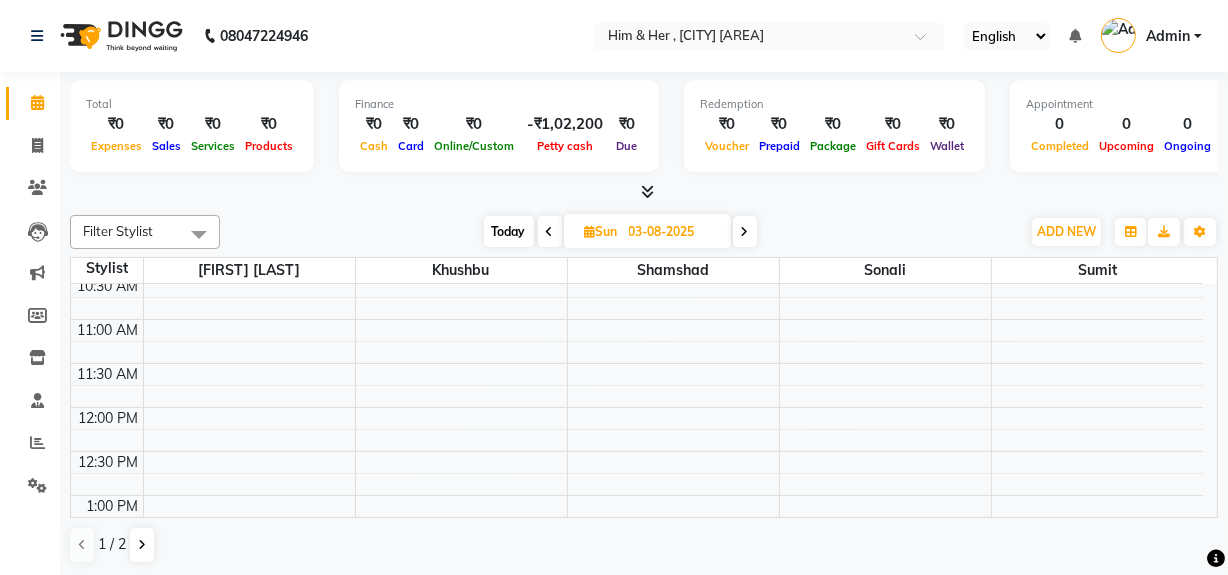 scroll, scrollTop: 170, scrollLeft: 0, axis: vertical 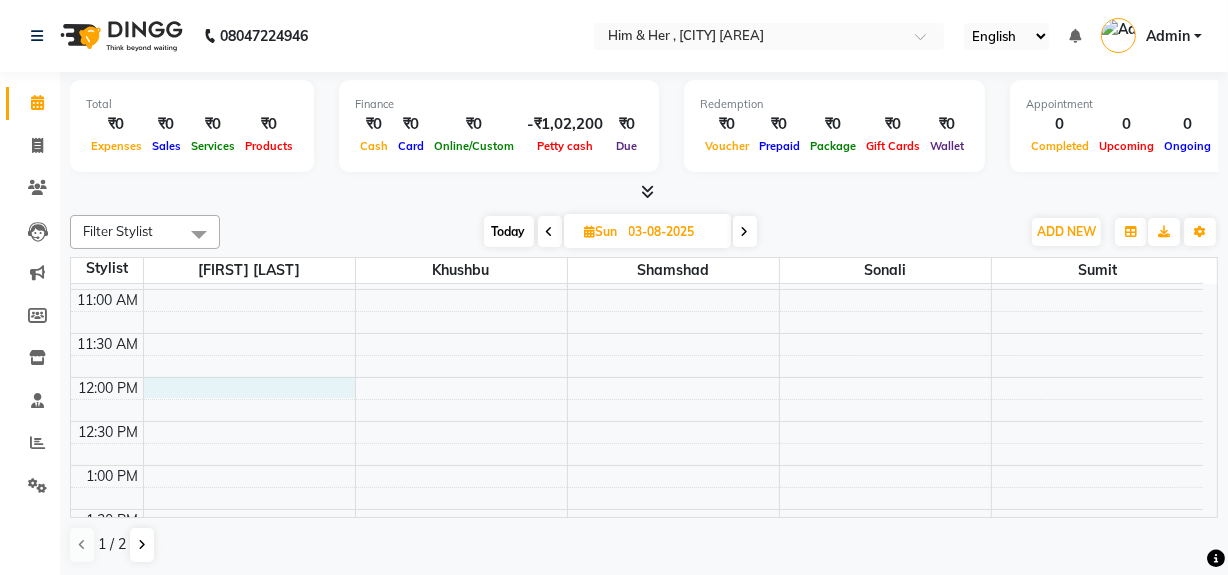 click on "9:00 AM 9:30 AM 10:00 AM 10:30 AM 11:00 AM 11:30 AM 12:00 PM 12:30 PM 1:00 PM 1:30 PM 2:00 PM 2:30 PM 3:00 PM 3:30 PM 4:00 PM 4:30 PM 5:00 PM 5:30 PM 6:00 PM 6:30 PM 7:00 PM 7:30 PM 8:00 PM 8:30 PM 9:00 PM 9:30 PM 10:00 PM 10:30 PM" at bounding box center (637, 729) 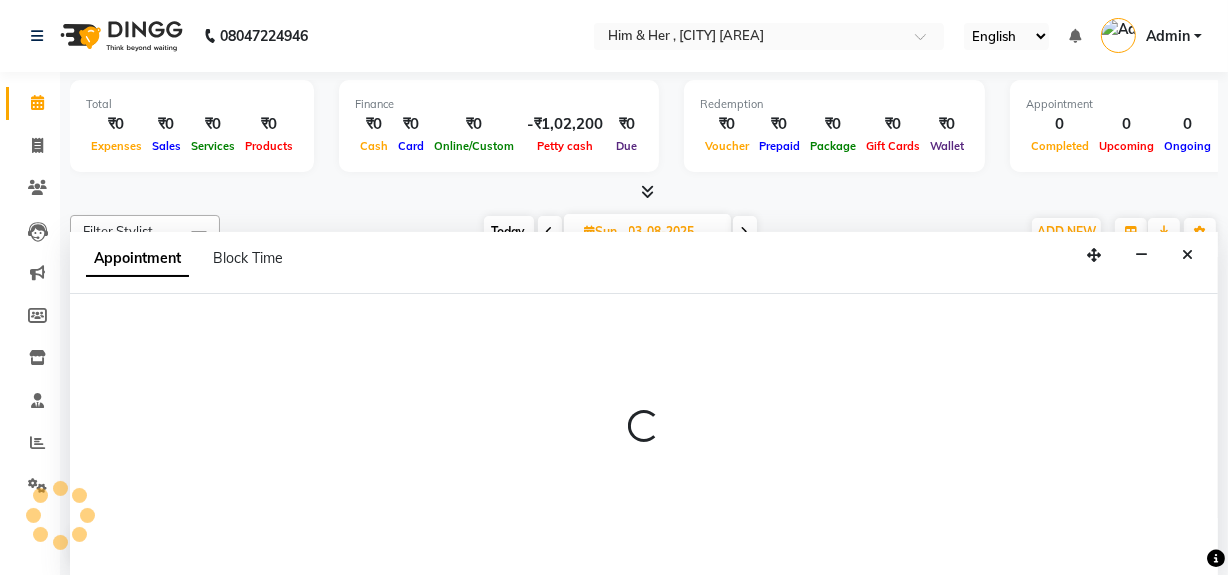 scroll, scrollTop: 0, scrollLeft: 0, axis: both 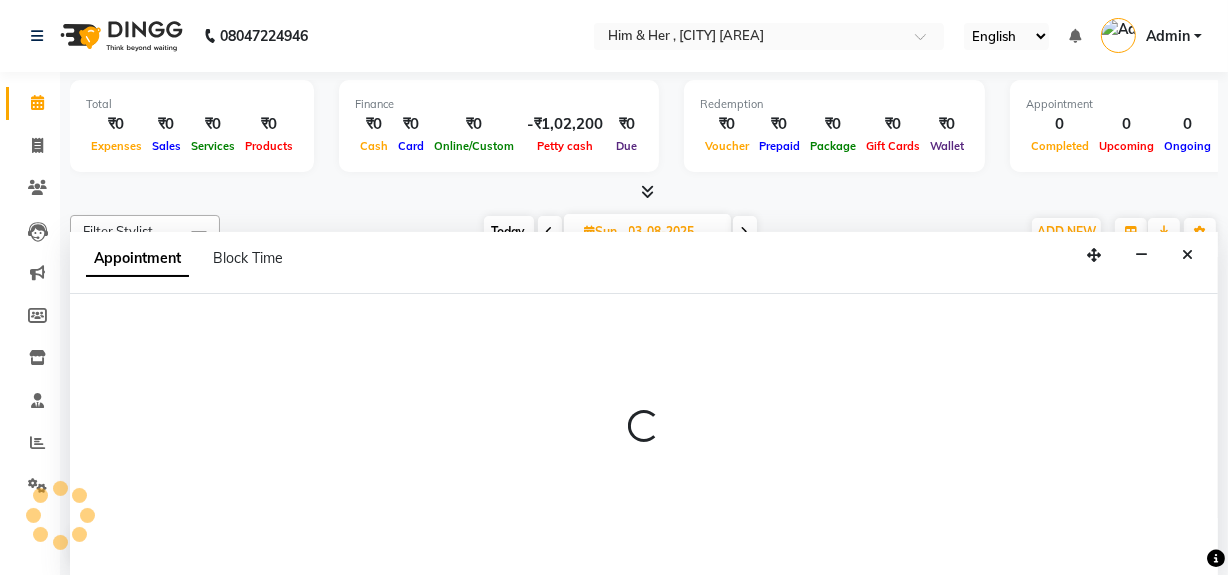 select on "720" 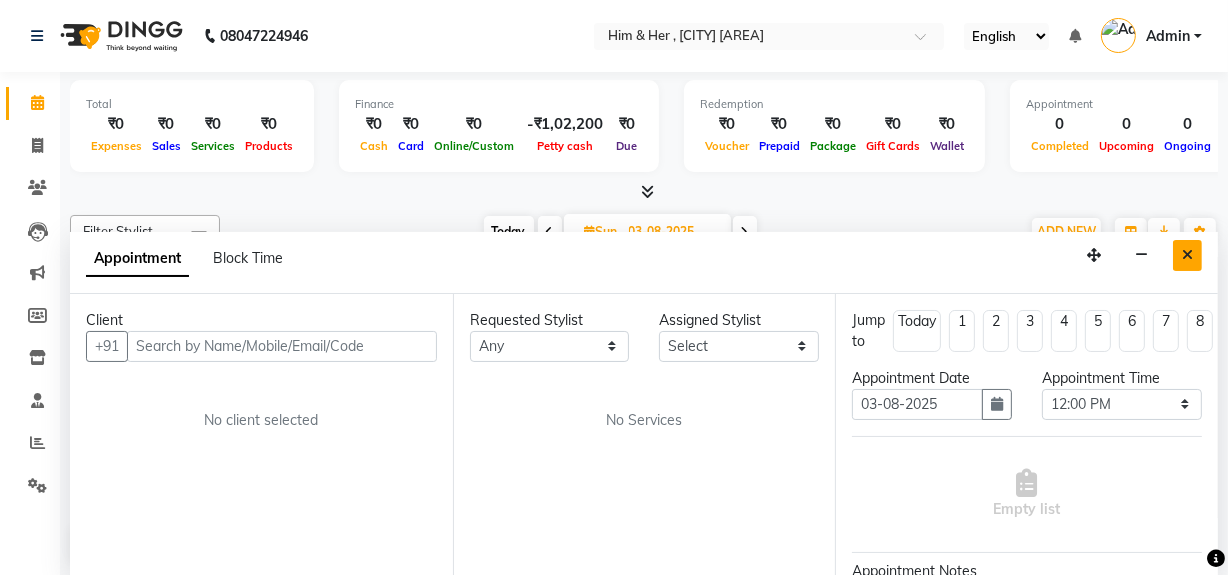 click at bounding box center (1187, 255) 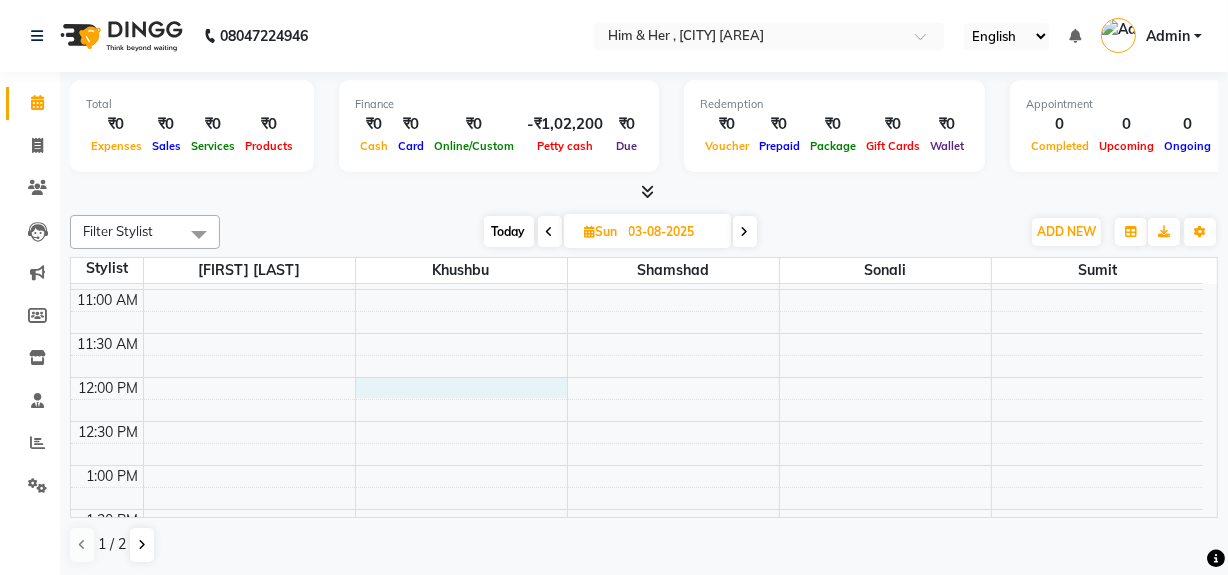 click on "9:00 AM 9:30 AM 10:00 AM 10:30 AM 11:00 AM 11:30 AM 12:00 PM 12:30 PM 1:00 PM 1:30 PM 2:00 PM 2:30 PM 3:00 PM 3:30 PM 4:00 PM 4:30 PM 5:00 PM 5:30 PM 6:00 PM 6:30 PM 7:00 PM 7:30 PM 8:00 PM 8:30 PM 9:00 PM 9:30 PM 10:00 PM 10:30 PM" at bounding box center [637, 729] 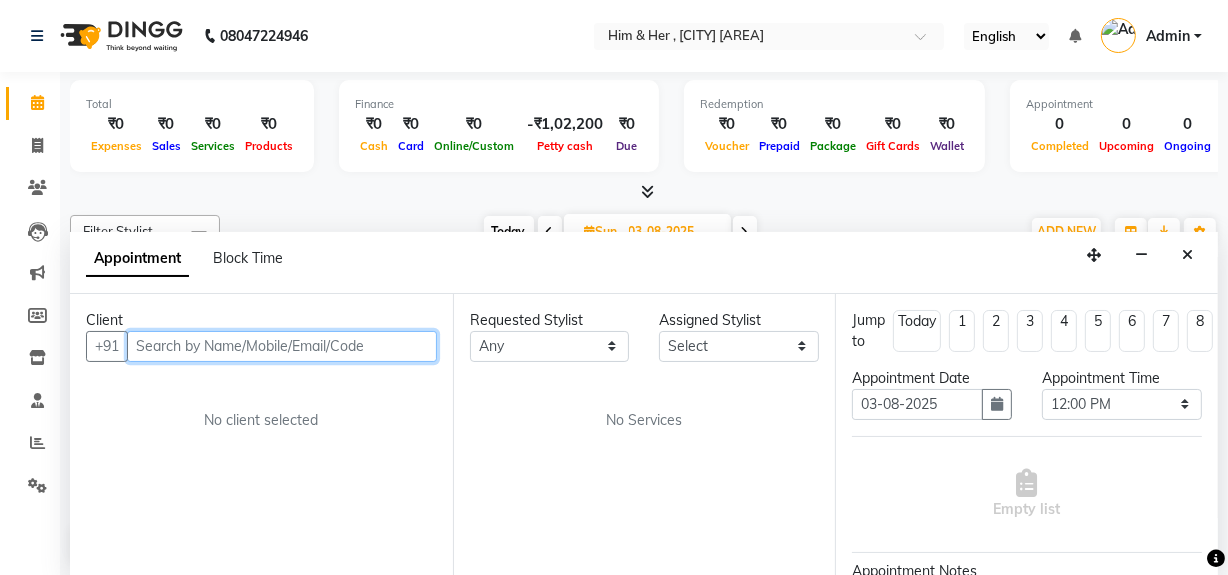 click at bounding box center (282, 346) 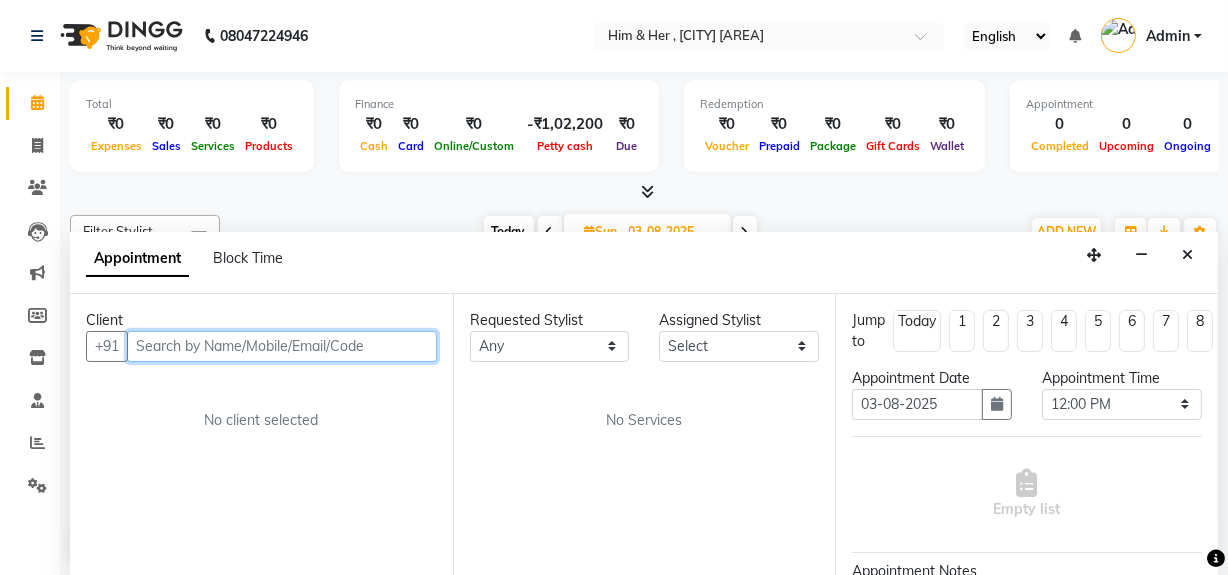 paste on "[PHONE]" 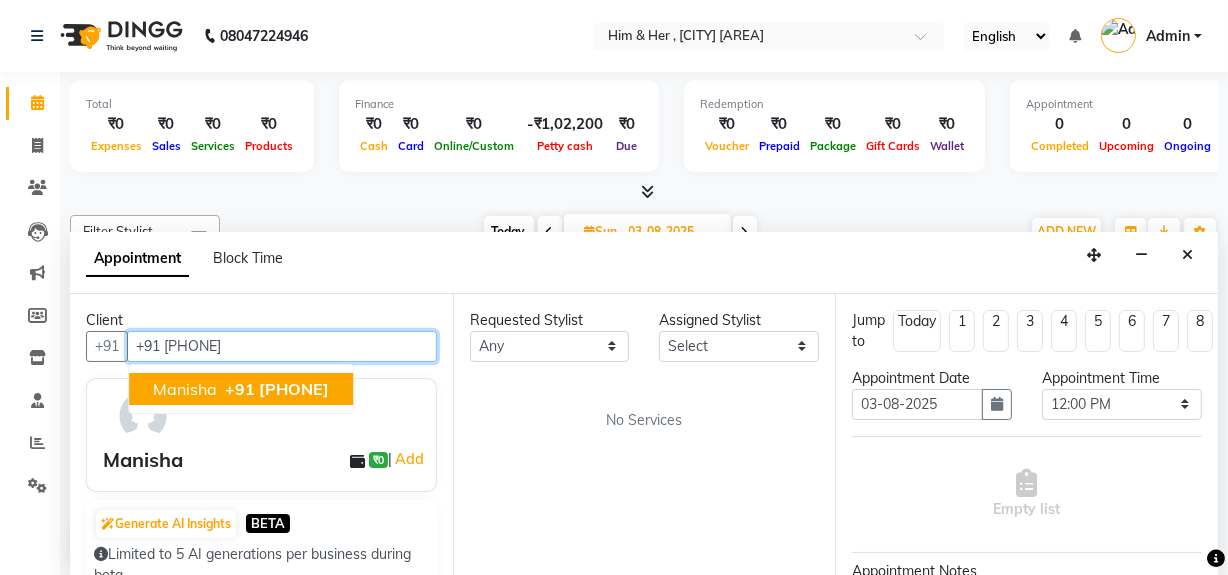 click on "[PHONE]" at bounding box center [277, 389] 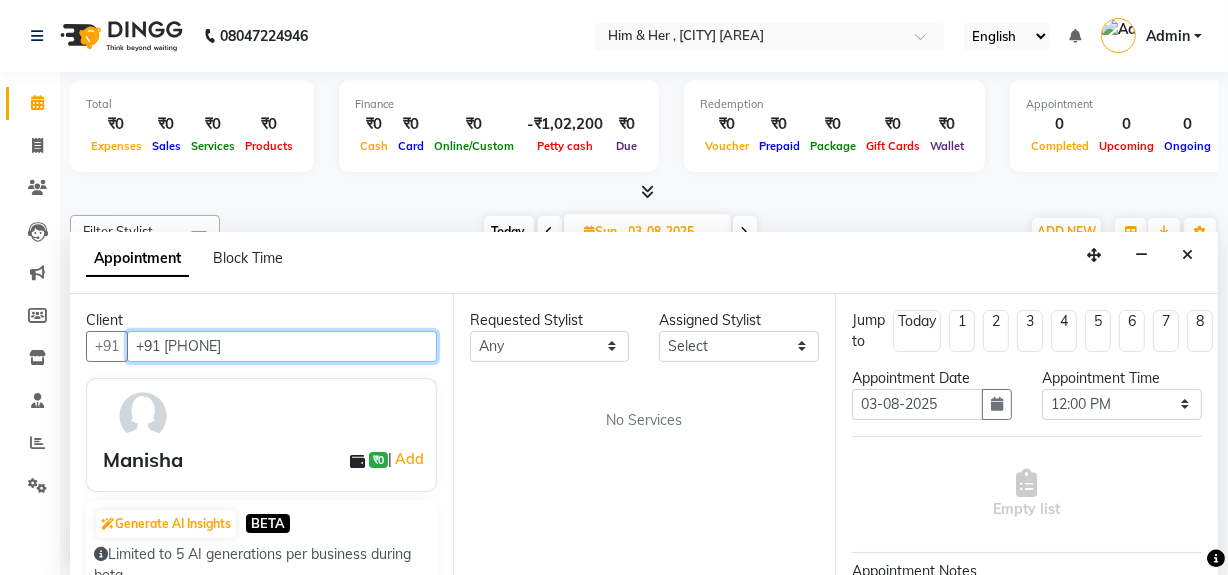 type on "[PHONE]" 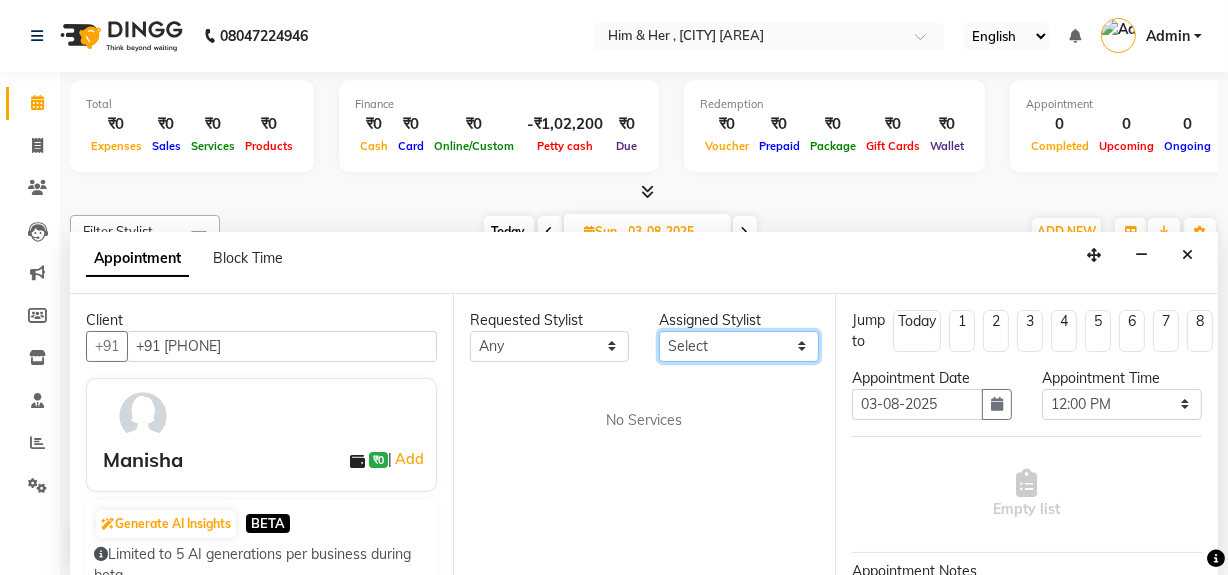 click on "Select Abdul Ahad Anam Banaz Shaikh wasim" at bounding box center (739, 346) 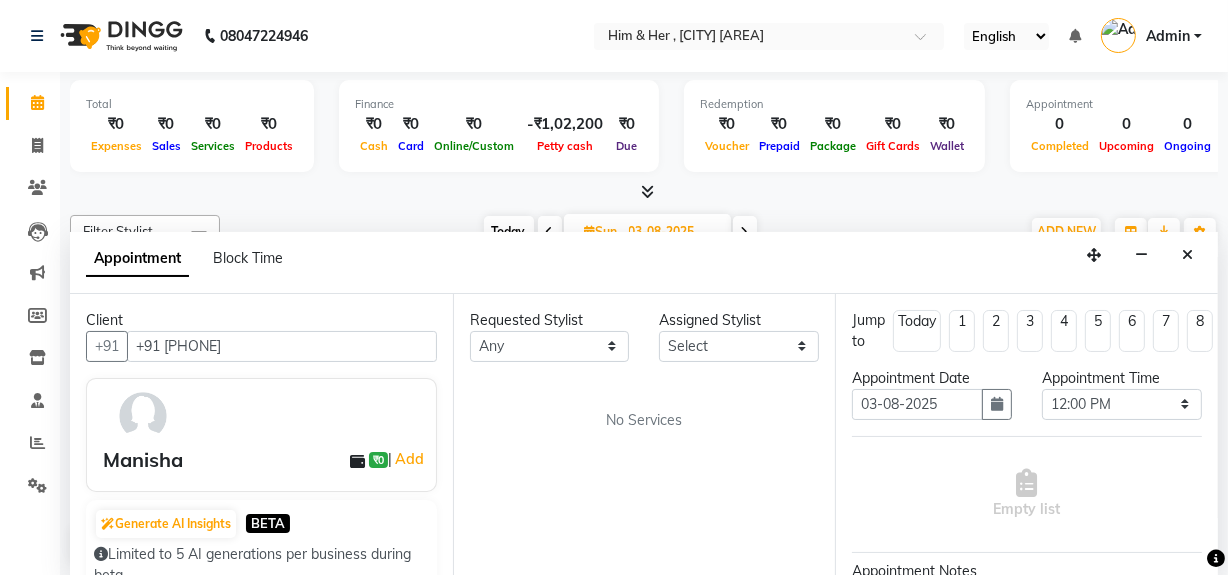 click on "Appointment Block Time" at bounding box center [644, 263] 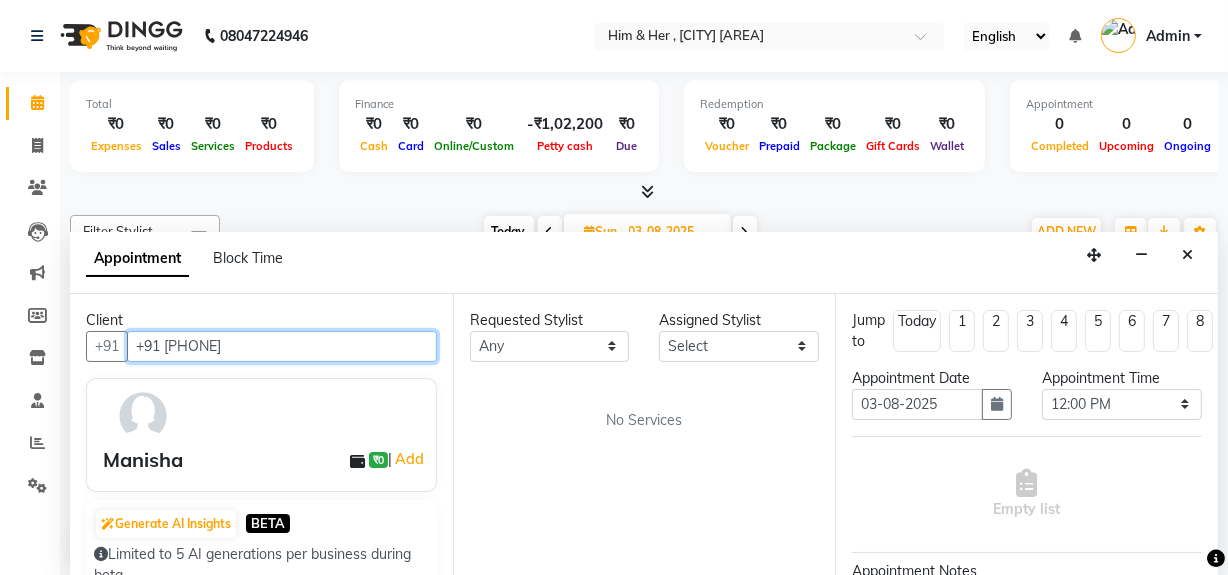 click on "[PHONE]" at bounding box center (282, 346) 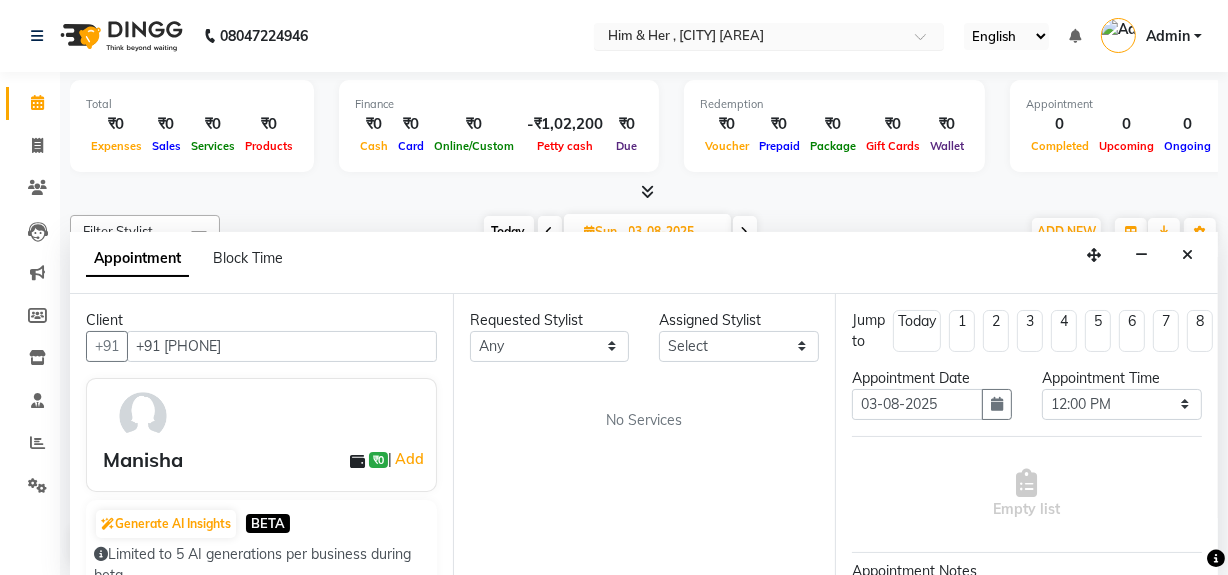click at bounding box center [749, 38] 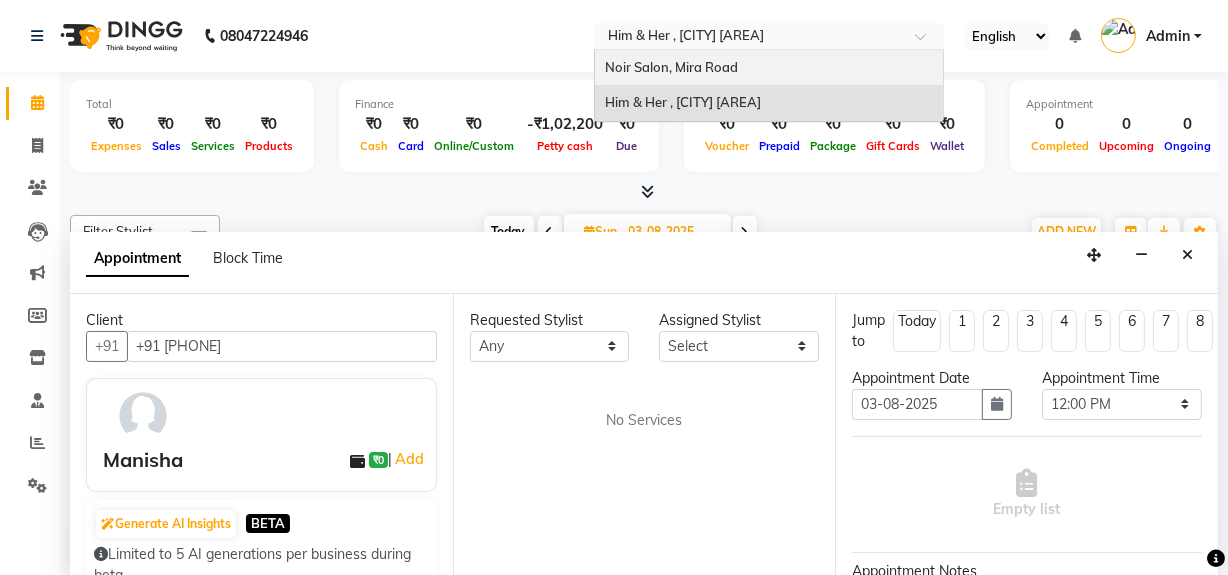click on "Noir Salon, [CITY]" at bounding box center [671, 67] 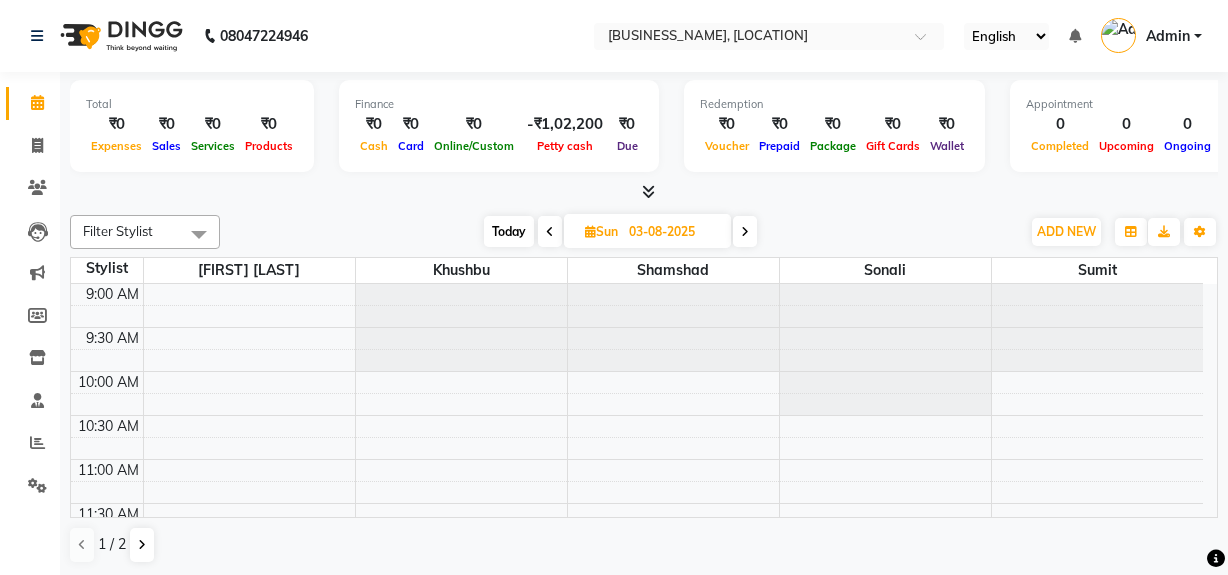 scroll, scrollTop: 0, scrollLeft: 0, axis: both 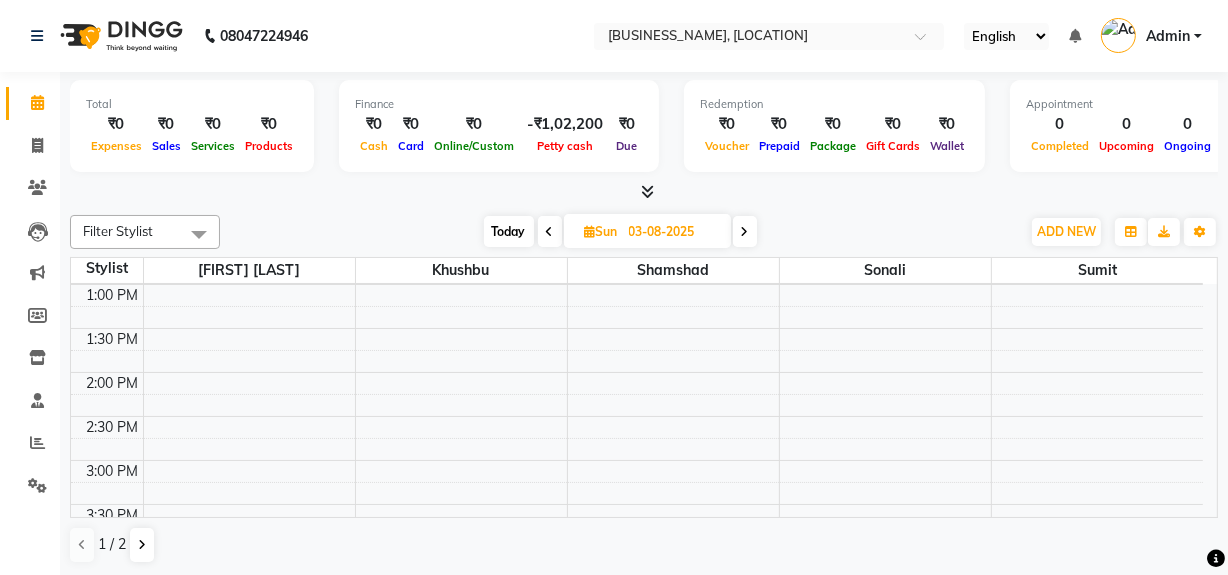 click at bounding box center (550, 232) 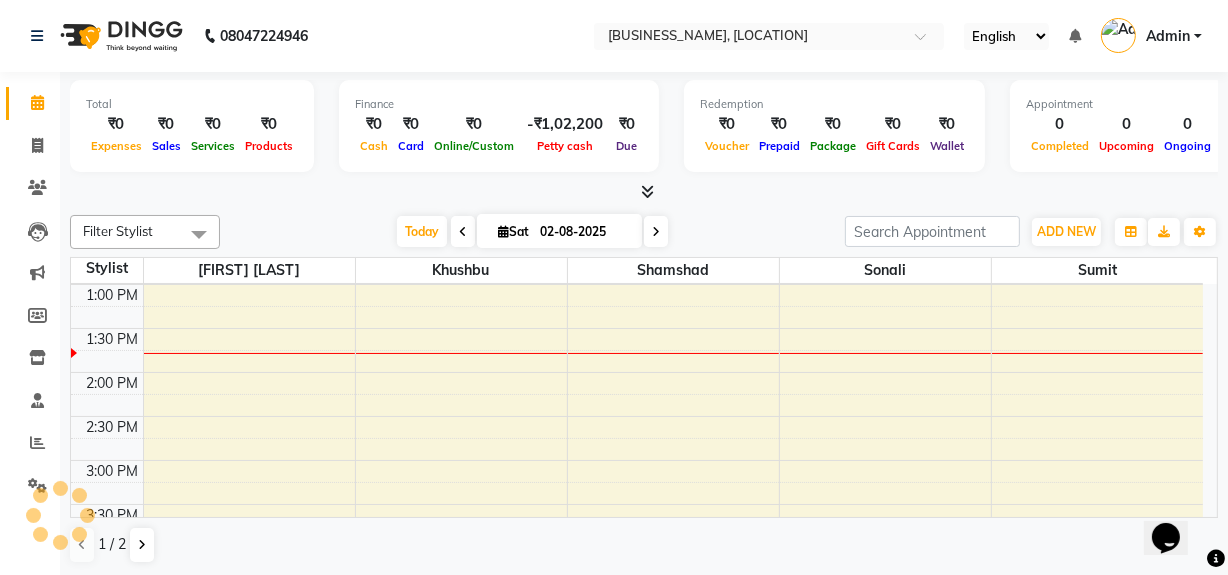 scroll, scrollTop: 351, scrollLeft: 0, axis: vertical 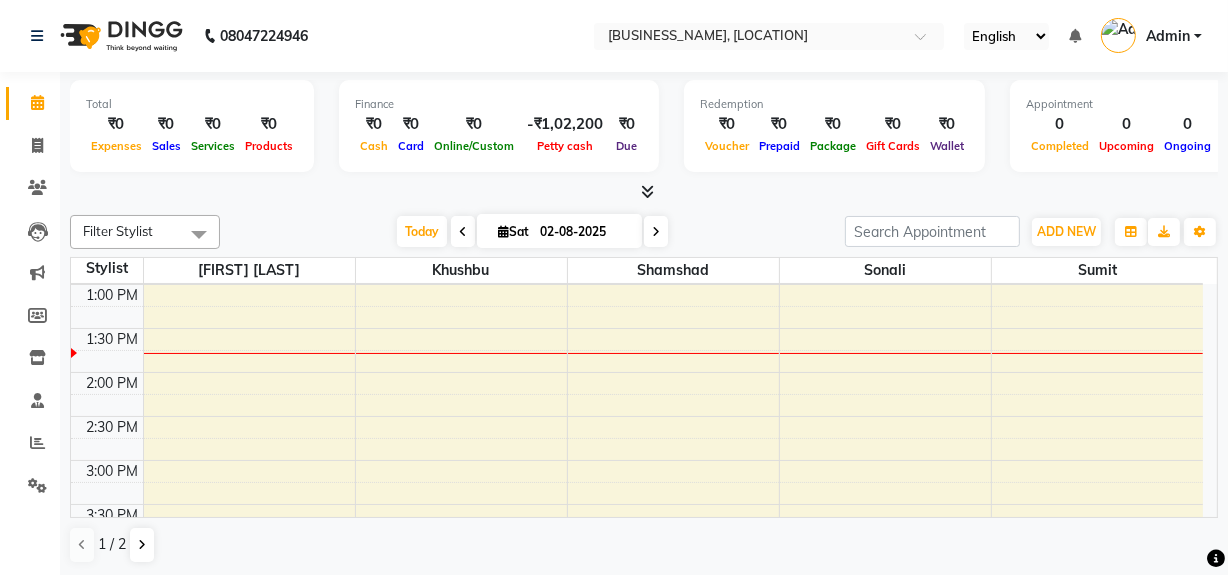 click at bounding box center (656, 231) 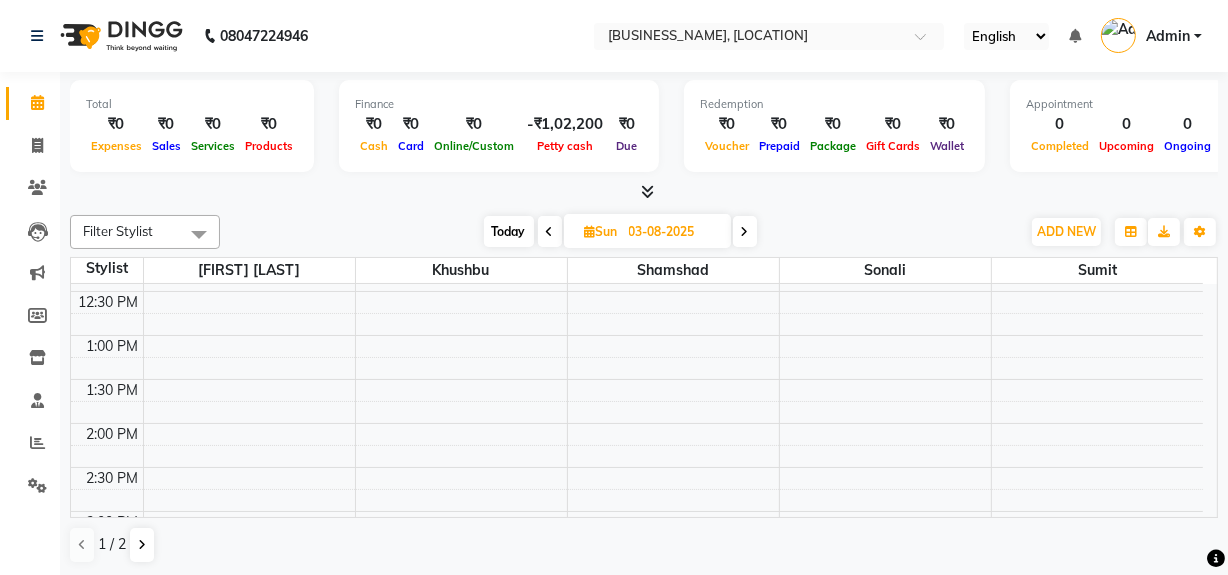 scroll, scrollTop: 260, scrollLeft: 0, axis: vertical 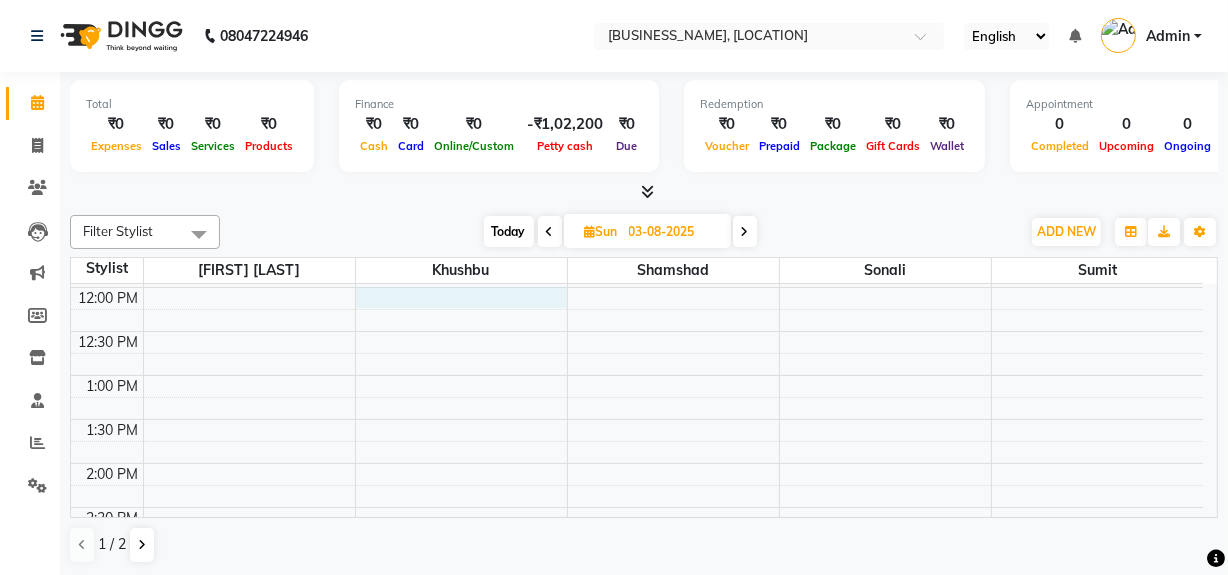 click on "9:00 AM 9:30 AM 10:00 AM 10:30 AM 11:00 AM 11:30 AM 12:00 PM 12:30 PM 1:00 PM 1:30 PM 2:00 PM 2:30 PM 3:00 PM 3:30 PM 4:00 PM 4:30 PM 5:00 PM 5:30 PM 6:00 PM 6:30 PM 7:00 PM 7:30 PM 8:00 PM 8:30 PM 9:00 PM 9:30 PM 10:00 PM 10:30 PM" at bounding box center [637, 639] 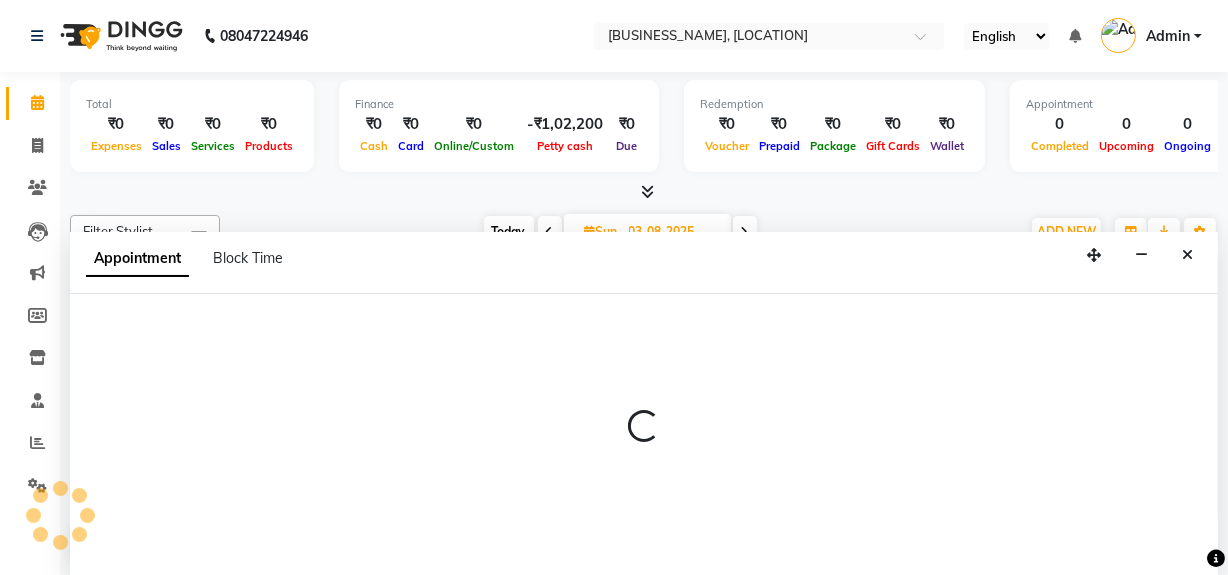 scroll, scrollTop: 0, scrollLeft: 0, axis: both 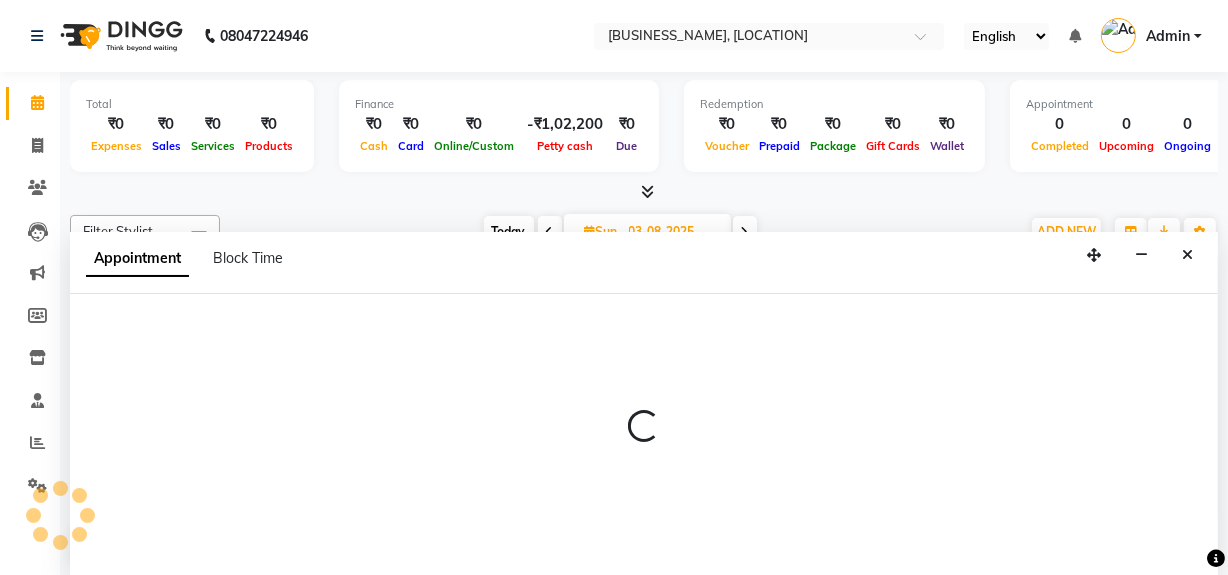 select on "71171" 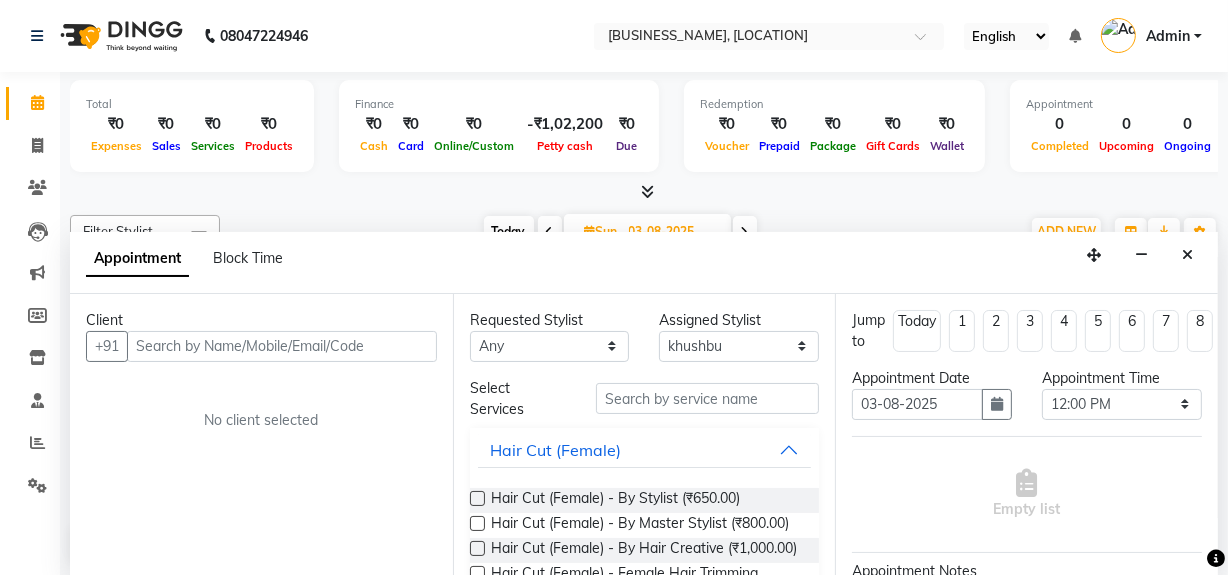 click at bounding box center (282, 346) 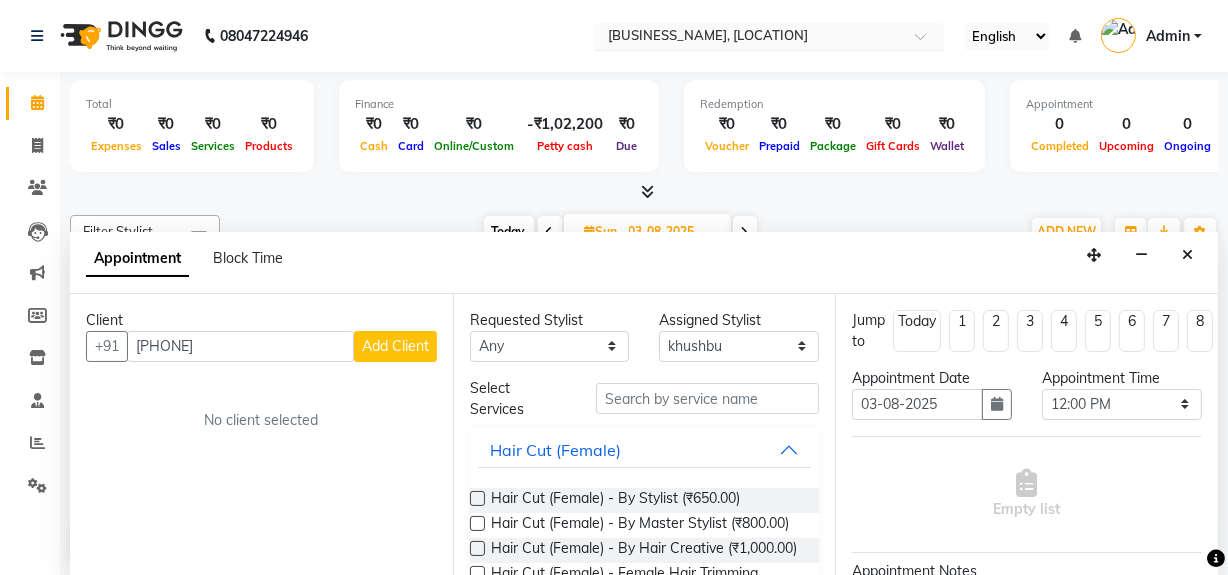 type on "[PHONE]" 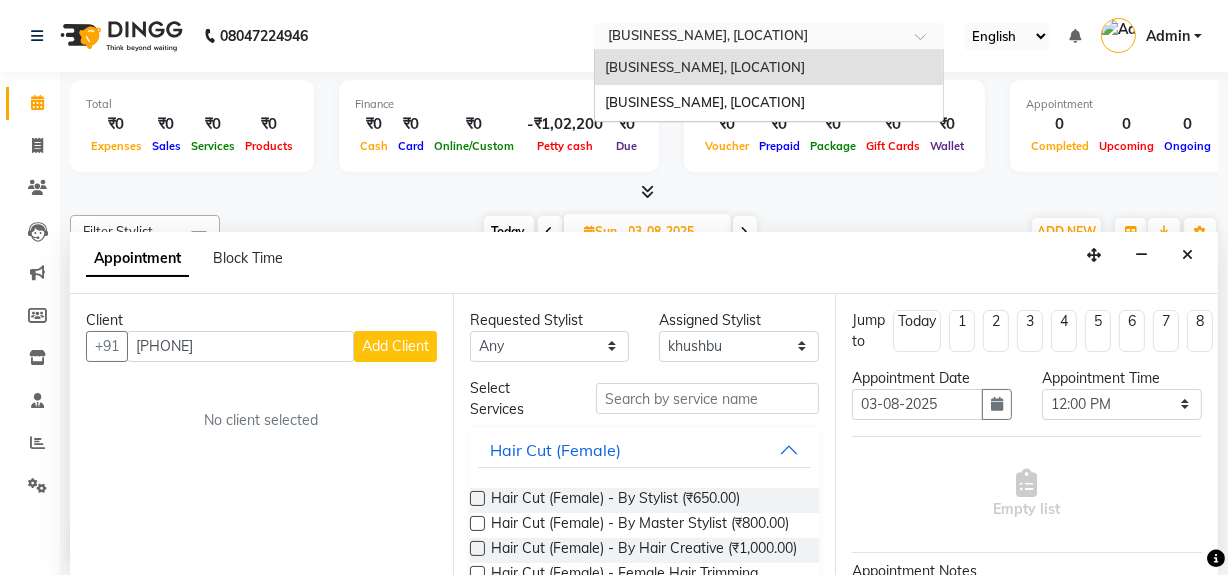 click at bounding box center (749, 38) 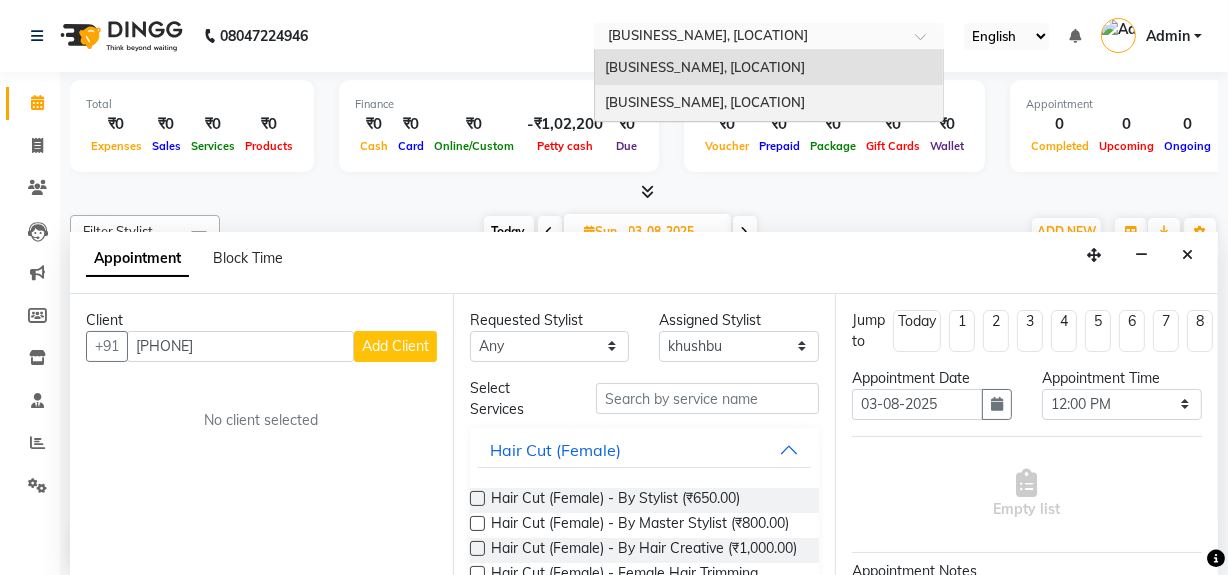 click on "Him & Her , Mira Road East" at bounding box center [705, 102] 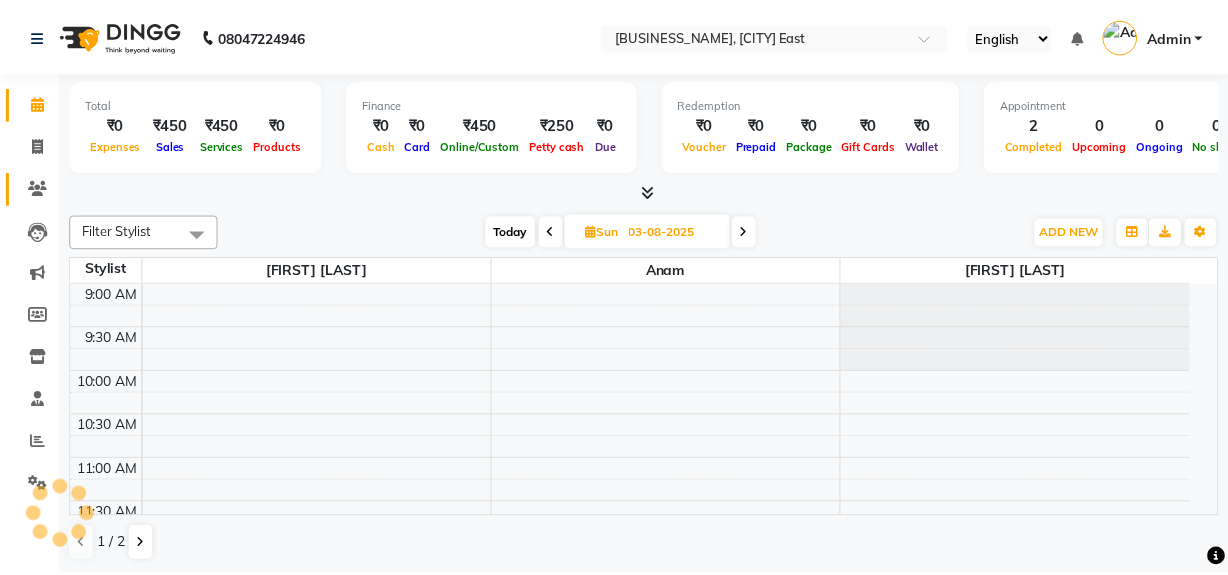 scroll, scrollTop: 0, scrollLeft: 0, axis: both 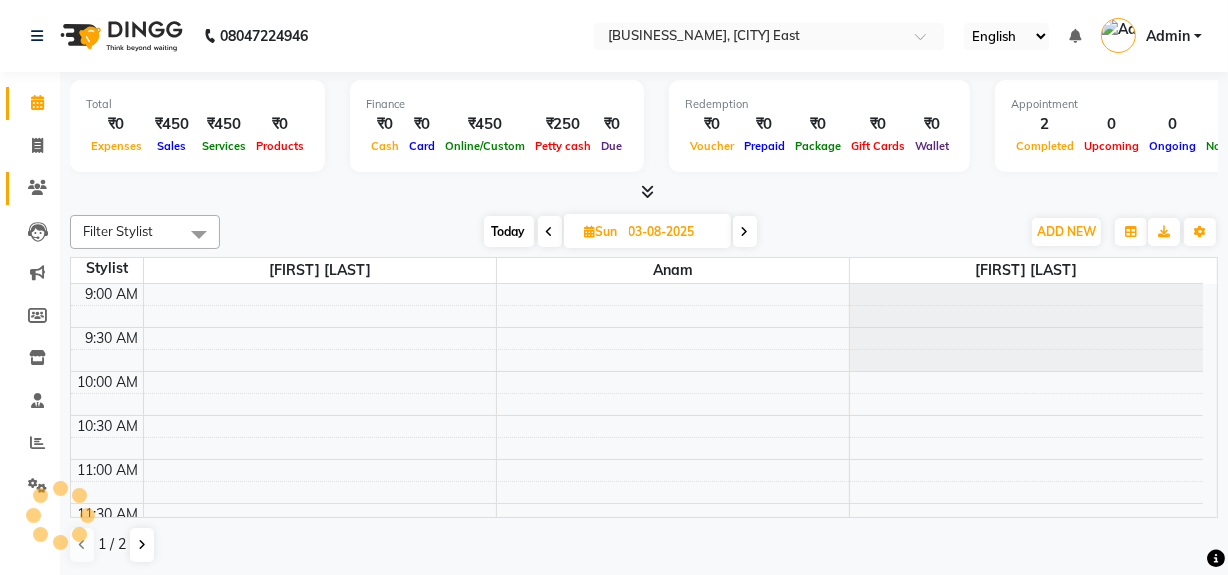 click 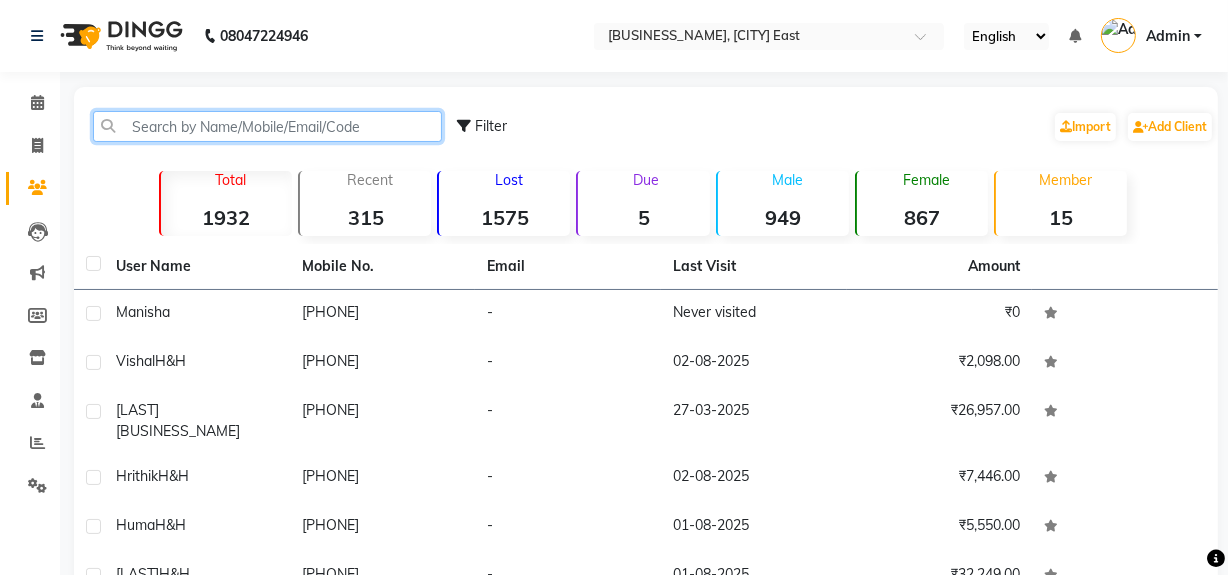 click 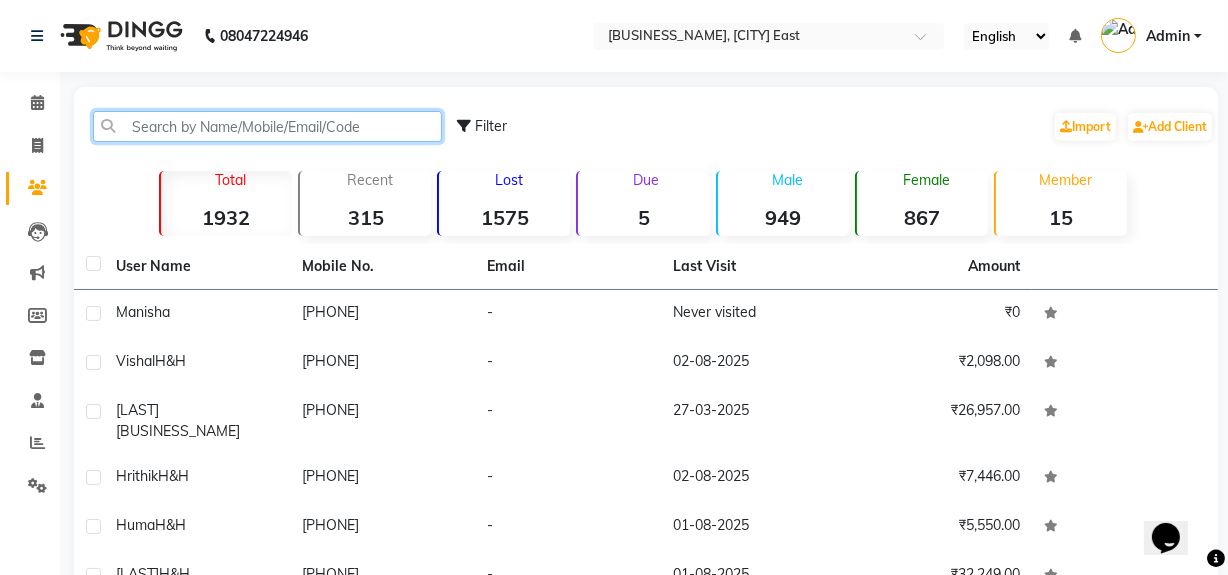 scroll, scrollTop: 0, scrollLeft: 0, axis: both 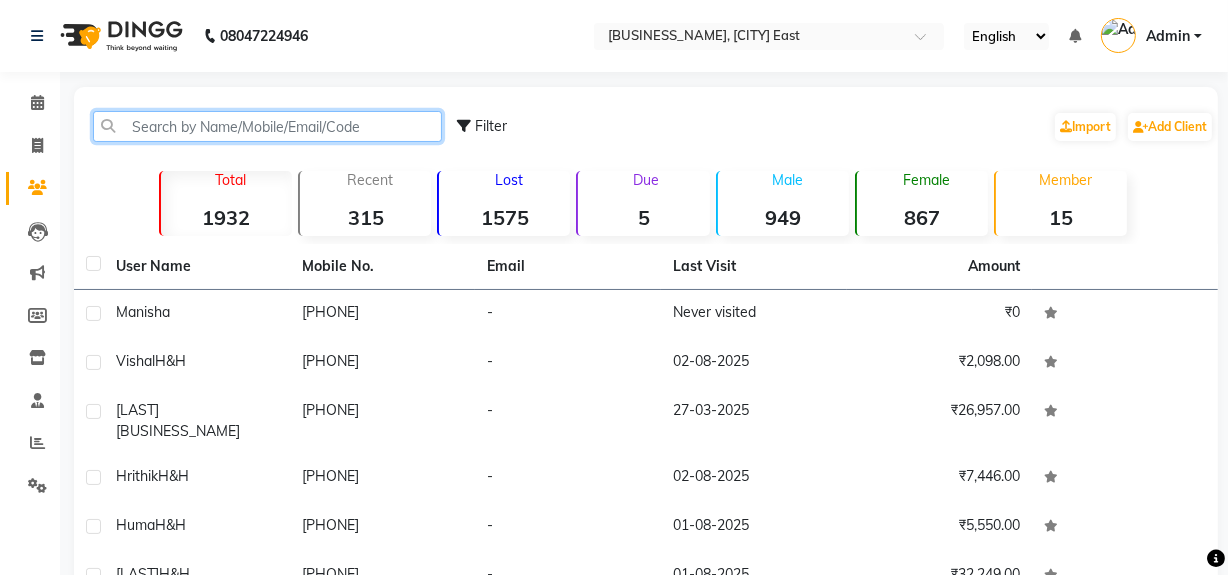 paste on "[PHONE]" 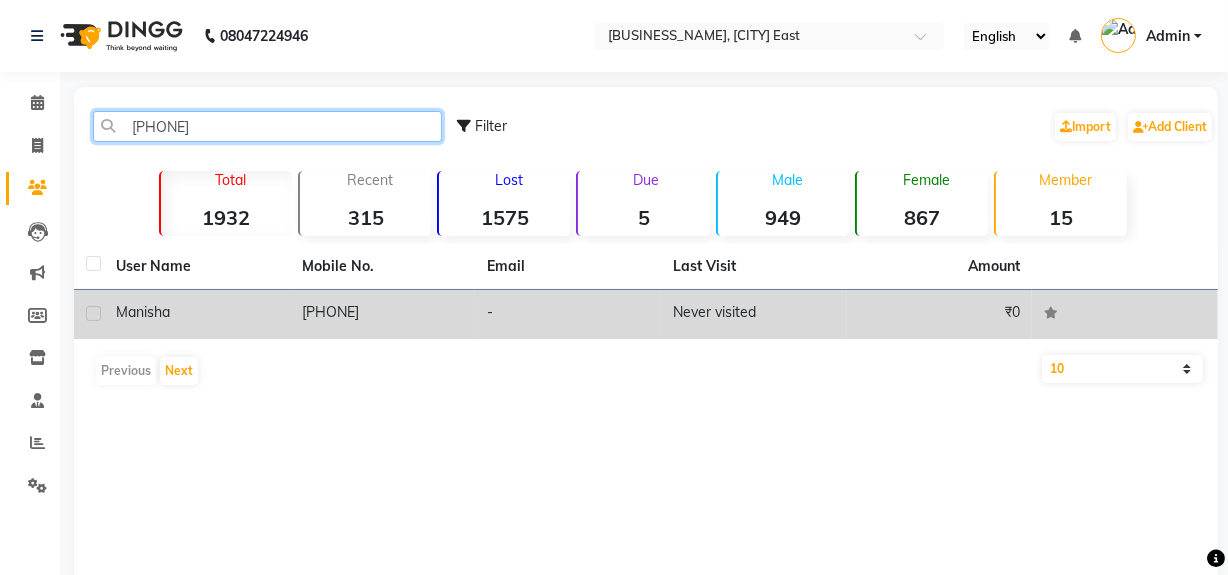 type on "[PHONE]" 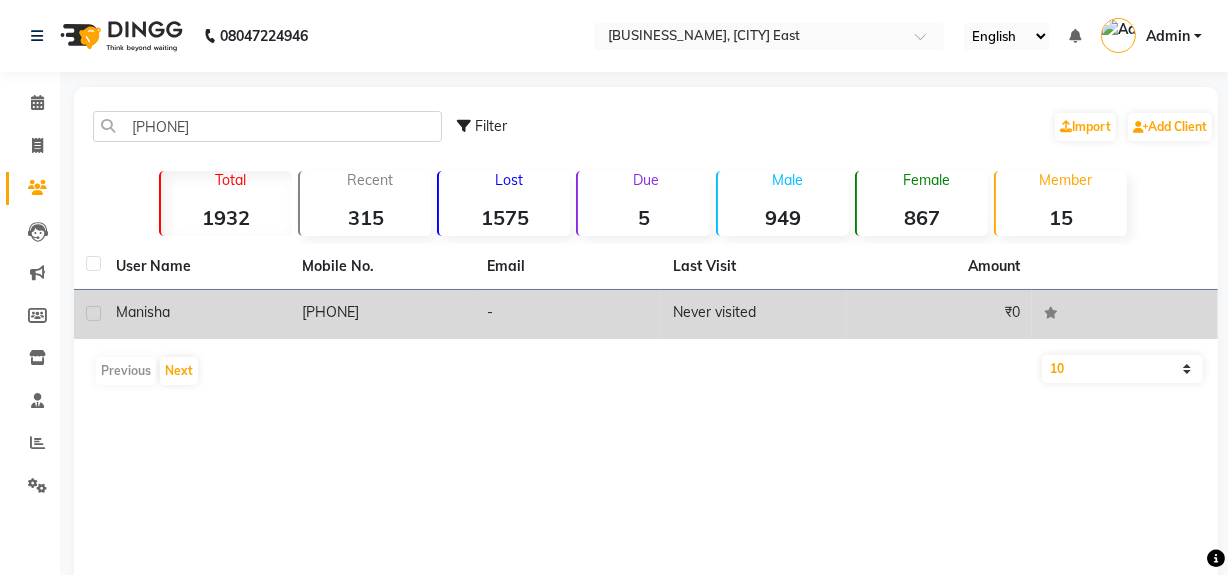 click 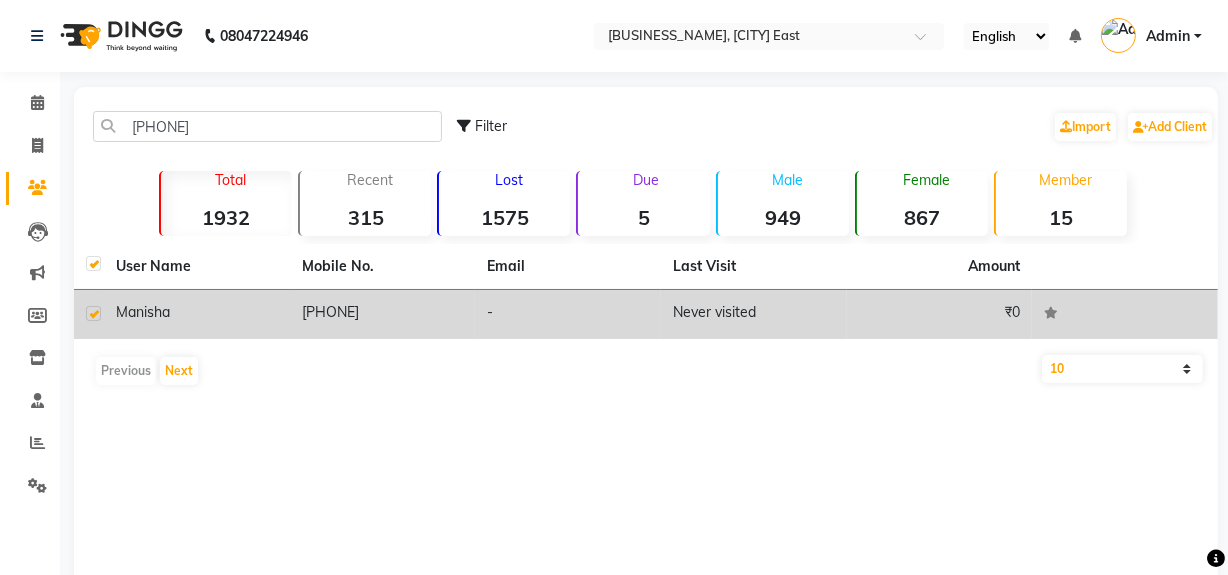 checkbox on "true" 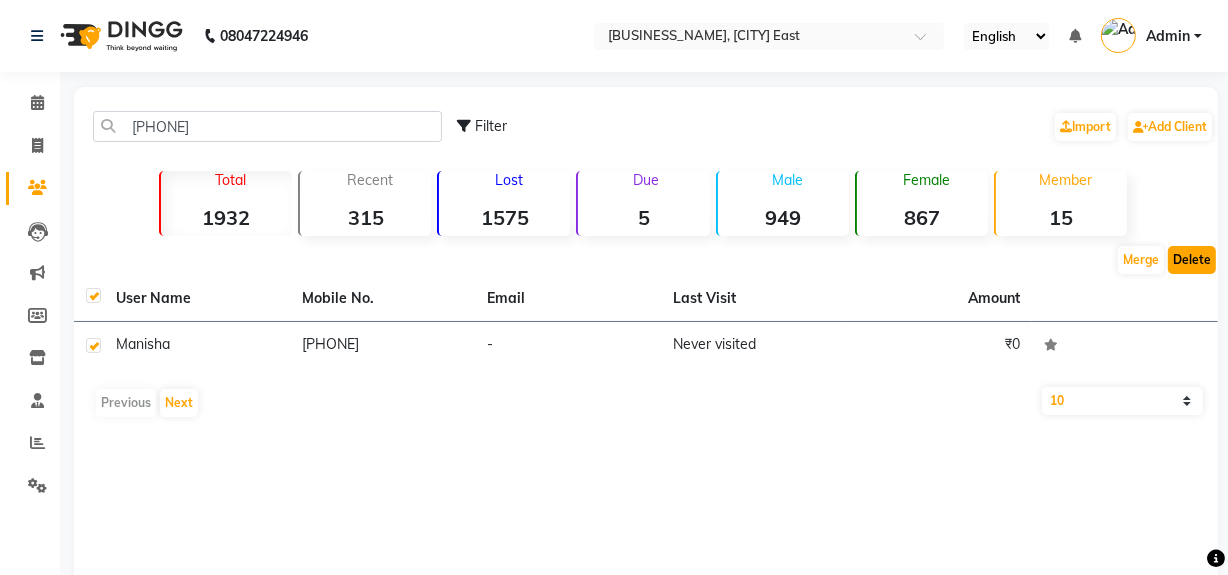 click on "Delete" 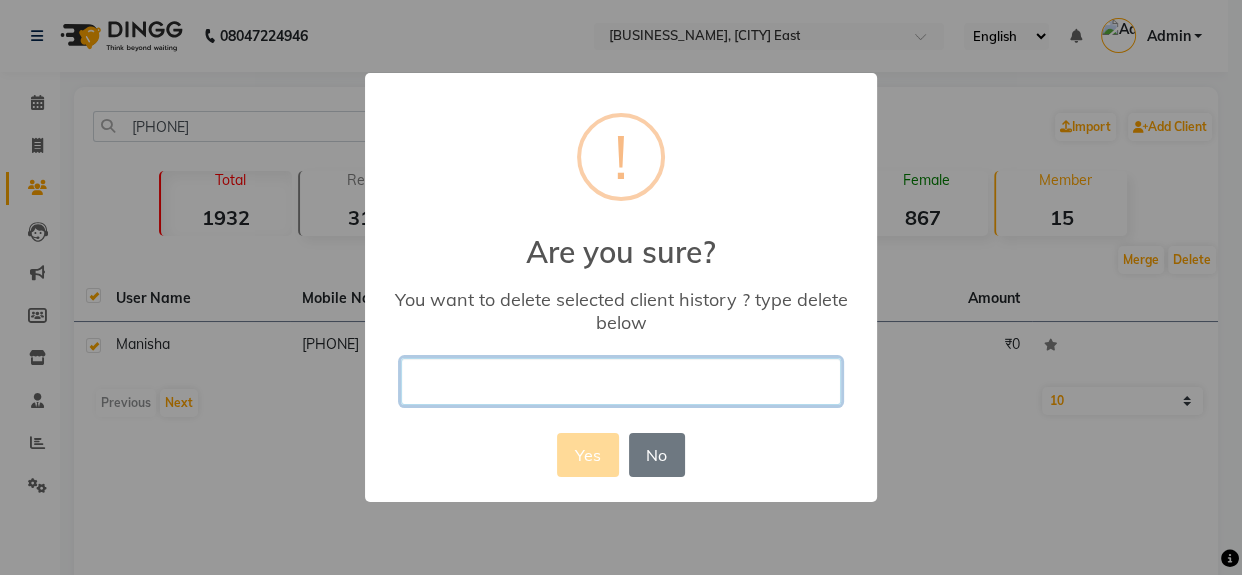 click at bounding box center [621, 381] 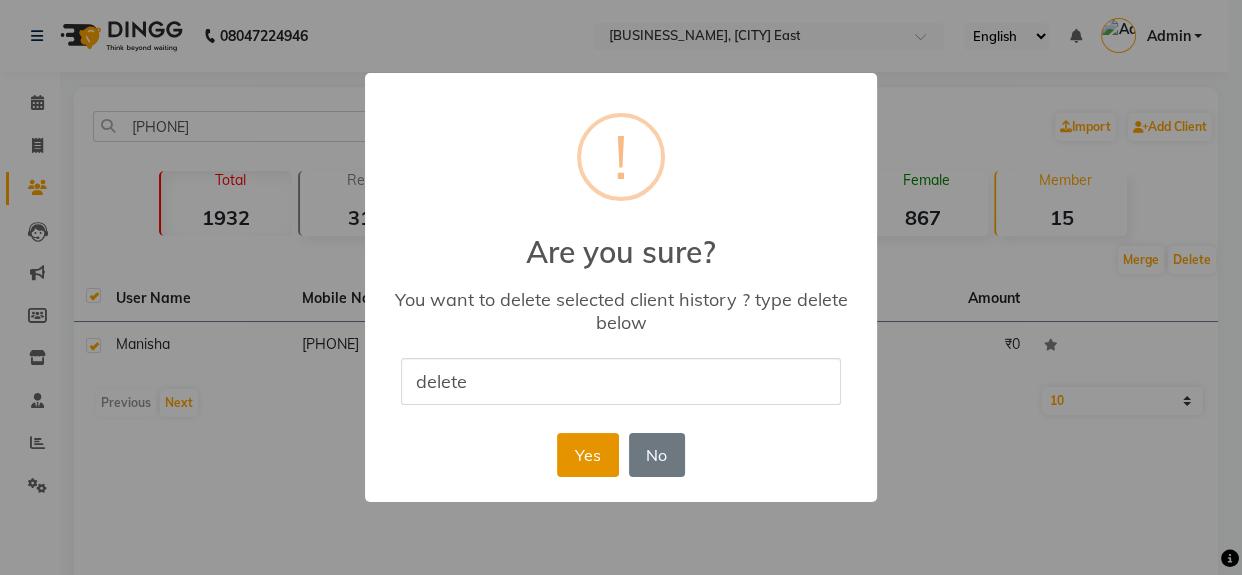 click on "Yes" at bounding box center (587, 455) 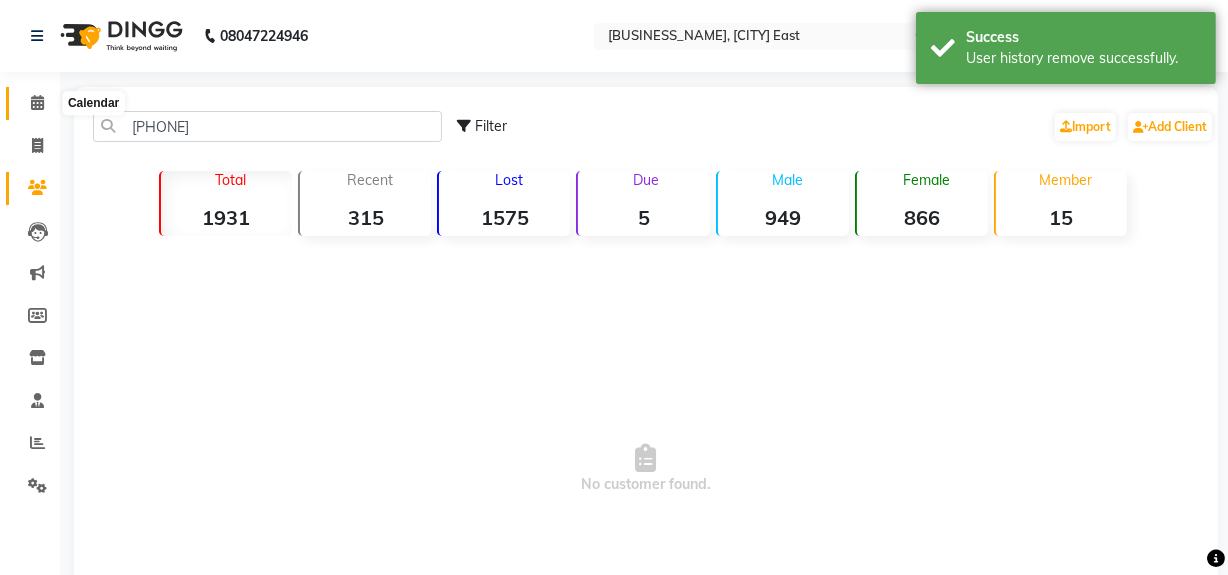 click 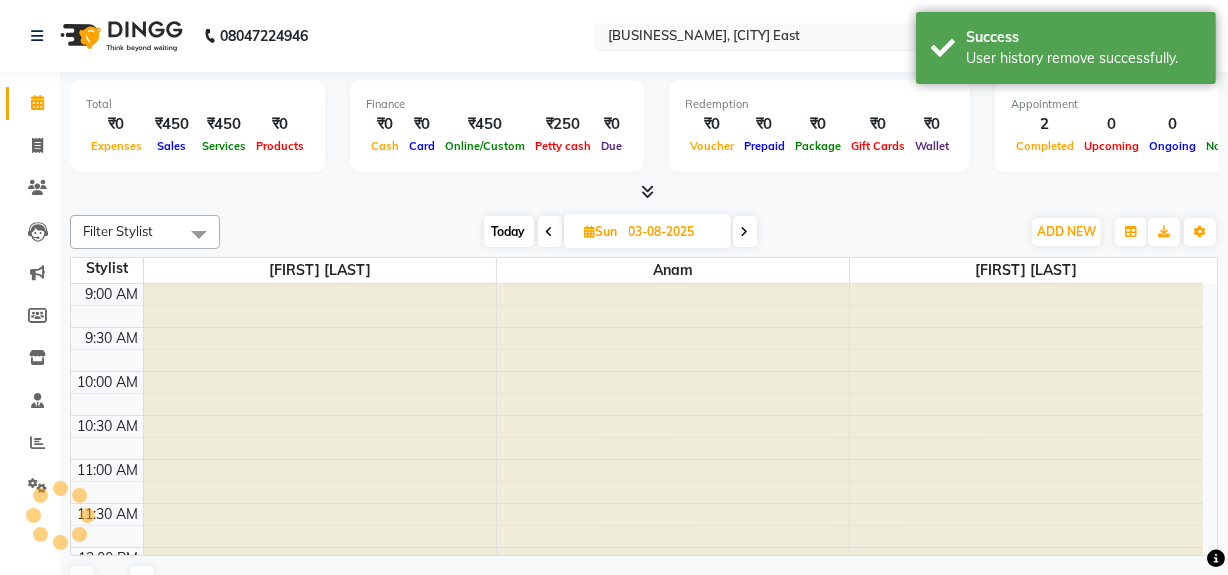 scroll, scrollTop: 351, scrollLeft: 0, axis: vertical 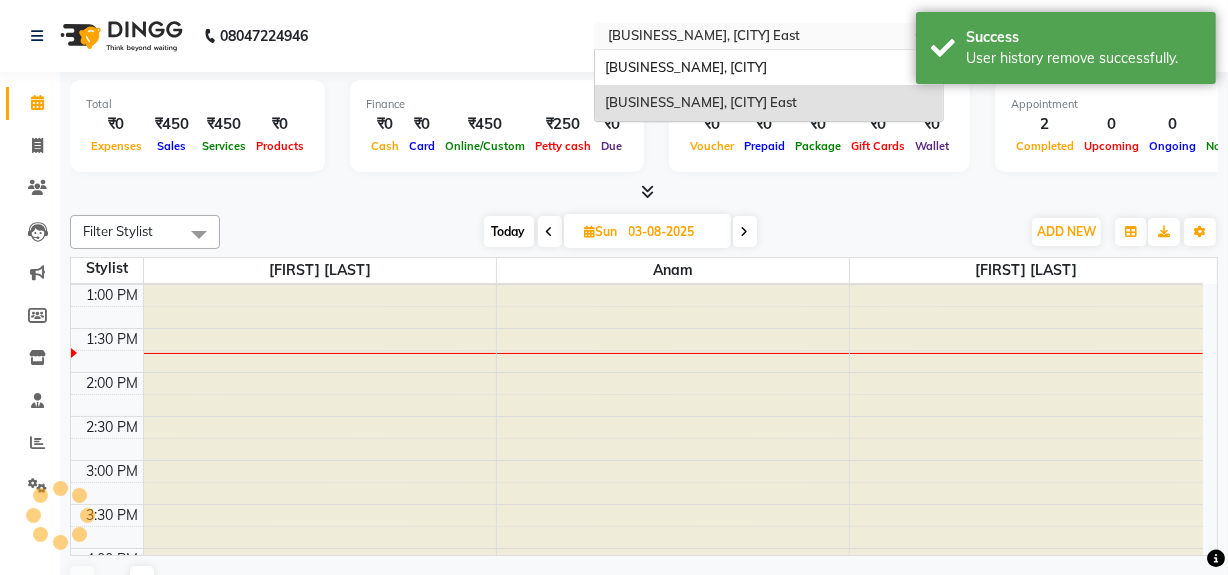 click at bounding box center [749, 38] 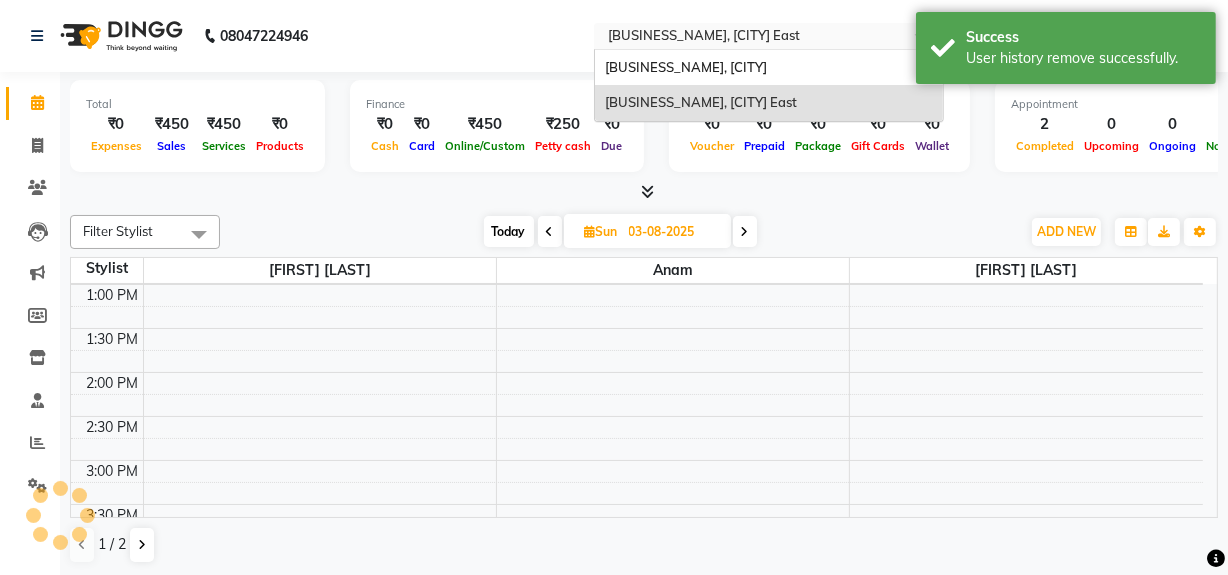 scroll, scrollTop: 0, scrollLeft: 0, axis: both 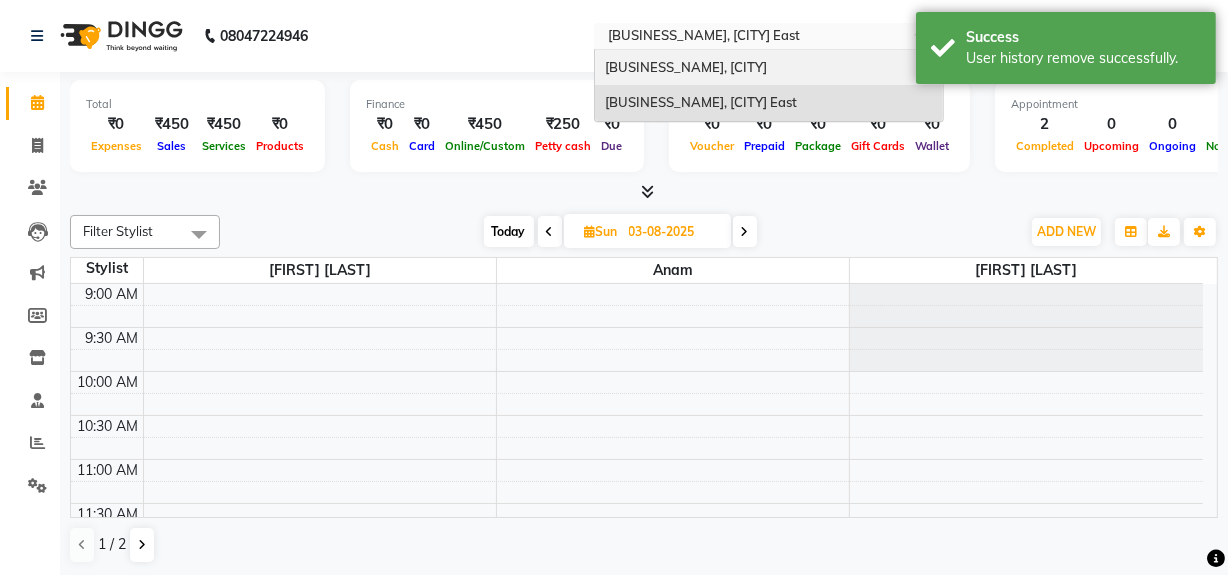 click on "Noir Salon, [CITY]" at bounding box center [686, 67] 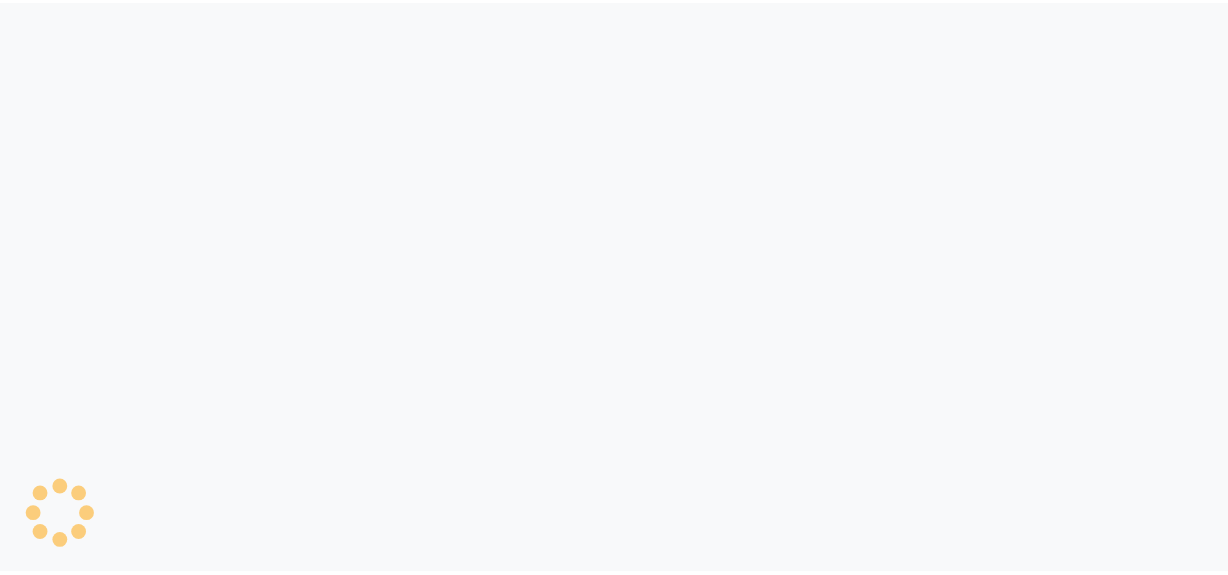 scroll, scrollTop: 0, scrollLeft: 0, axis: both 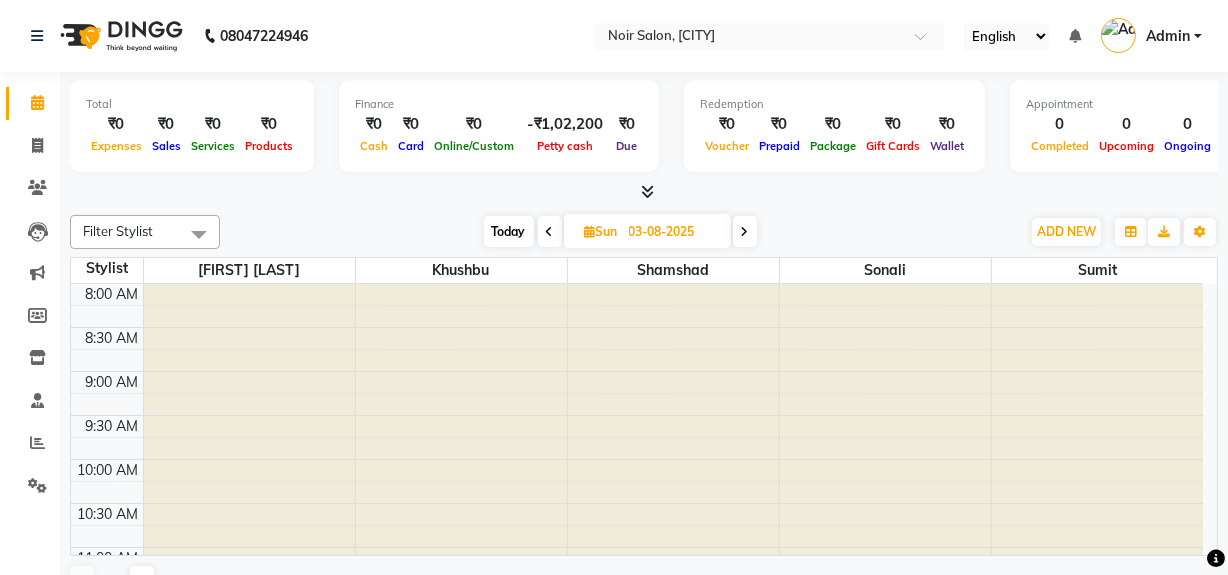 select on "en" 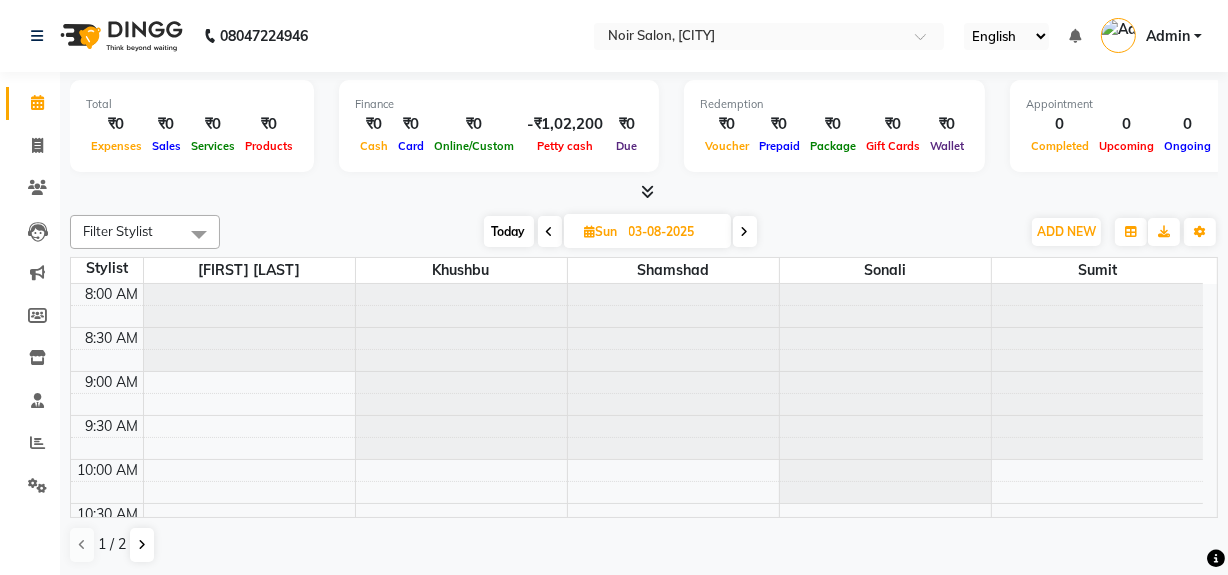 scroll, scrollTop: 0, scrollLeft: 0, axis: both 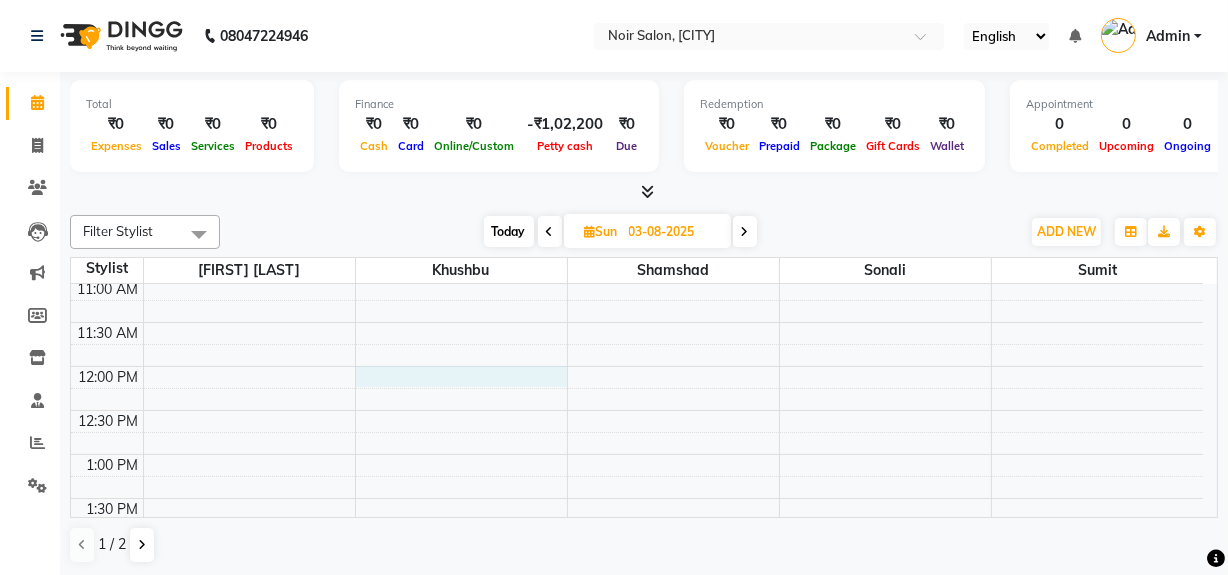 click on "9:00 AM 9:30 AM 10:00 AM 10:30 AM 11:00 AM 11:30 AM 12:00 PM 12:30 PM 1:00 PM 1:30 PM 2:00 PM 2:30 PM 3:00 PM 3:30 PM 4:00 PM 4:30 PM 5:00 PM 5:30 PM 6:00 PM 6:30 PM 7:00 PM 7:30 PM 8:00 PM 8:30 PM 9:00 PM 9:30 PM 10:00 PM 10:30 PM" at bounding box center (637, 718) 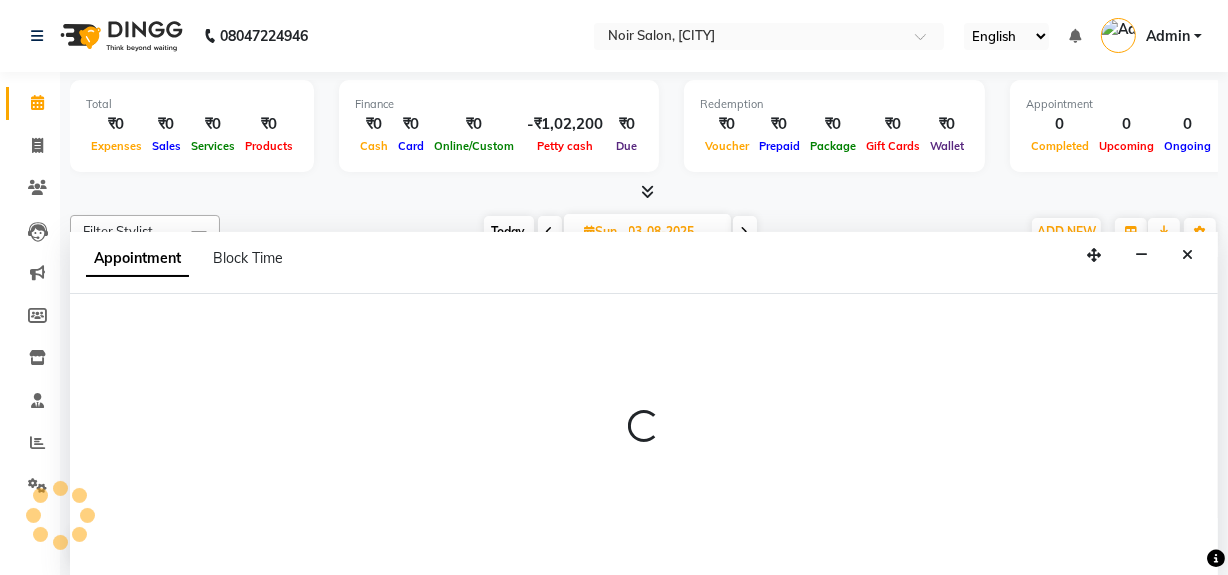 select on "71171" 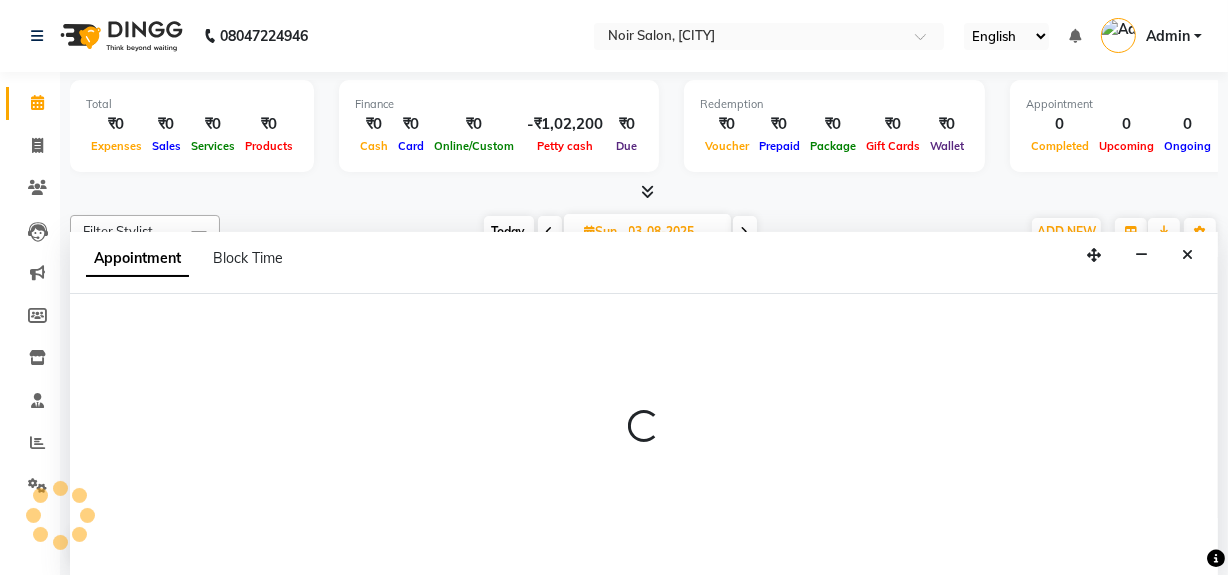 select on "tentative" 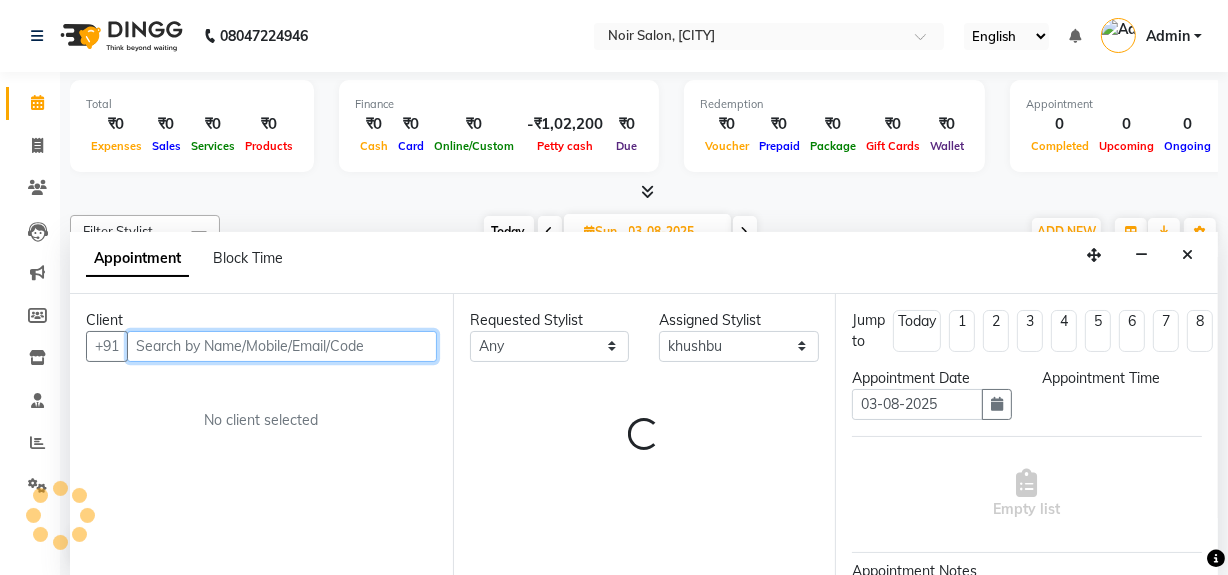 select on "720" 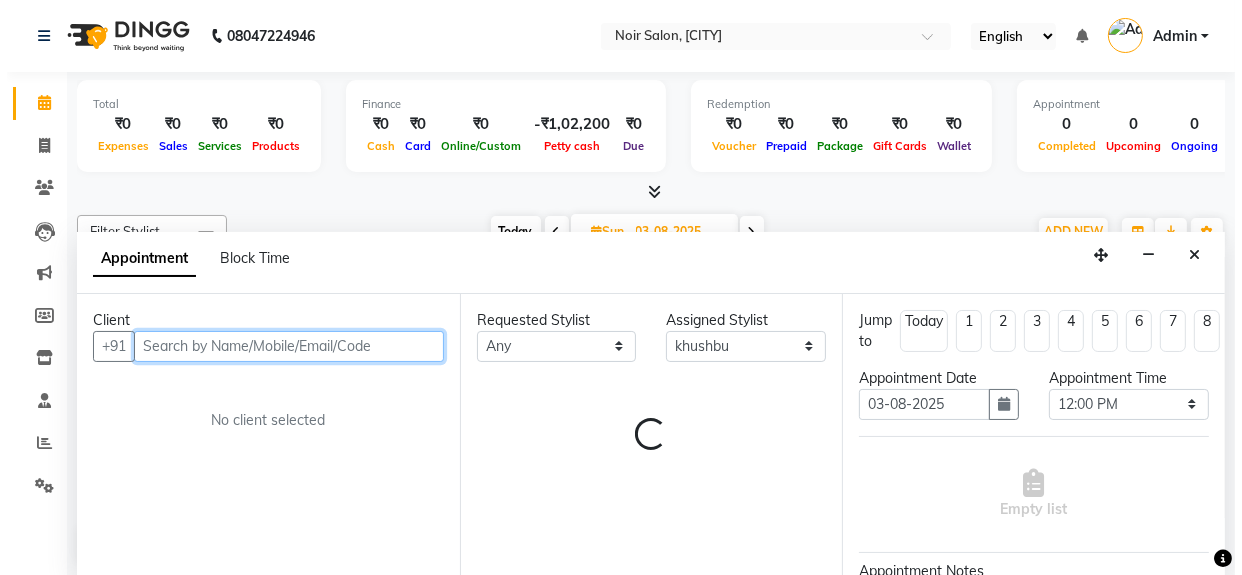 scroll, scrollTop: 0, scrollLeft: 0, axis: both 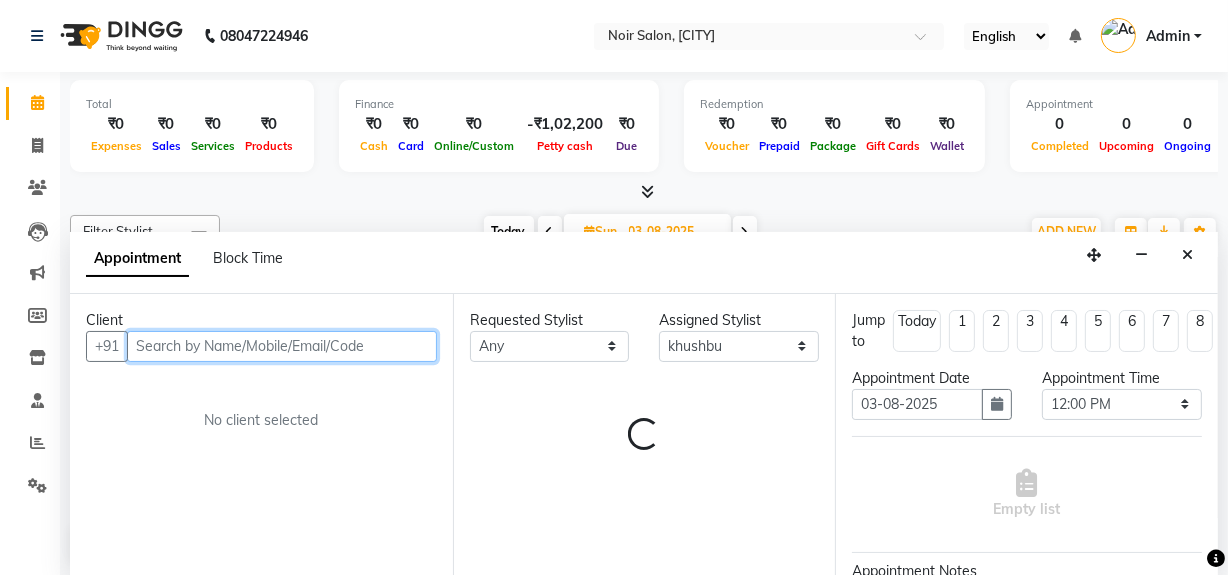 click at bounding box center (282, 346) 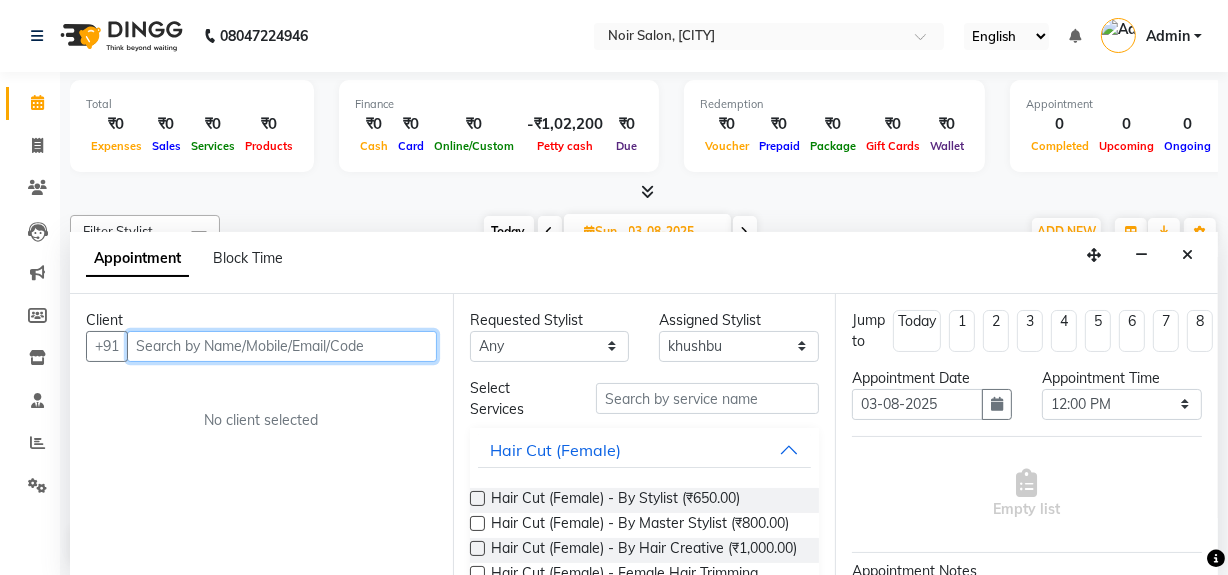 paste on "[PHONE]" 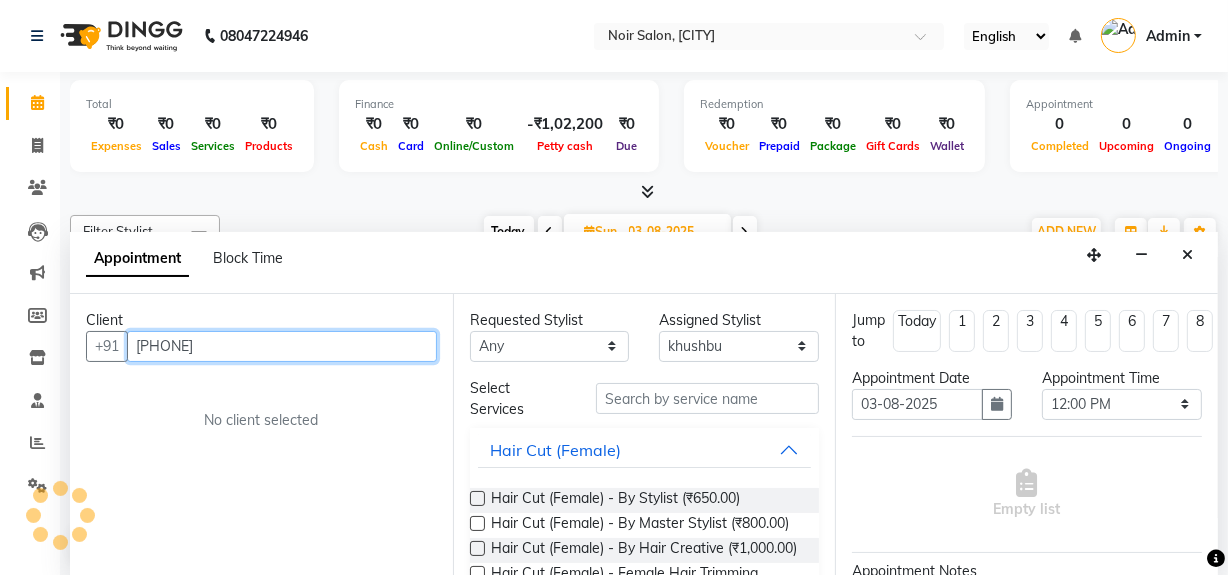 click on "[PHONE]" at bounding box center (282, 346) 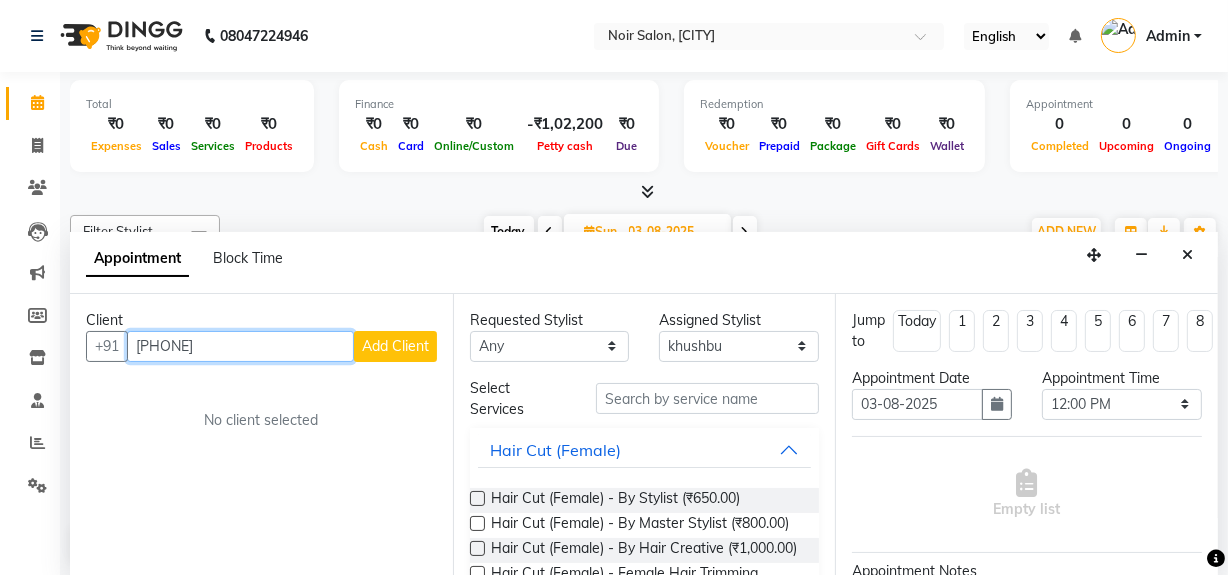 type on "[PHONE]" 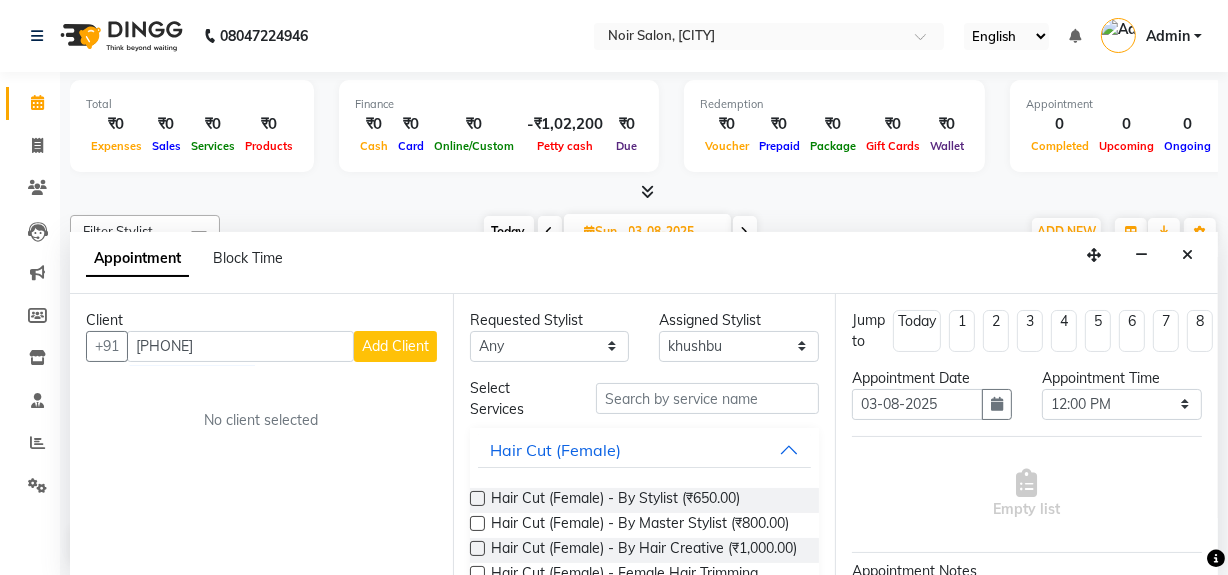 click on "Add Client" at bounding box center [395, 346] 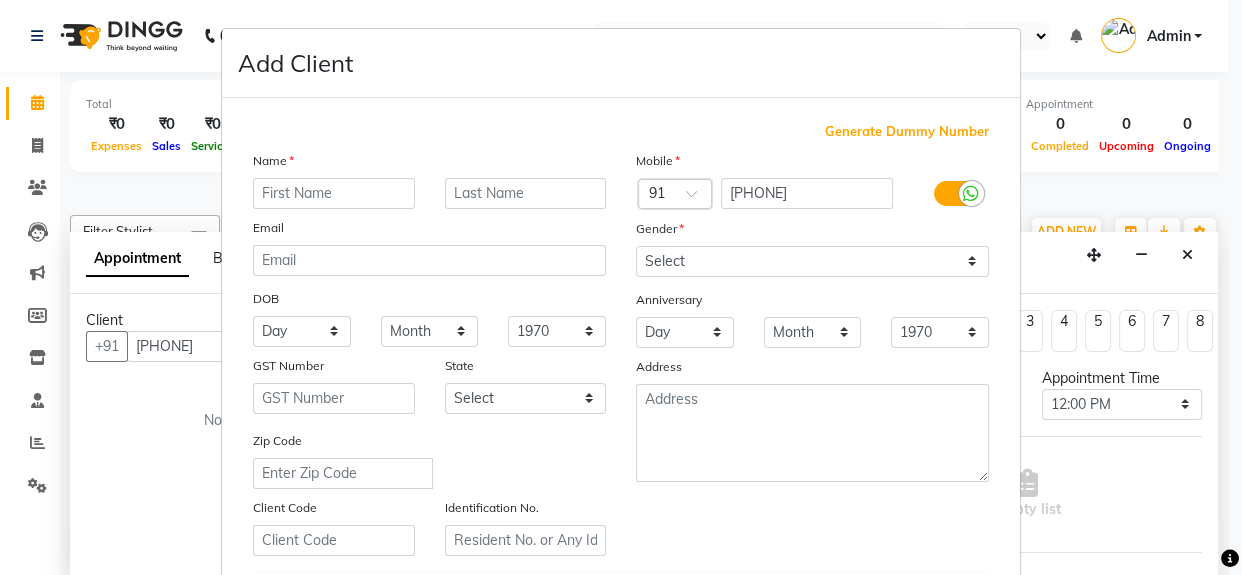click at bounding box center [334, 193] 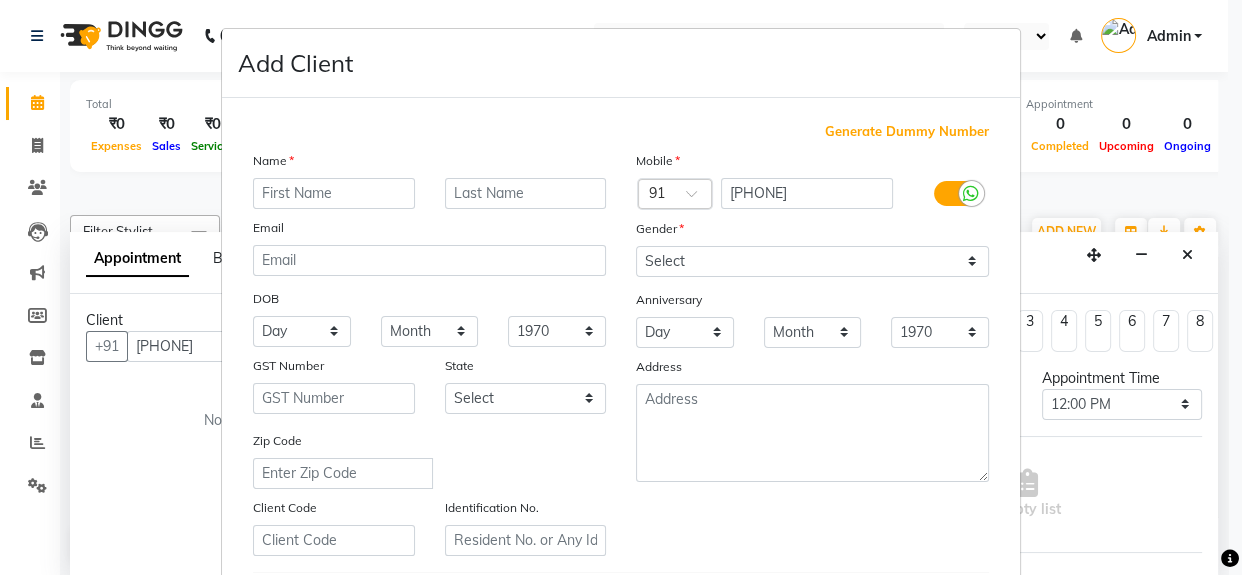 type on "m" 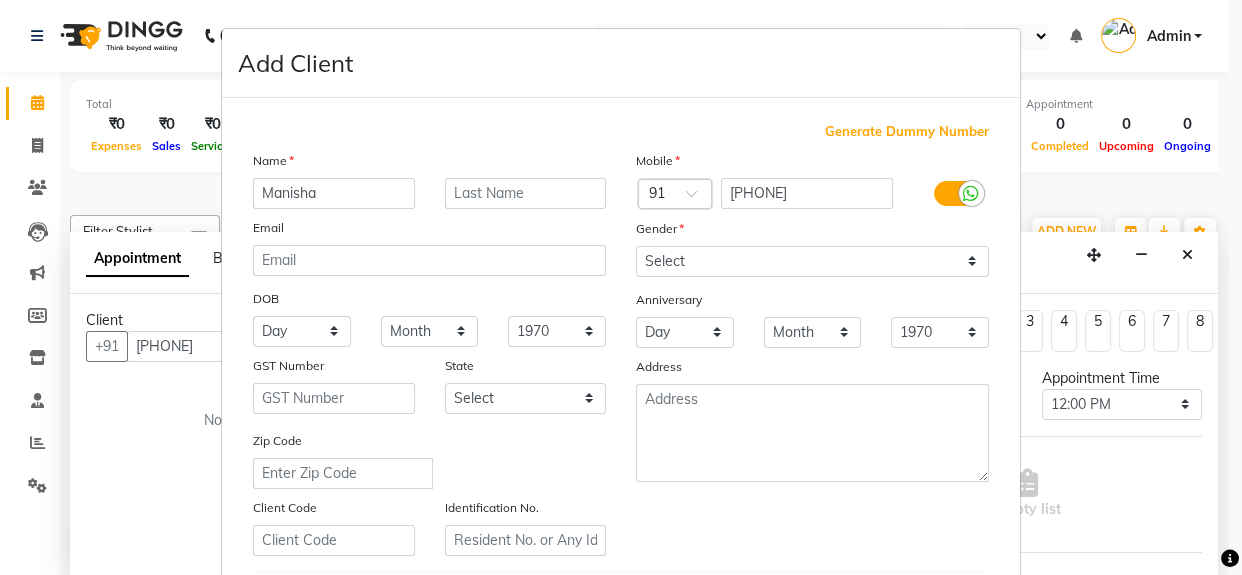 type on "Manisha" 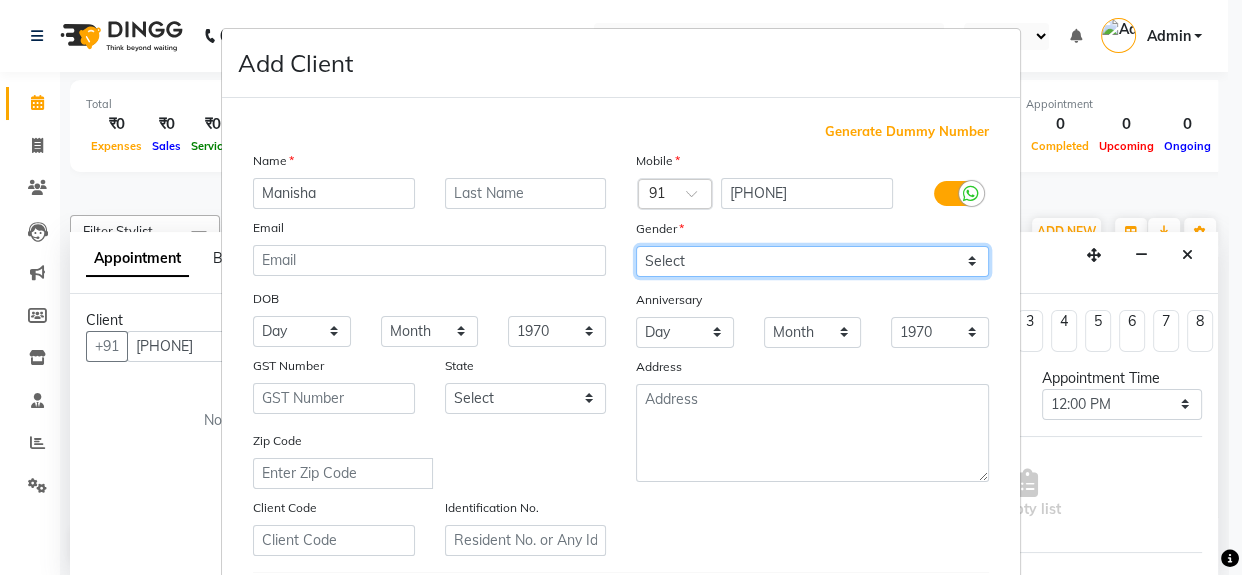 click on "Select Male Female Other Prefer Not To Say" at bounding box center [812, 261] 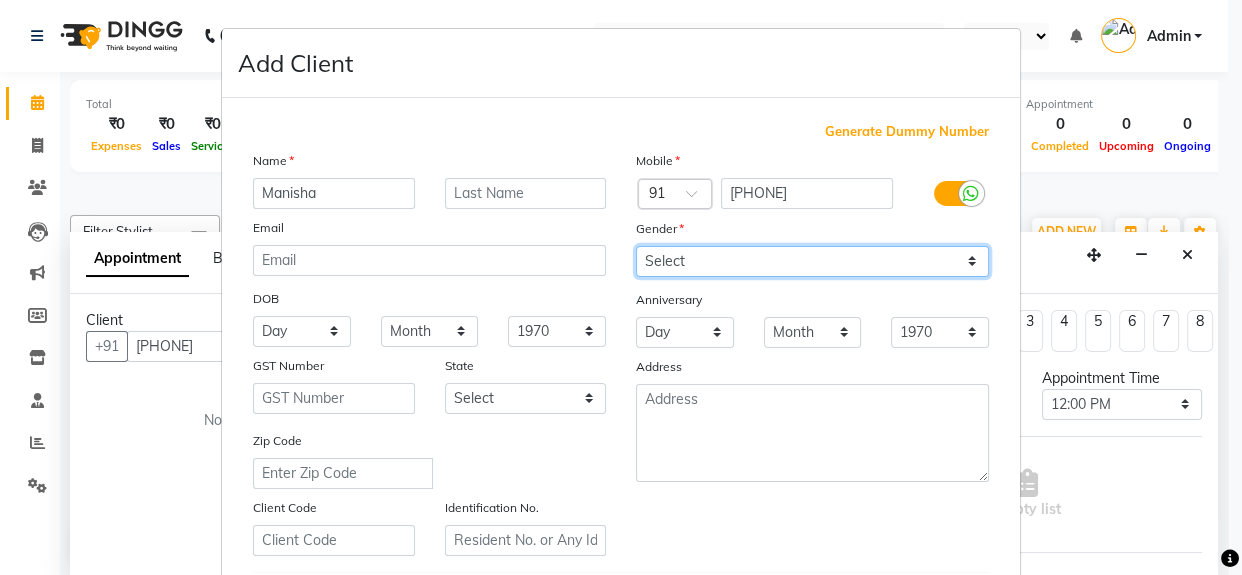 select on "female" 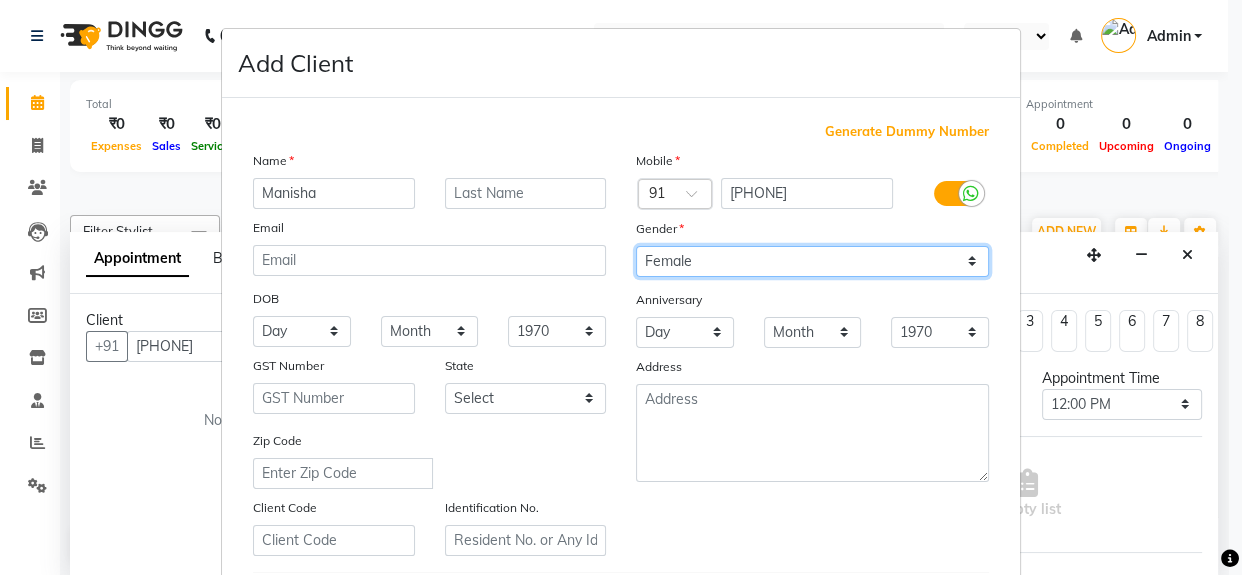 click on "Select Male Female Other Prefer Not To Say" at bounding box center [812, 261] 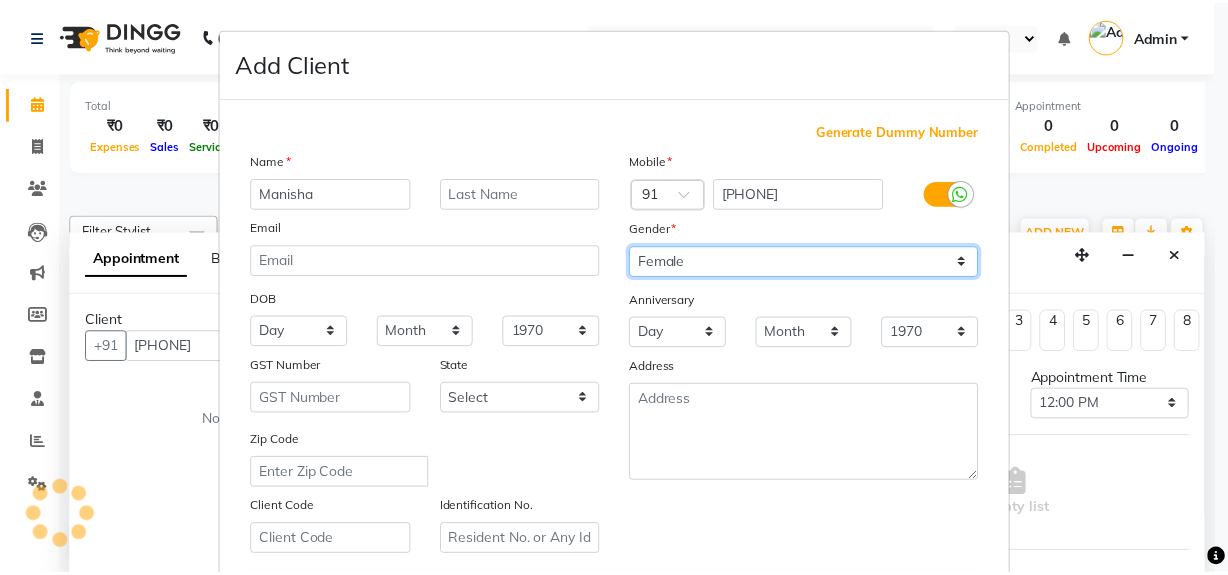 scroll, scrollTop: 353, scrollLeft: 0, axis: vertical 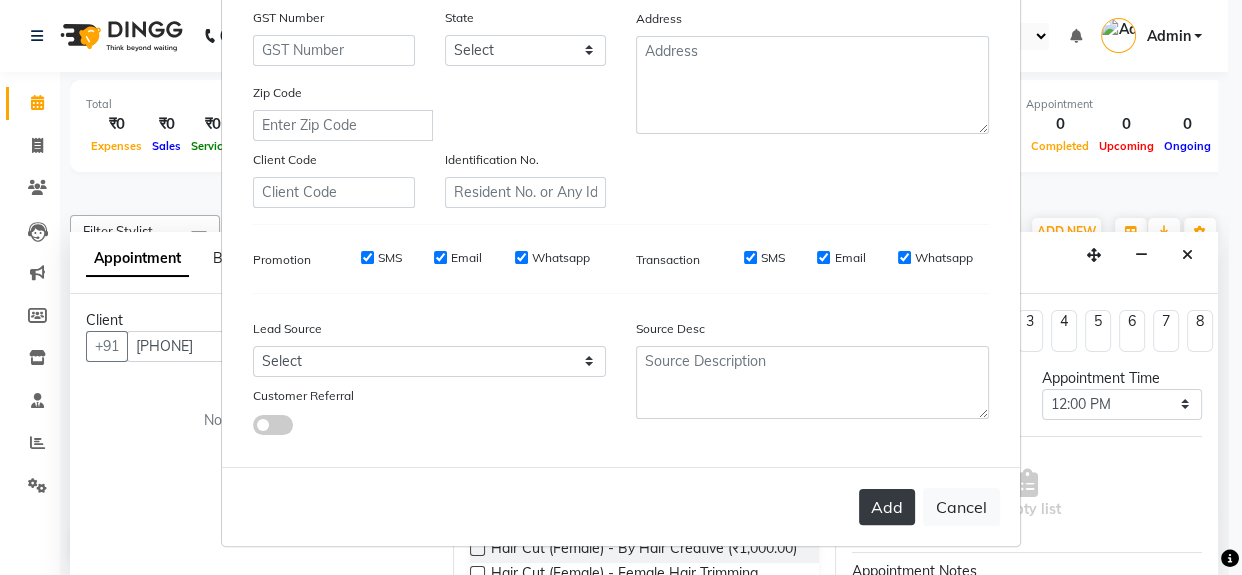 click on "Add" at bounding box center [887, 507] 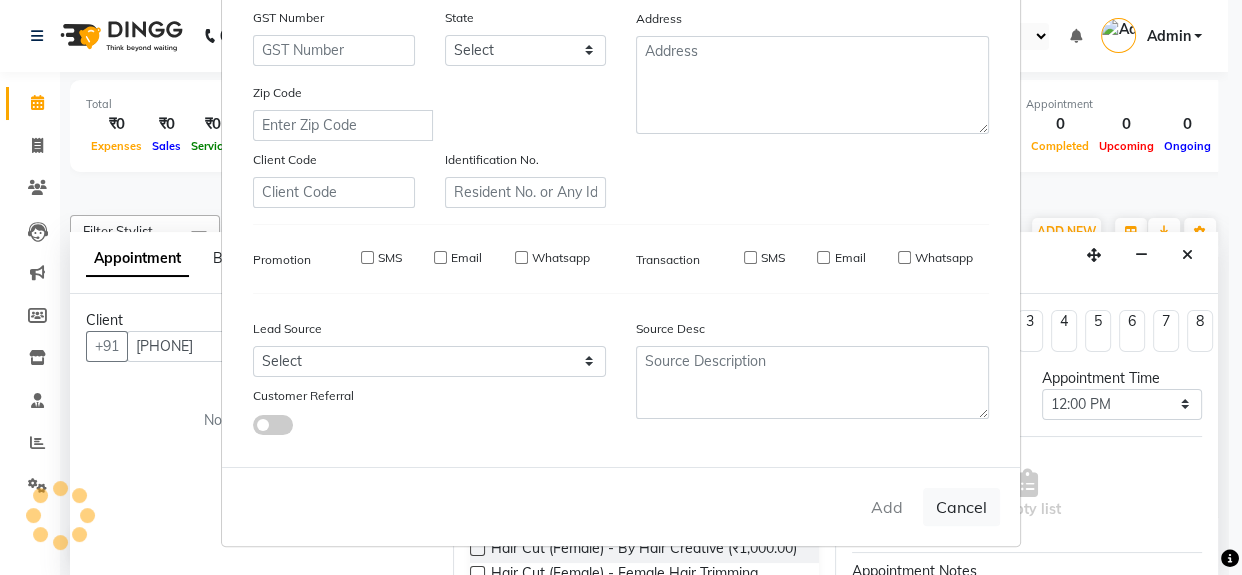 type 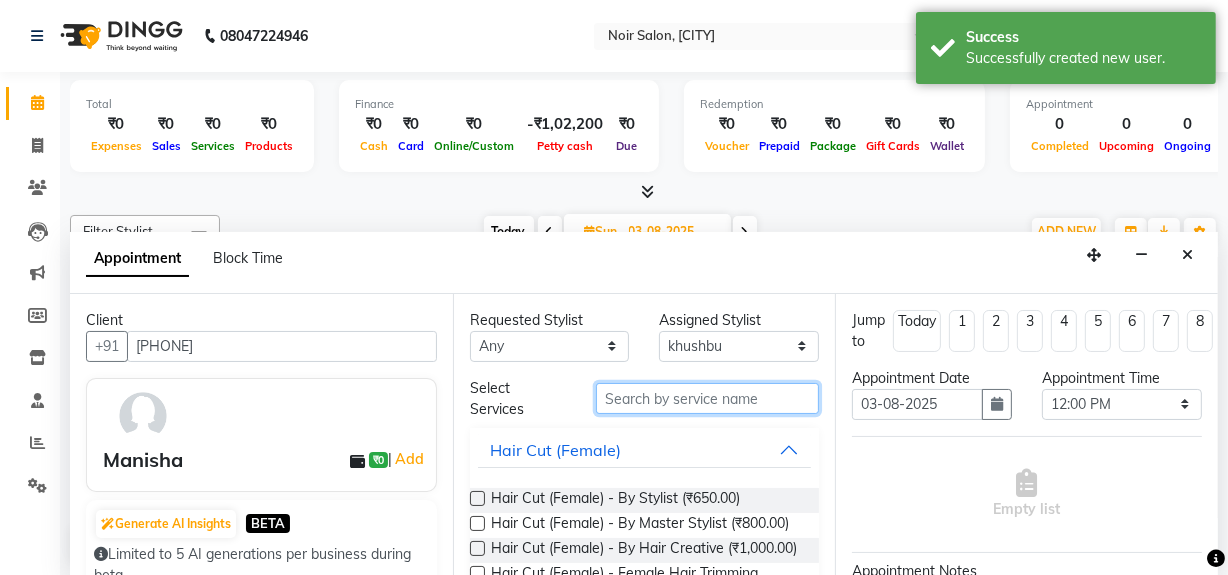 click at bounding box center [707, 398] 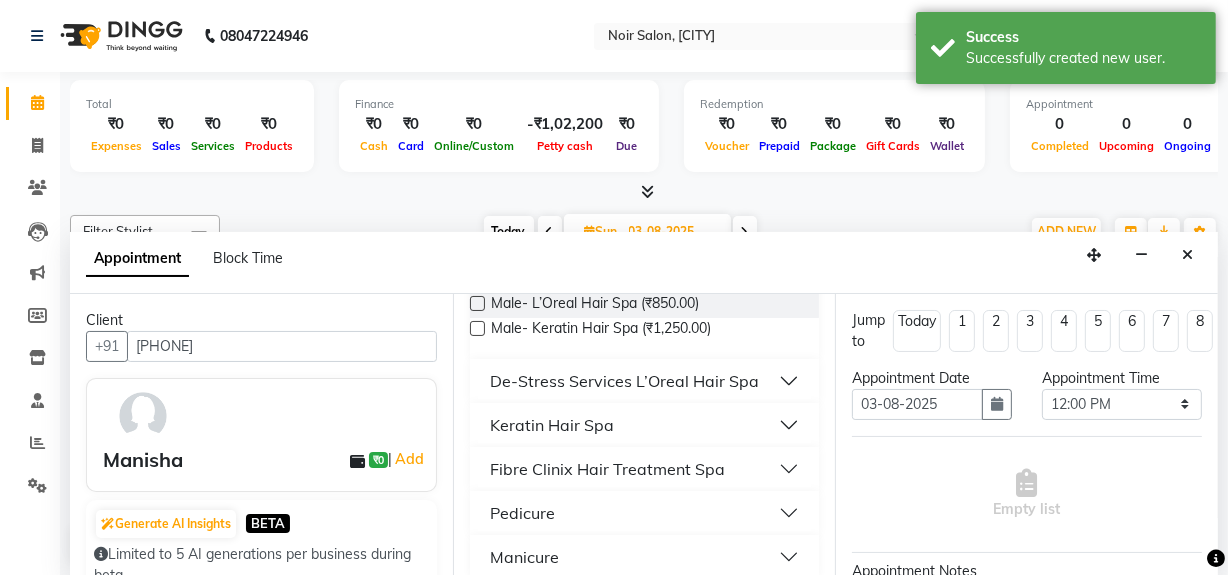 scroll, scrollTop: 211, scrollLeft: 0, axis: vertical 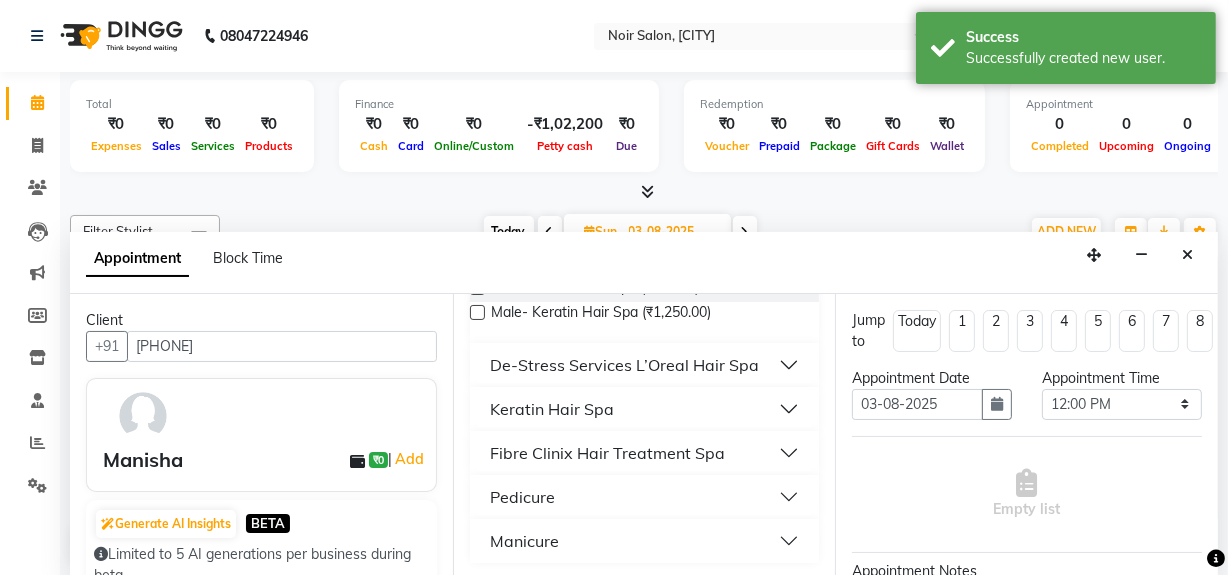 type on "spa" 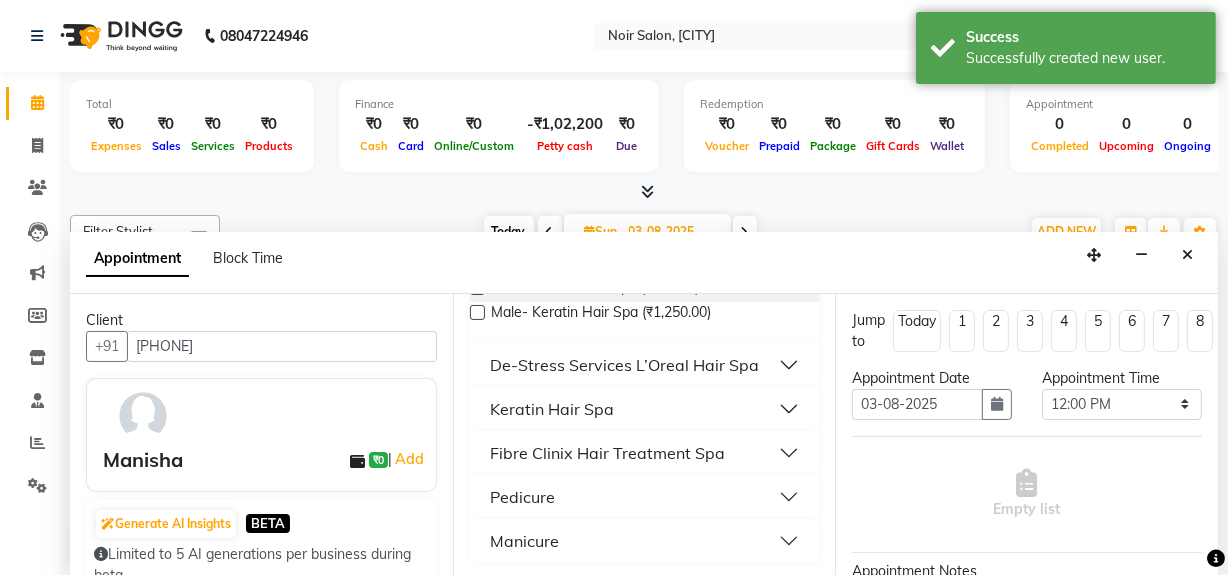click on "Keratin Hair Spa" at bounding box center [645, 409] 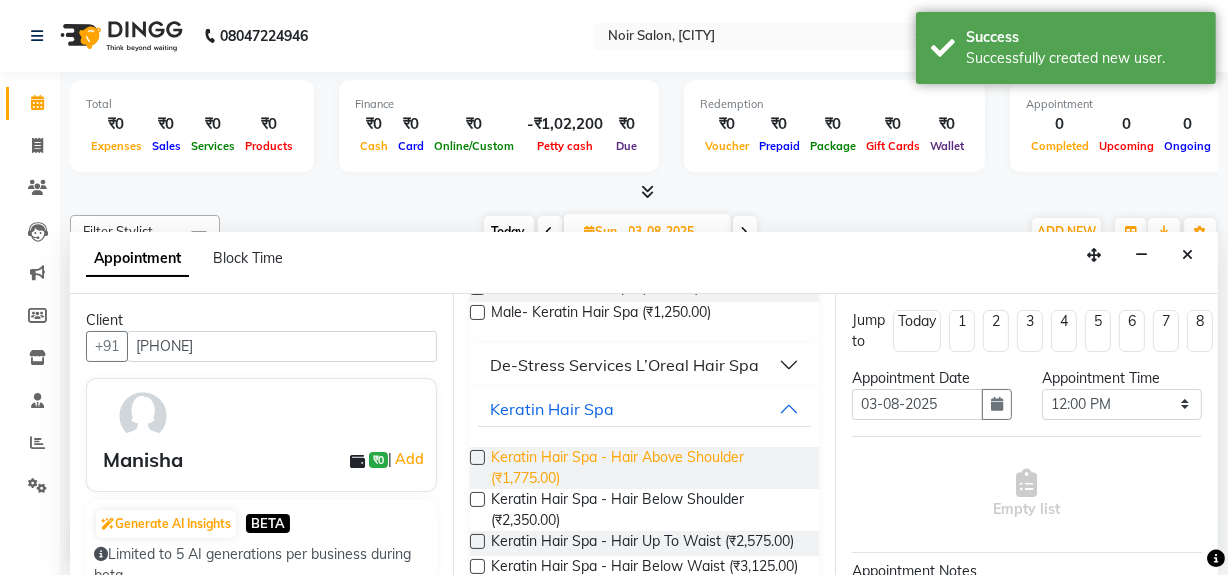 click on "Keratin Hair Spa - Hair Above Shoulder (₹1,775.00)" at bounding box center (647, 468) 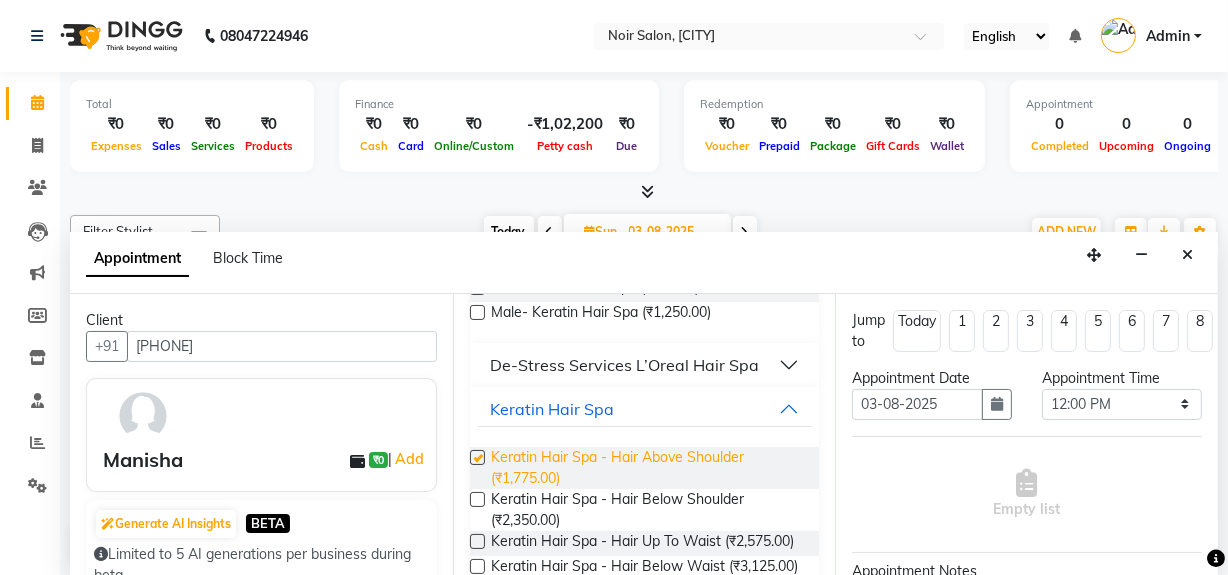 checkbox on "false" 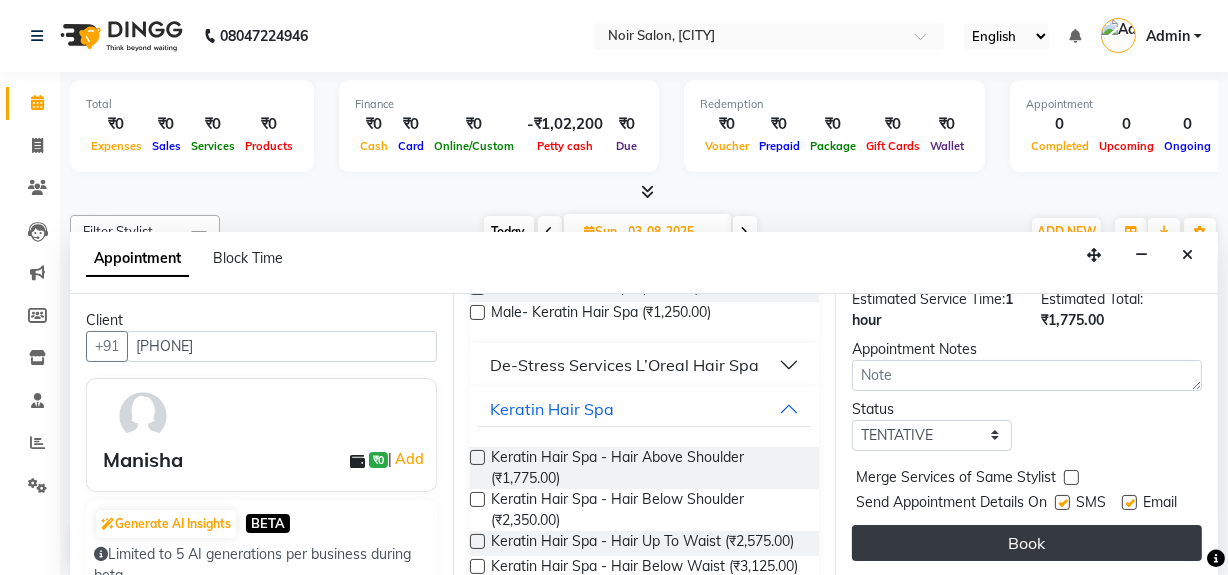 scroll, scrollTop: 314, scrollLeft: 0, axis: vertical 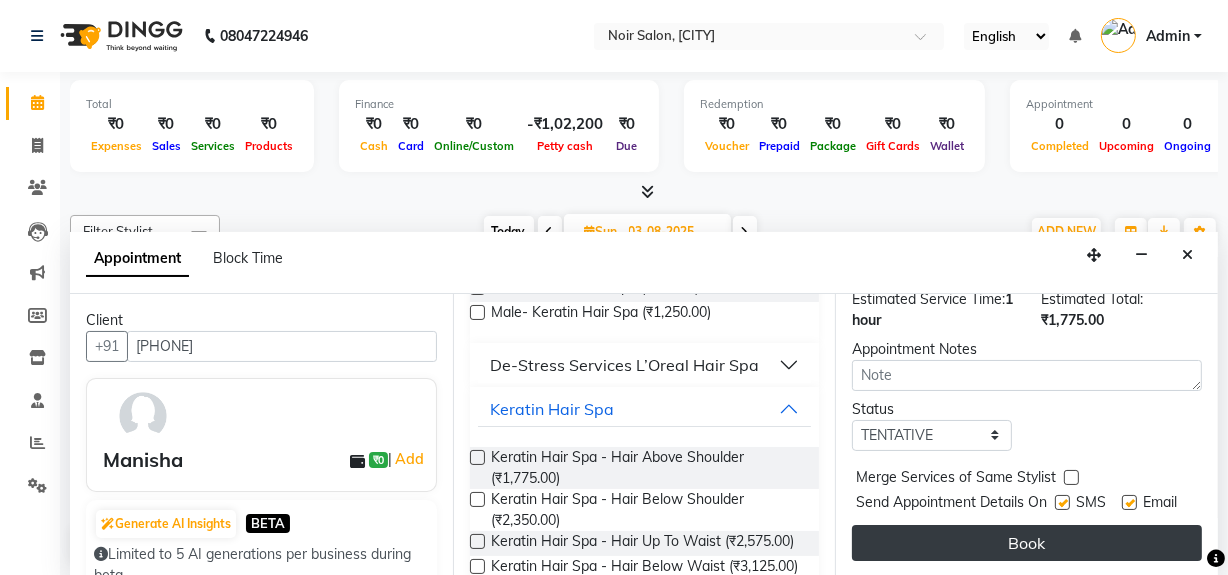 click on "Book" at bounding box center (1027, 543) 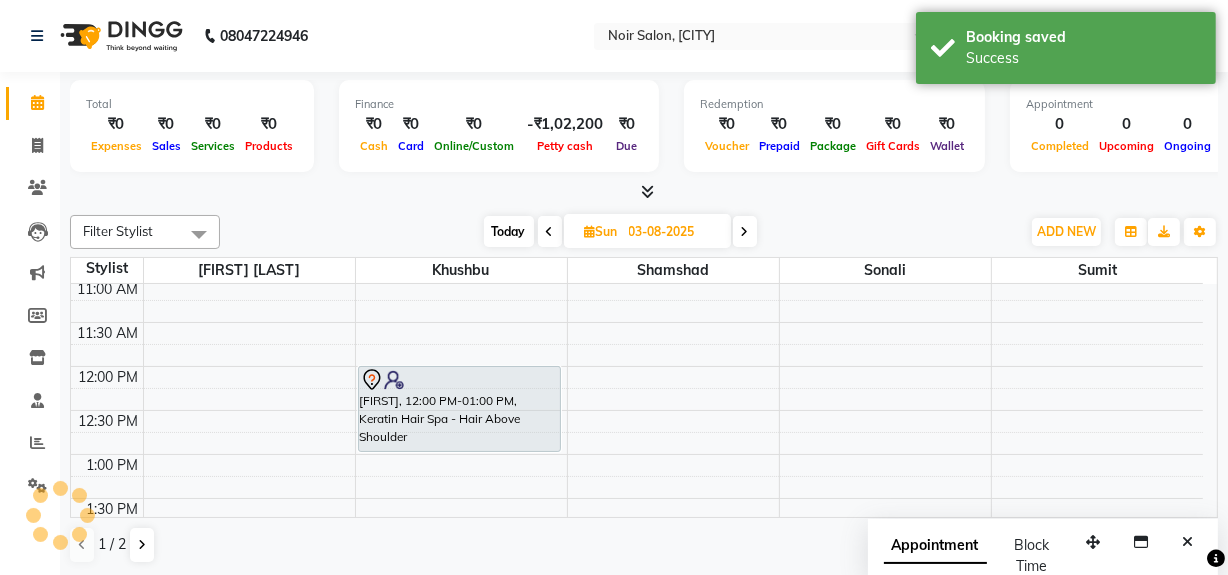 scroll, scrollTop: 0, scrollLeft: 0, axis: both 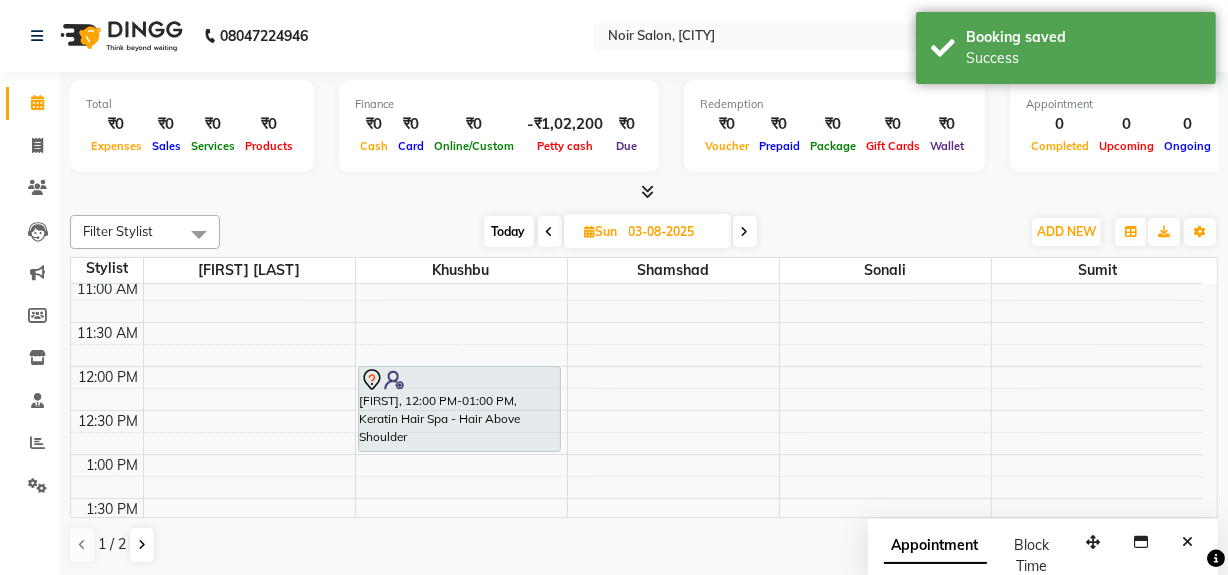 click at bounding box center (550, 231) 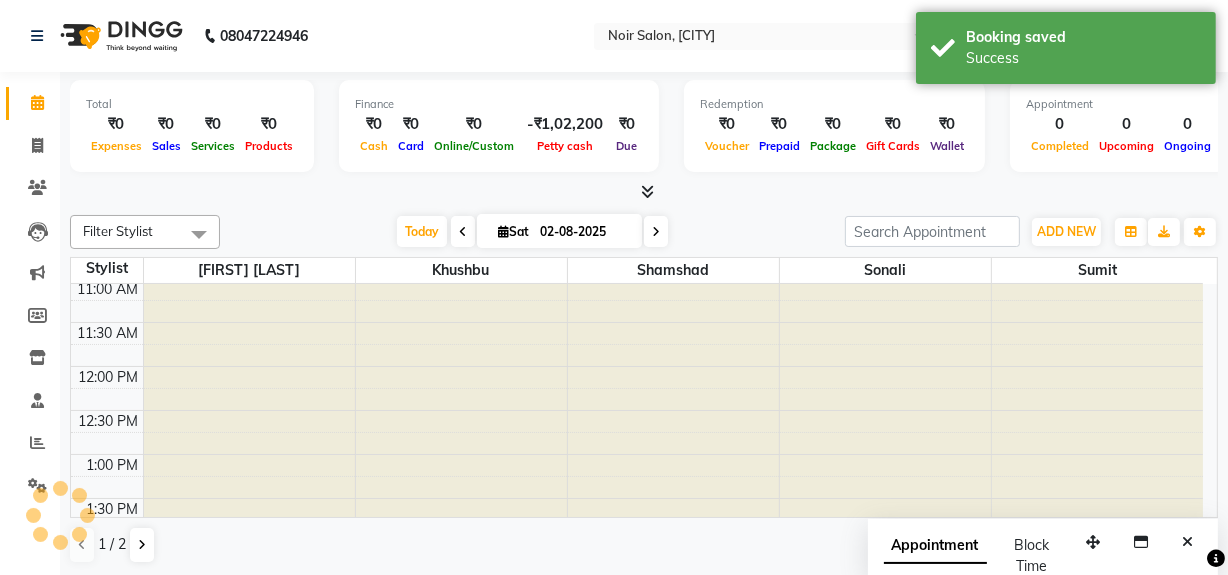 scroll, scrollTop: 351, scrollLeft: 0, axis: vertical 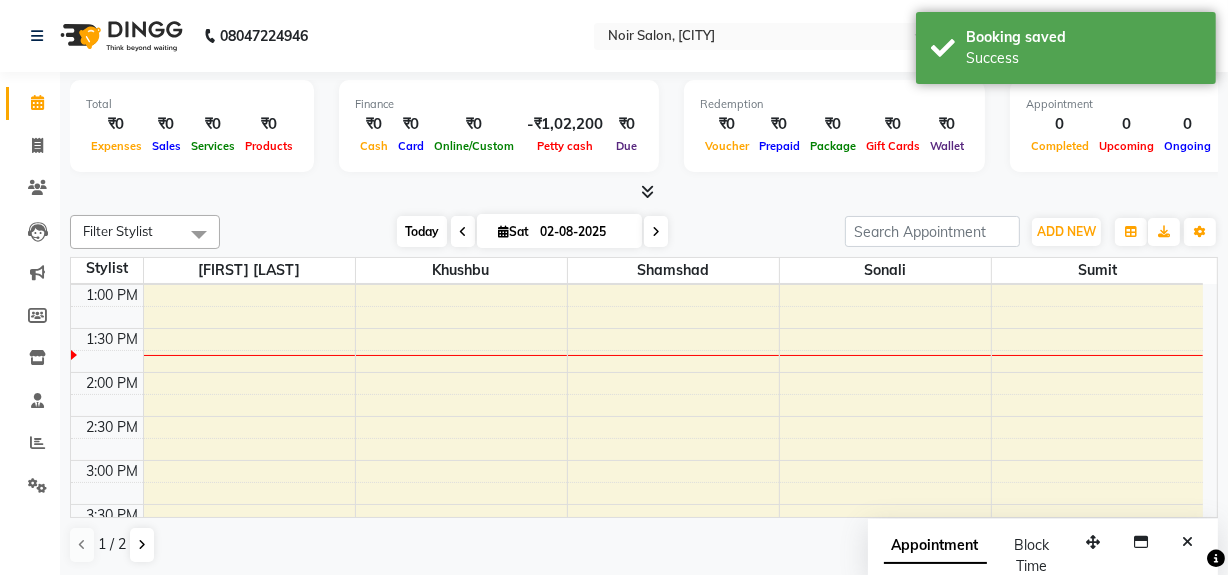click on "Today" at bounding box center [422, 231] 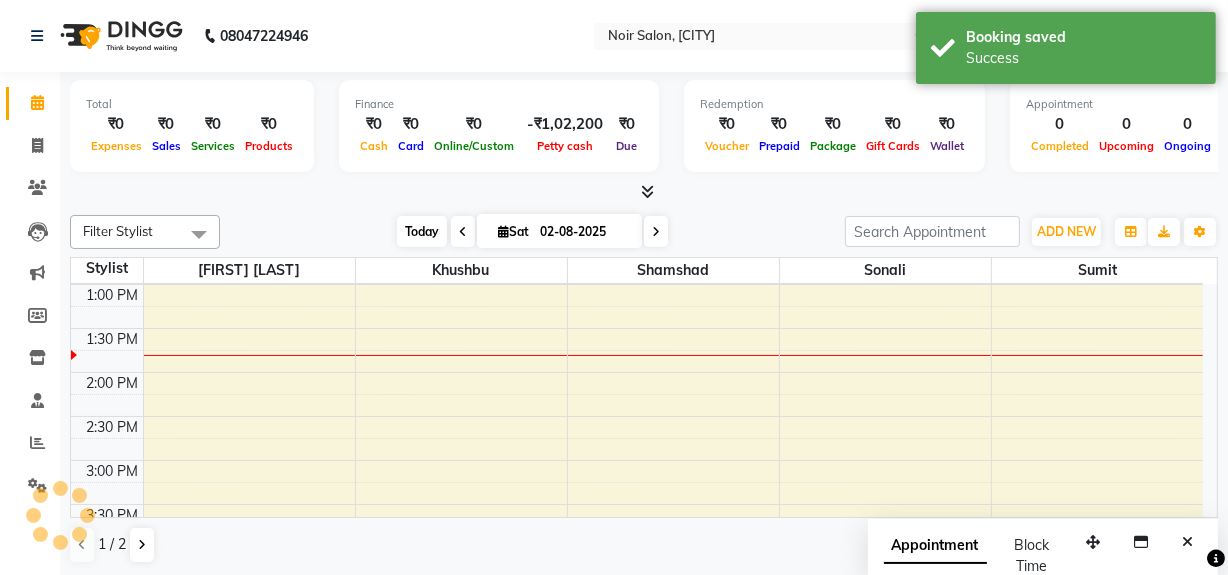 click on "Today" at bounding box center (422, 231) 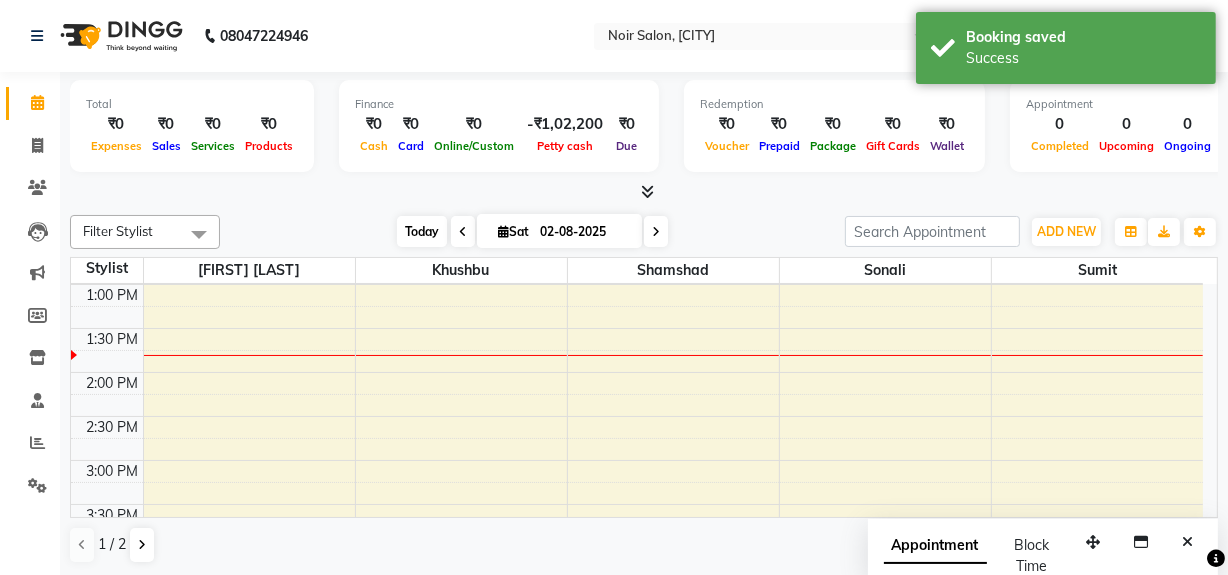 scroll, scrollTop: 351, scrollLeft: 0, axis: vertical 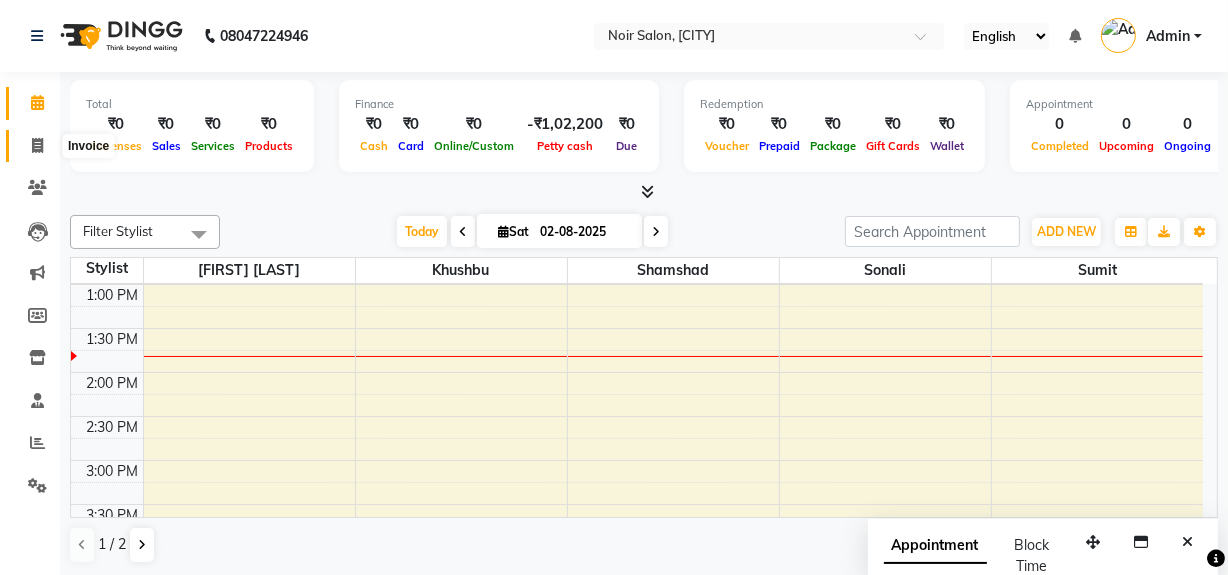 click 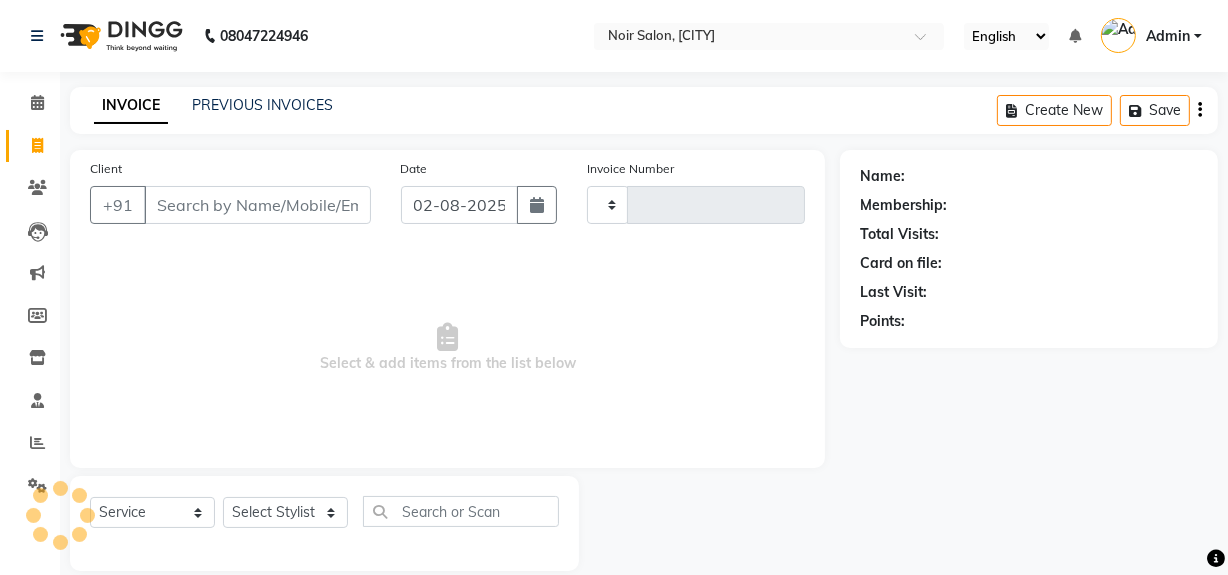 type on "1046" 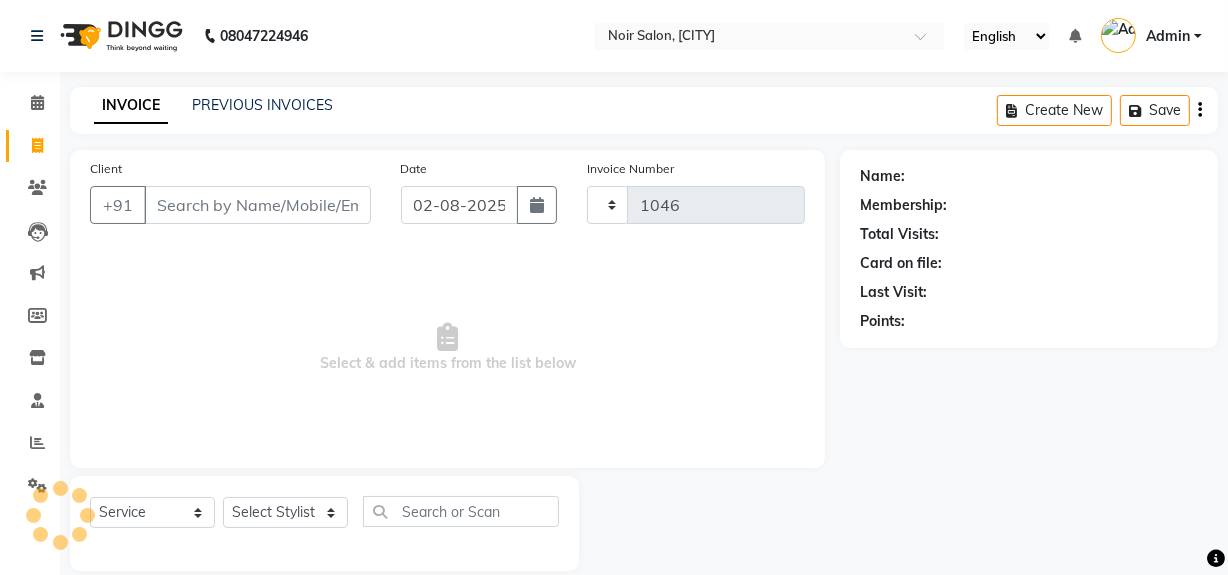 select on "5495" 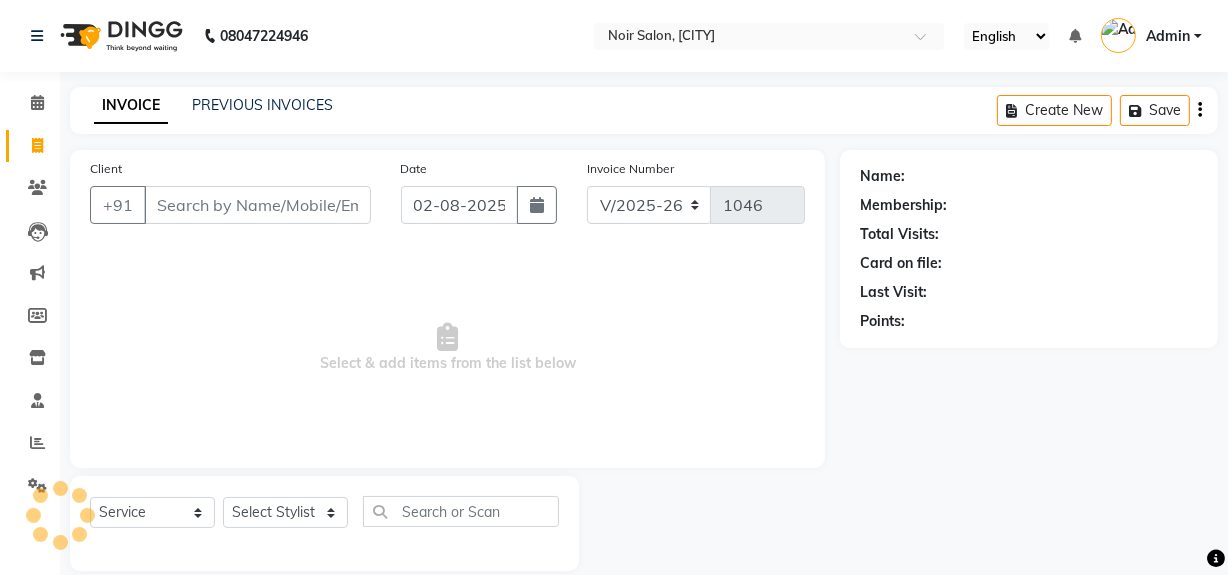 click on "Client" at bounding box center [257, 205] 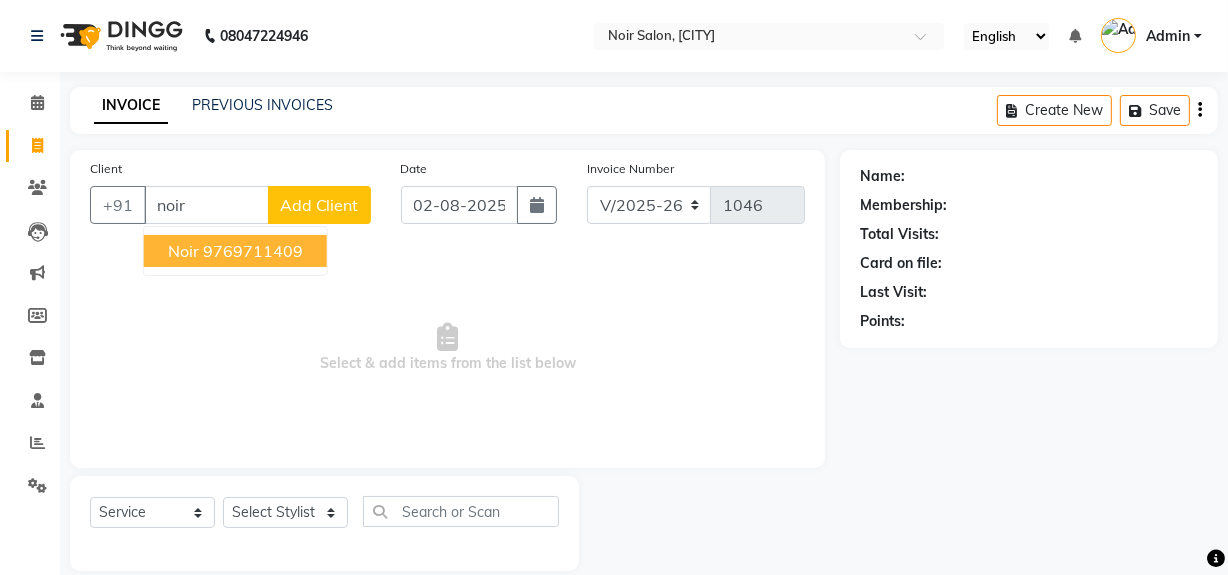 click on "9769711409" at bounding box center (253, 251) 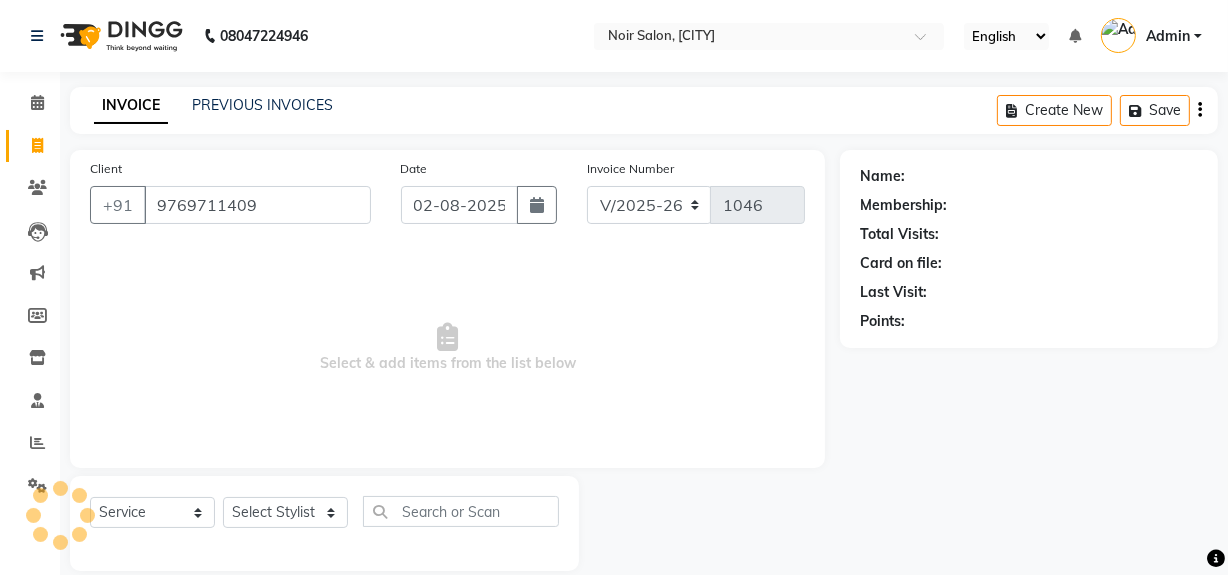 type on "9769711409" 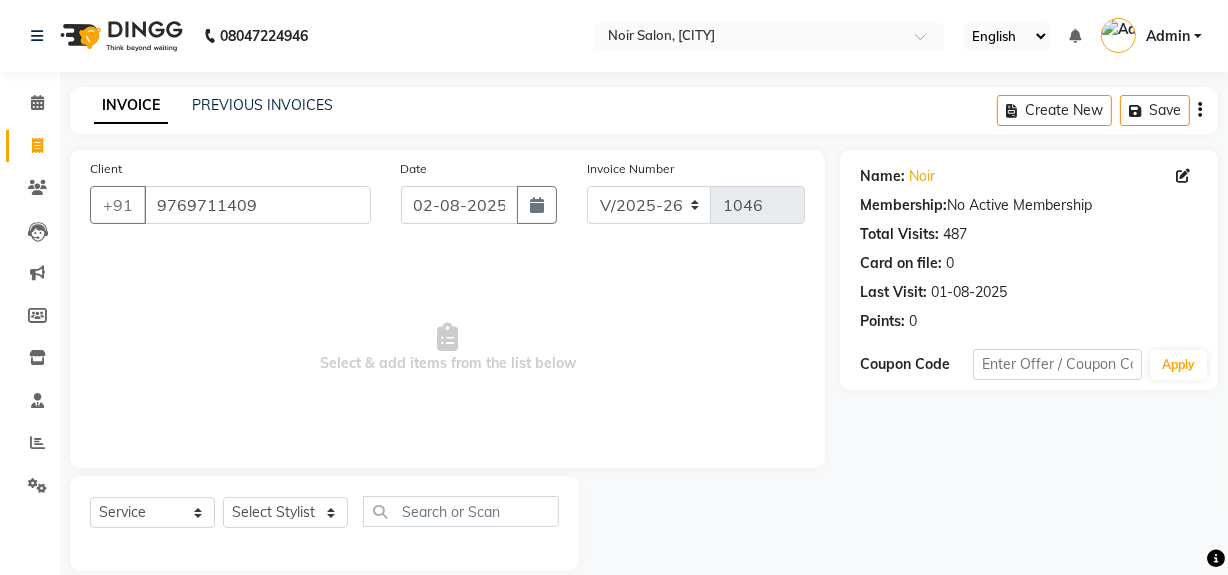 scroll, scrollTop: 26, scrollLeft: 0, axis: vertical 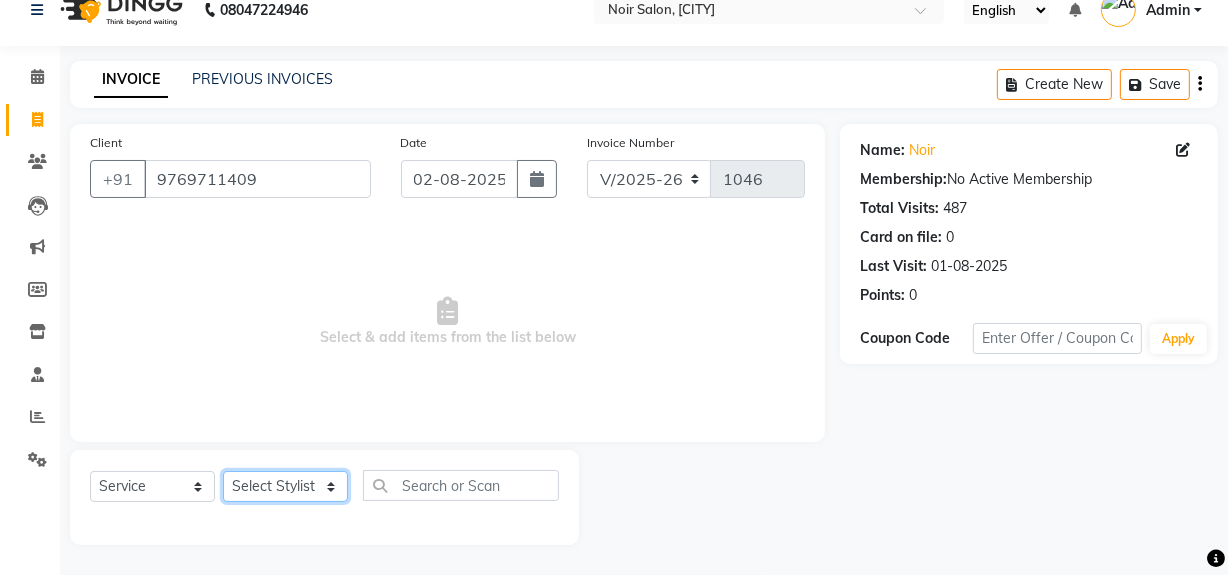 click on "Select Stylist [FIRST] [FIRST] Noir (Login) [FIRST]  [FIRST]  [FIRST] [LAST]  [FIRST]" 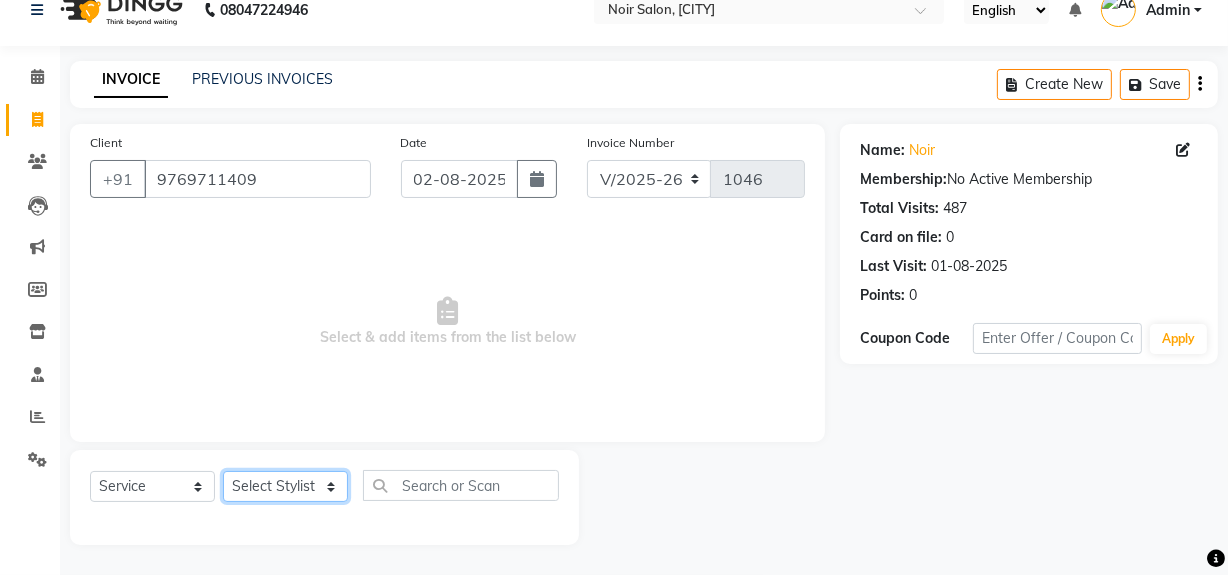 select on "85833" 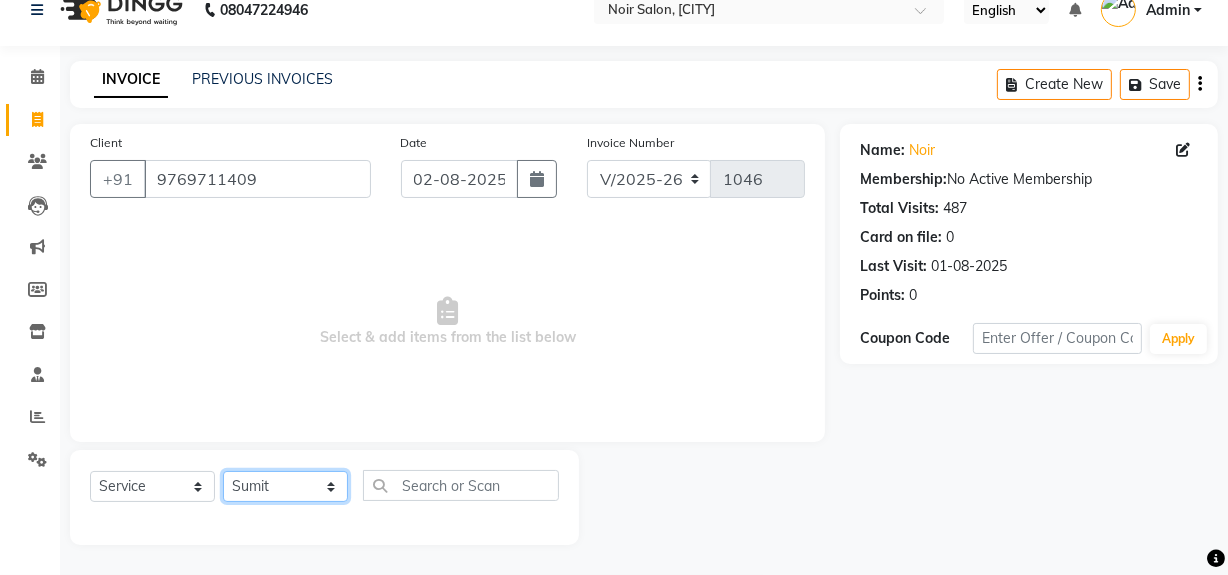 click on "Select Stylist [FIRST] [FIRST] Noir (Login) [FIRST]  [FIRST]  [FIRST] [LAST]  [FIRST]" 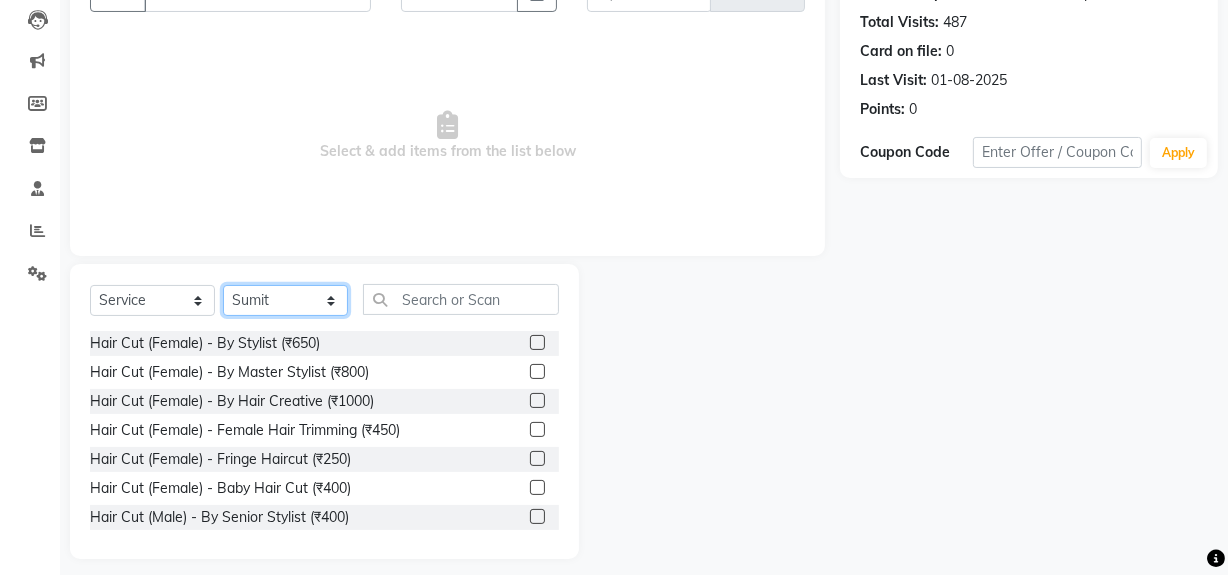 scroll, scrollTop: 226, scrollLeft: 0, axis: vertical 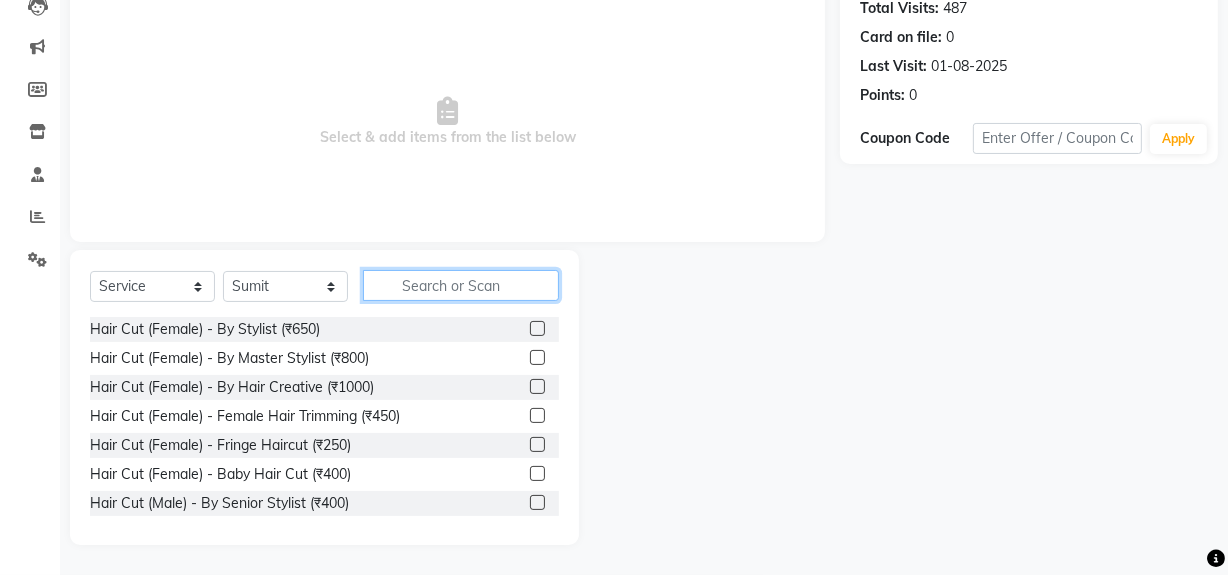 click 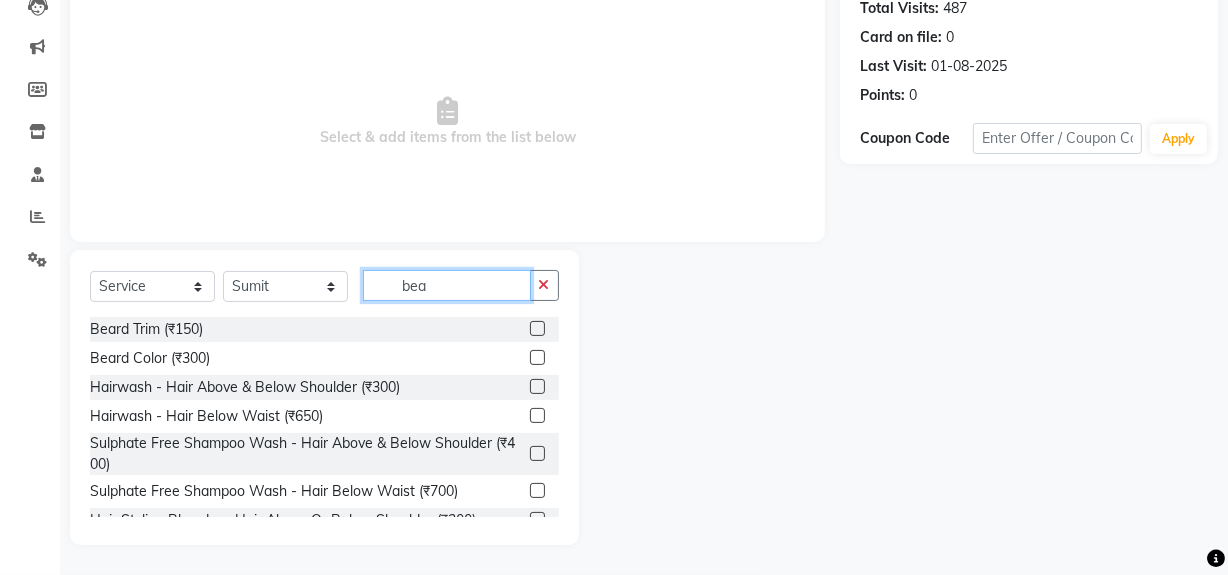 scroll, scrollTop: 83, scrollLeft: 0, axis: vertical 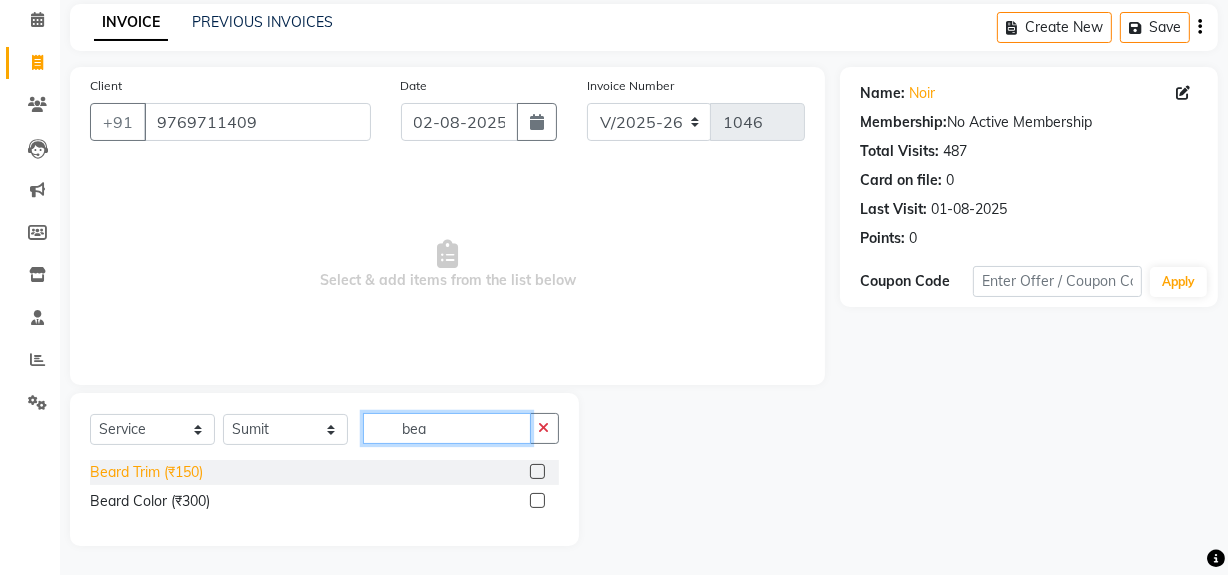 type on "bea" 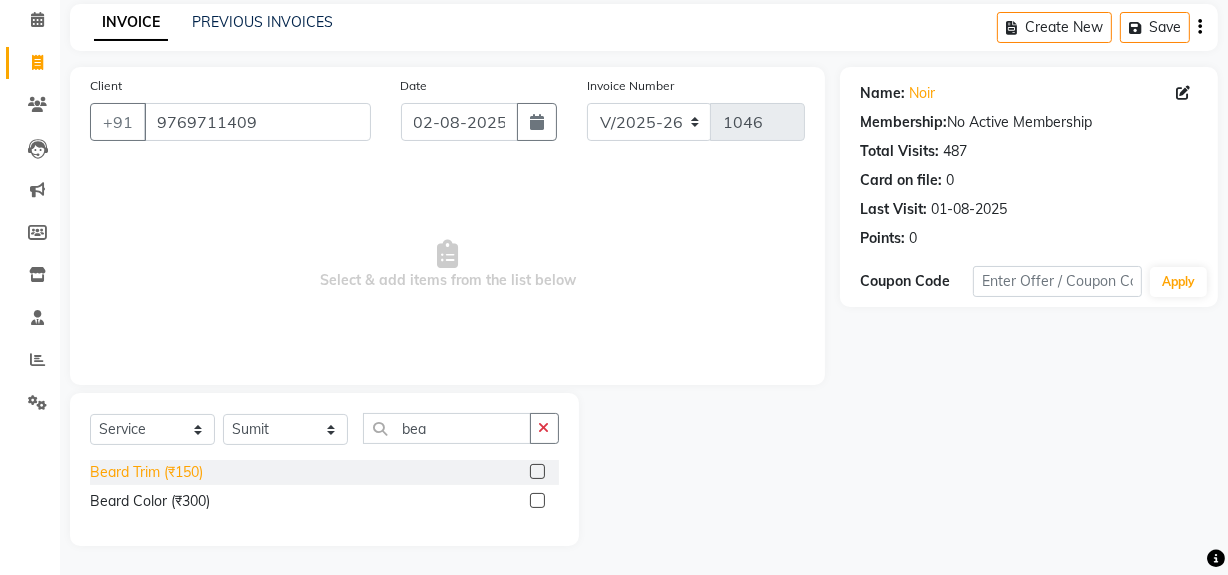 click on "Beard Trim (₹150)" 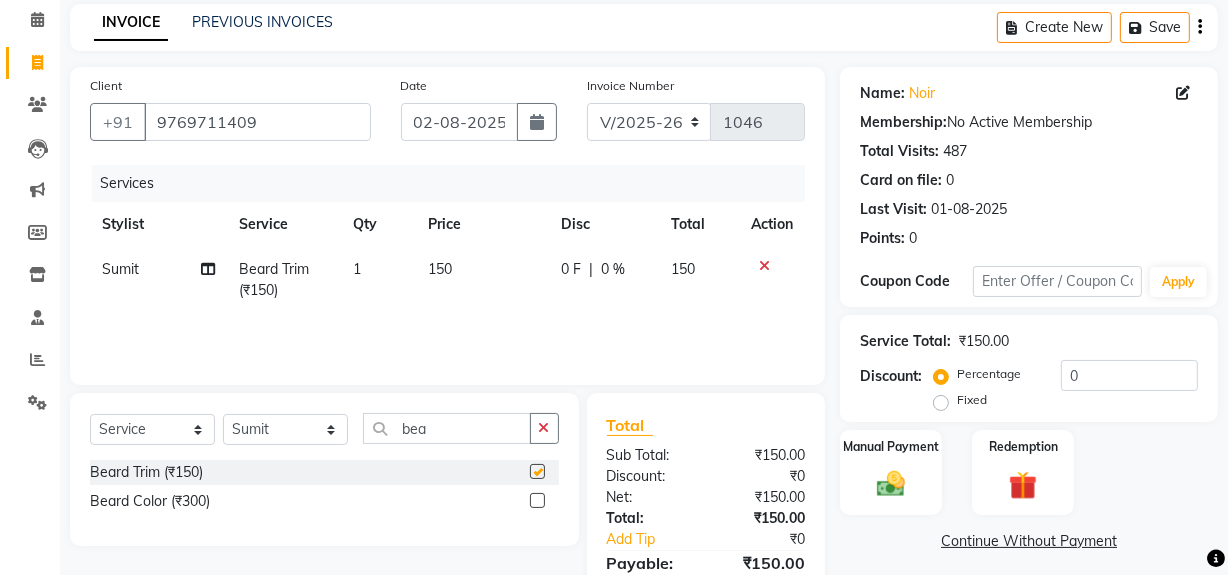 checkbox on "false" 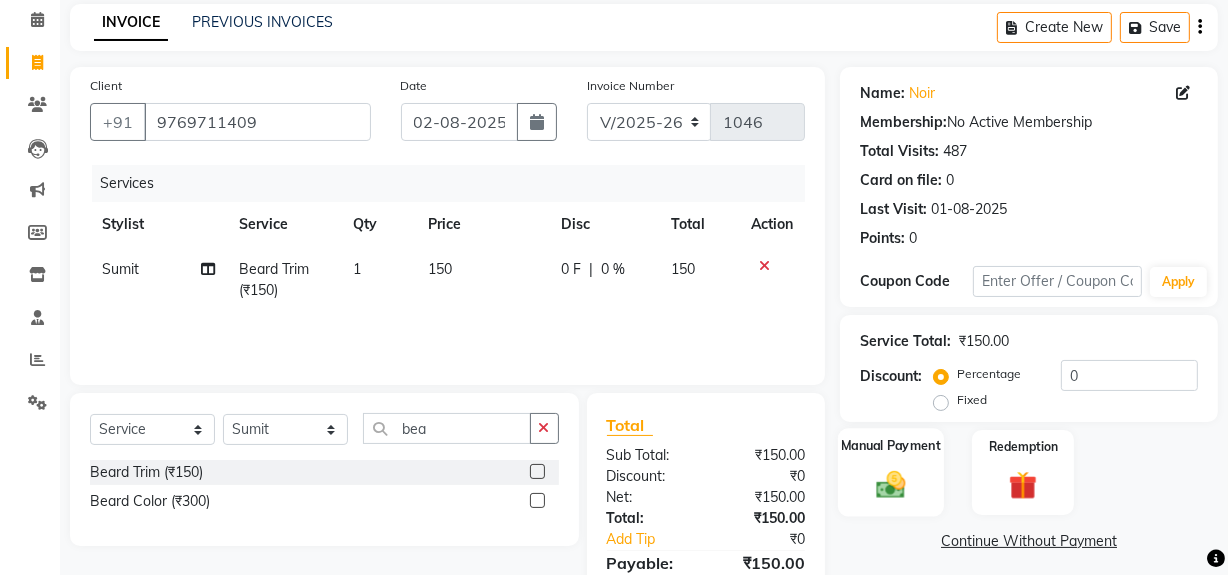 click 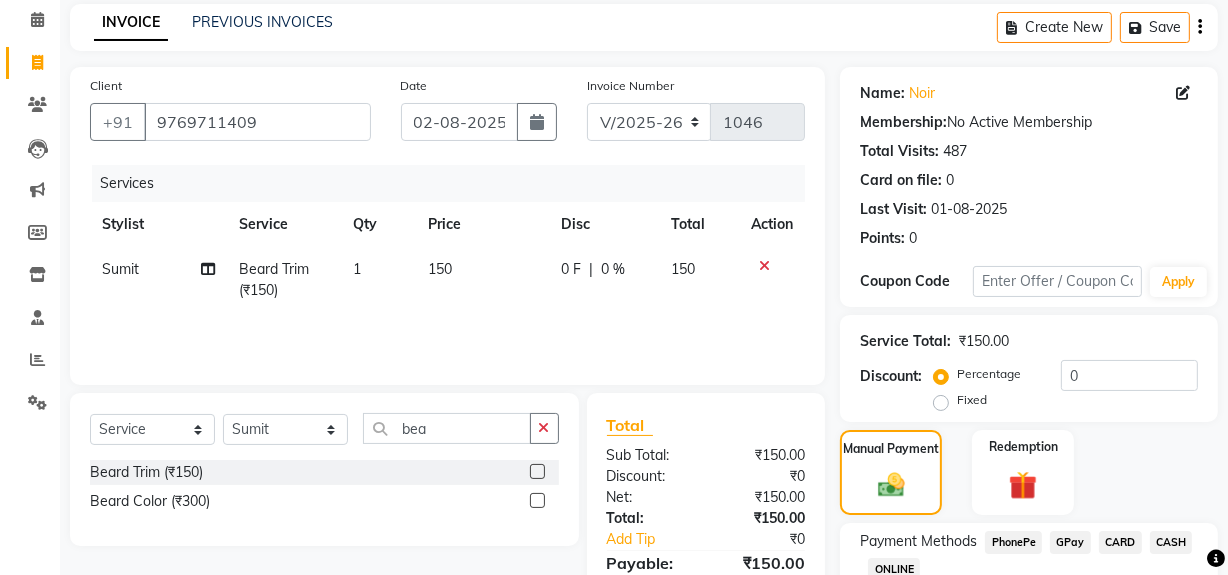 click on "GPay" 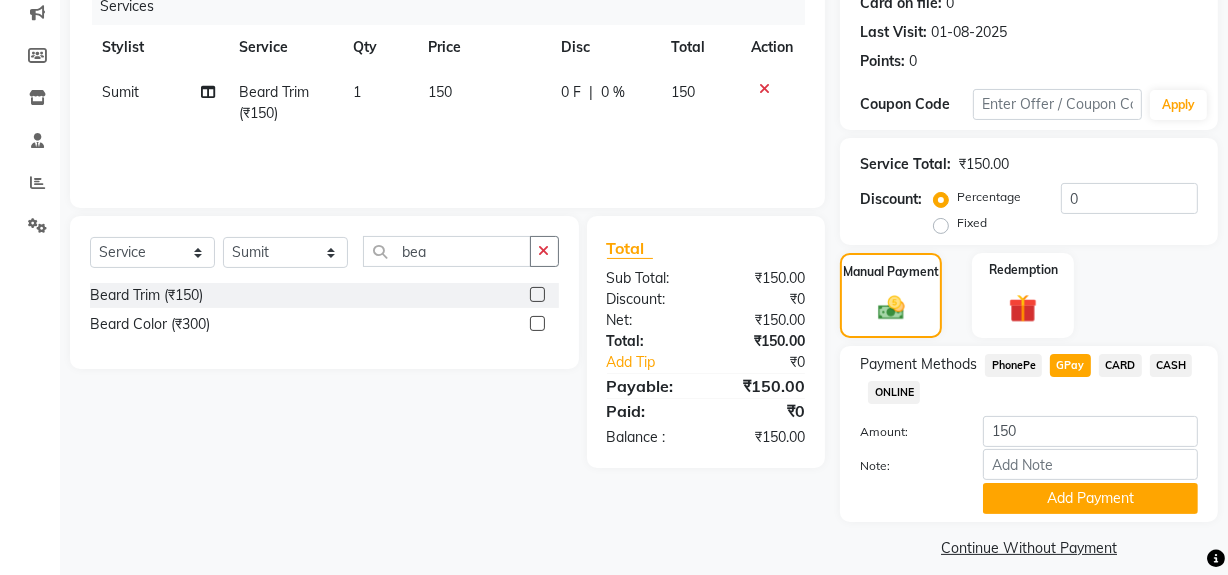 scroll, scrollTop: 277, scrollLeft: 0, axis: vertical 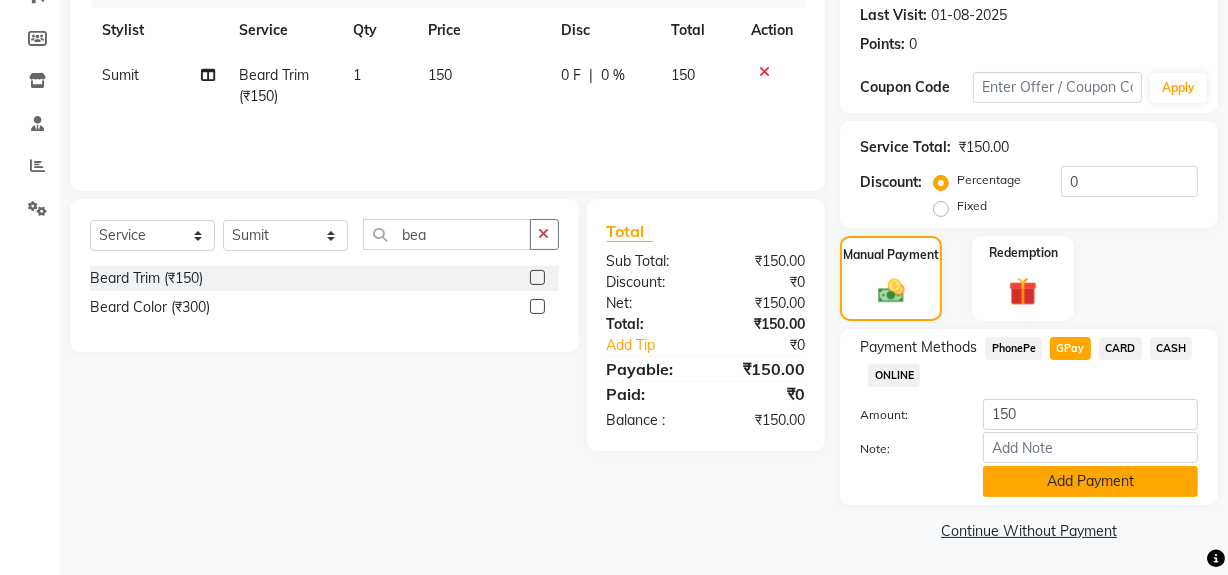click on "Add Payment" 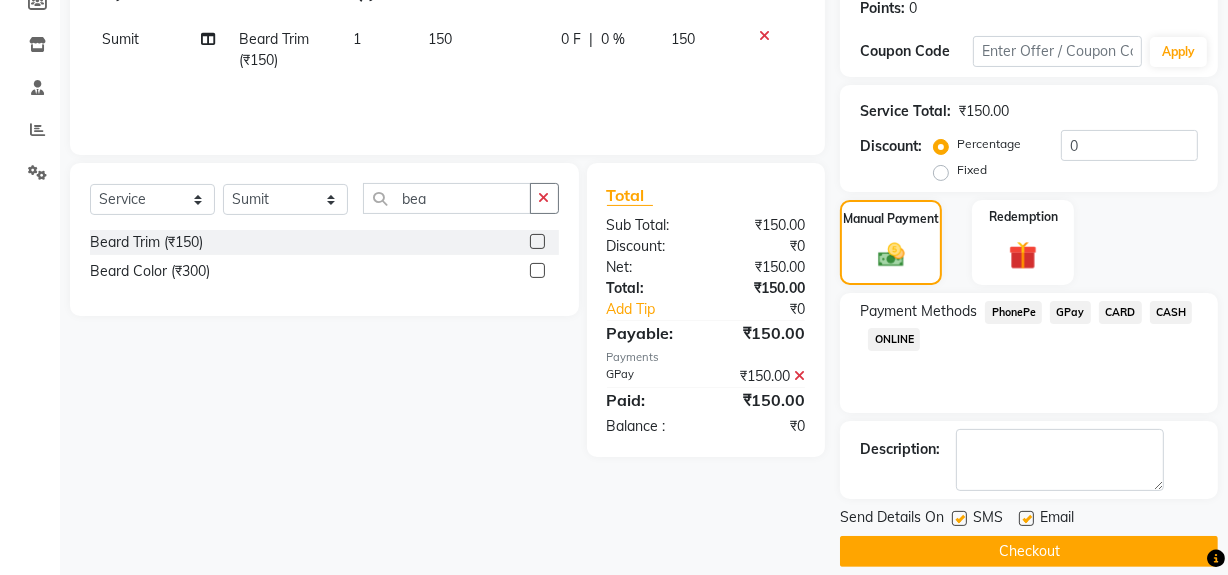 scroll, scrollTop: 333, scrollLeft: 0, axis: vertical 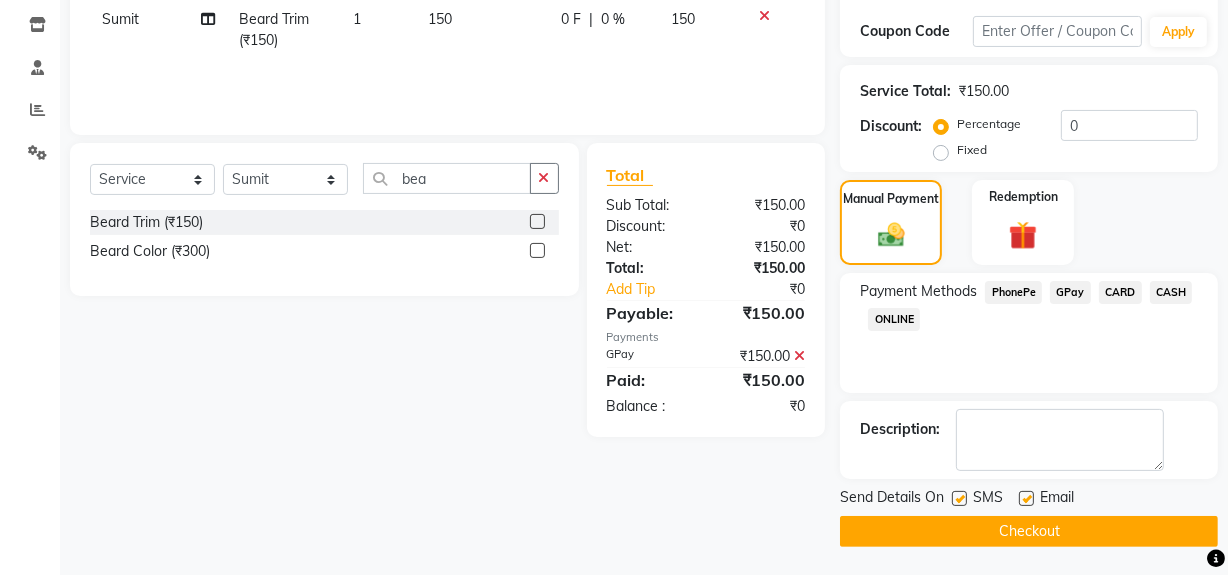click 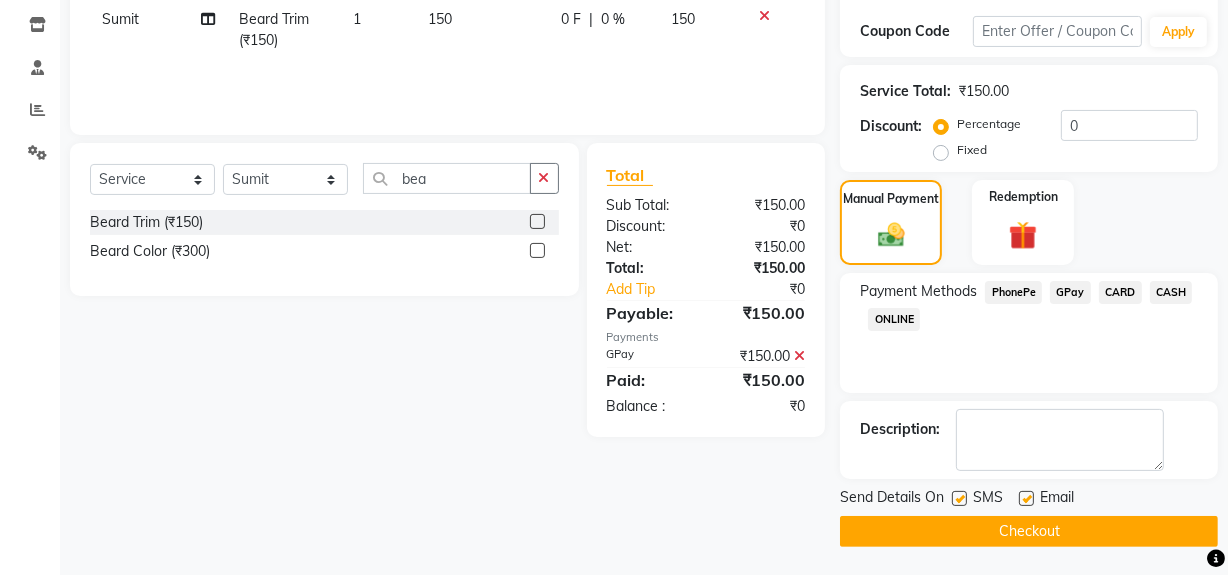 click at bounding box center (1025, 499) 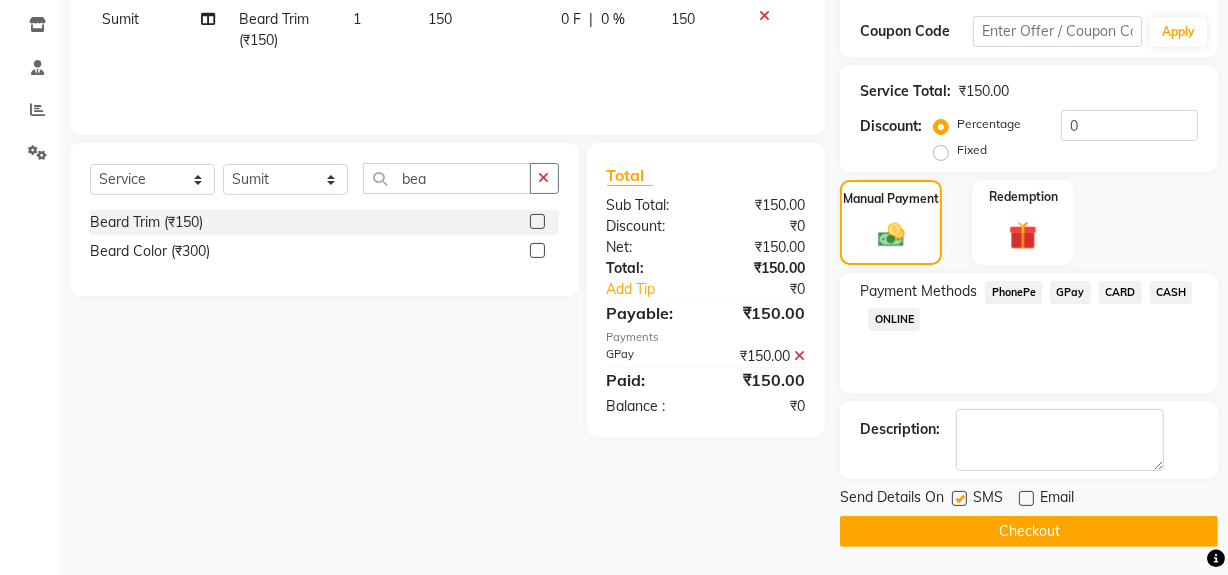 click 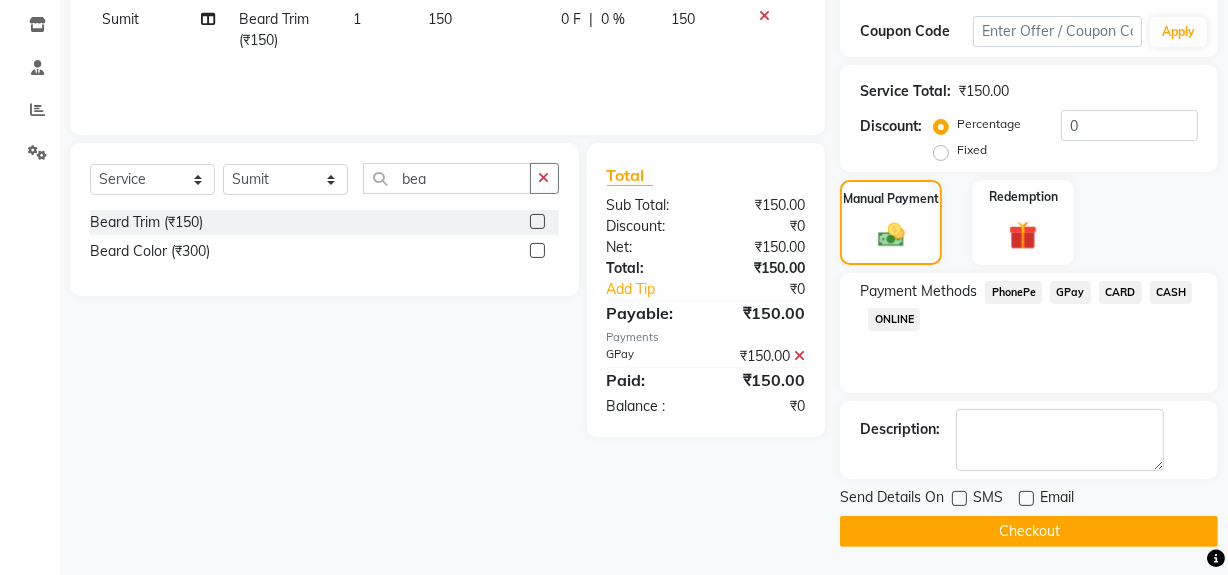 click on "Checkout" 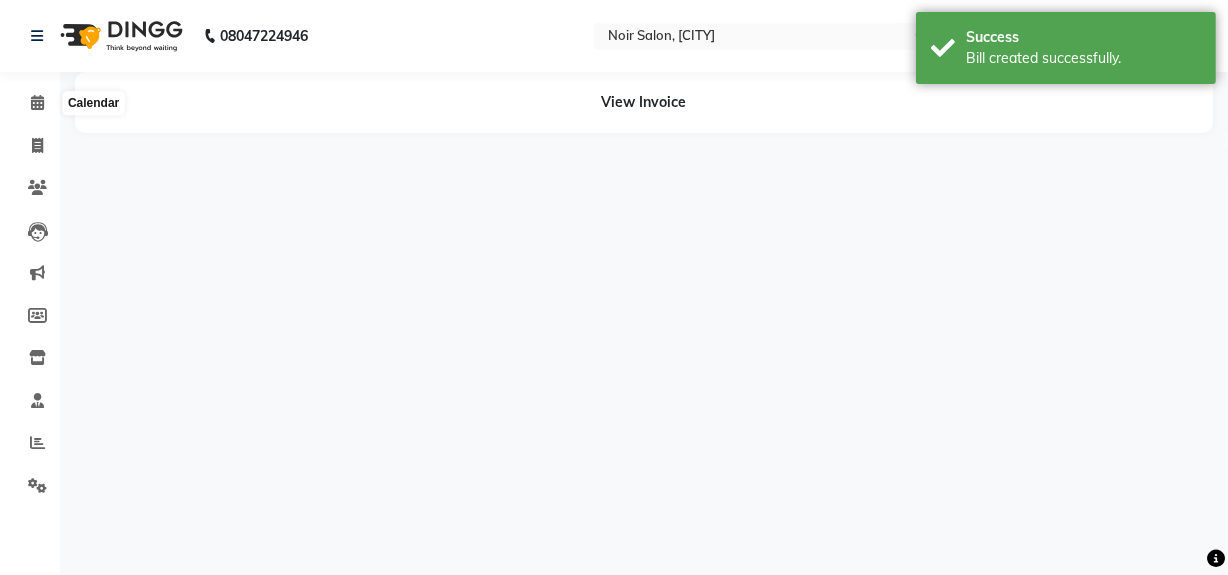 scroll, scrollTop: 0, scrollLeft: 0, axis: both 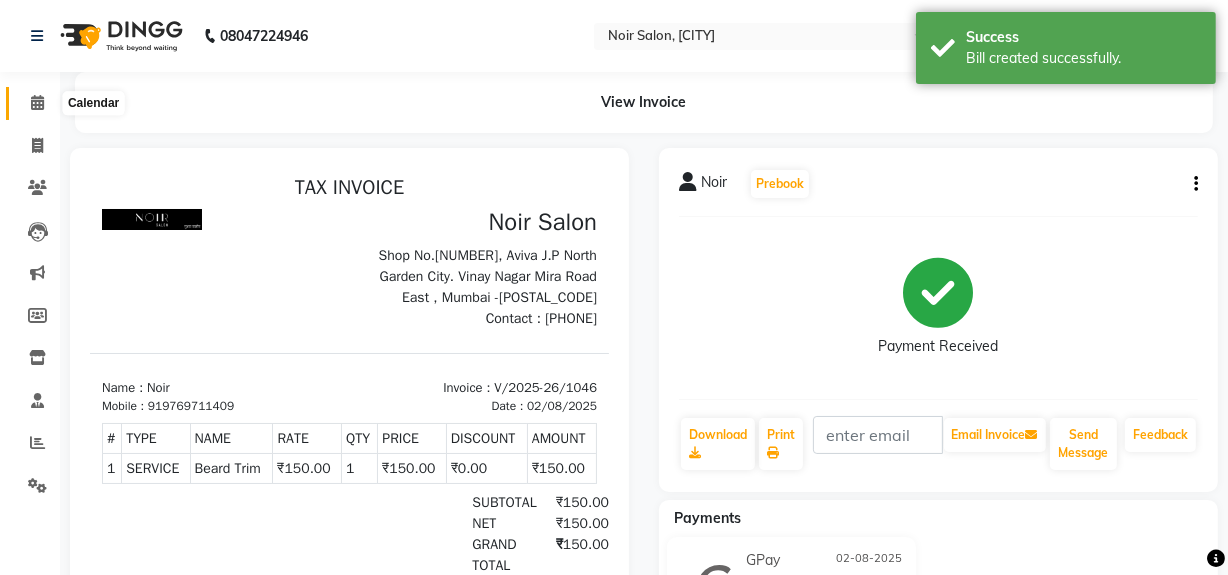 click 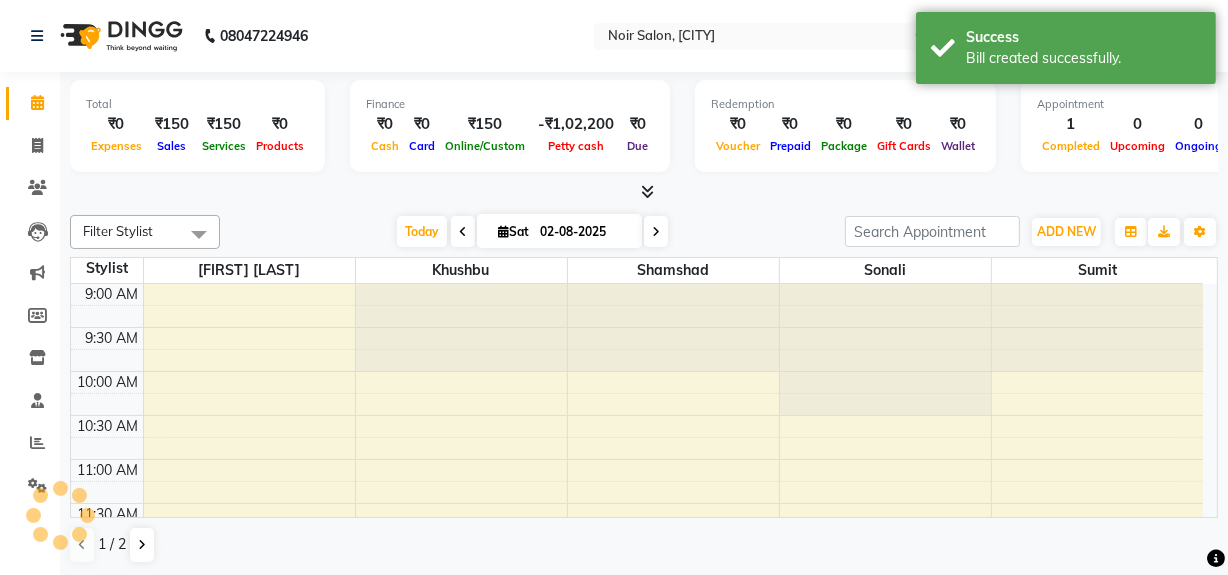 scroll, scrollTop: 0, scrollLeft: 0, axis: both 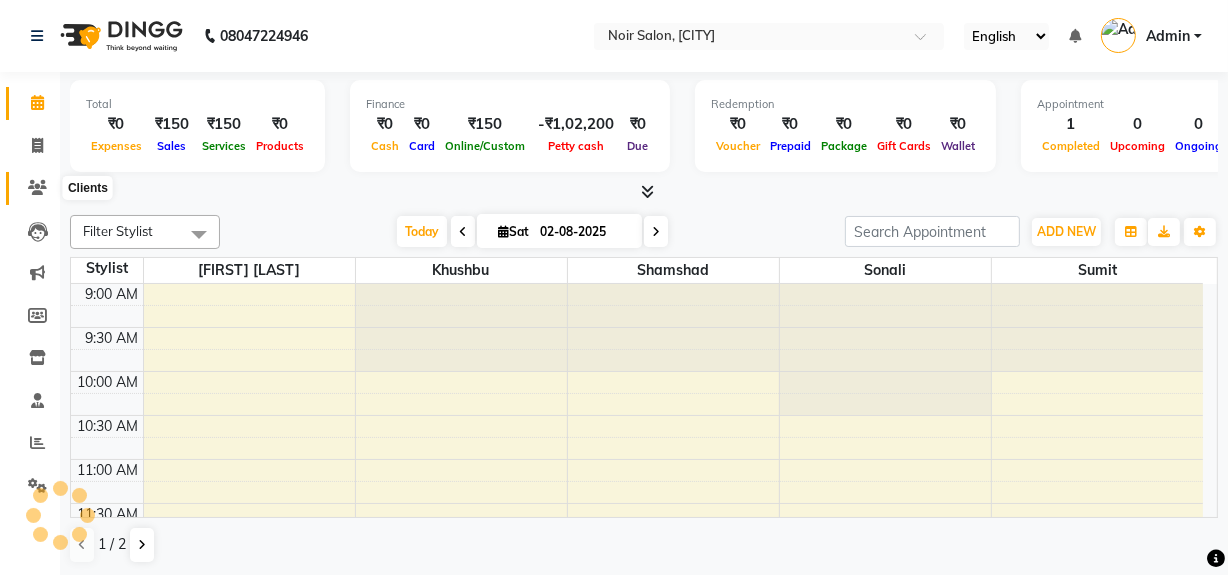 click 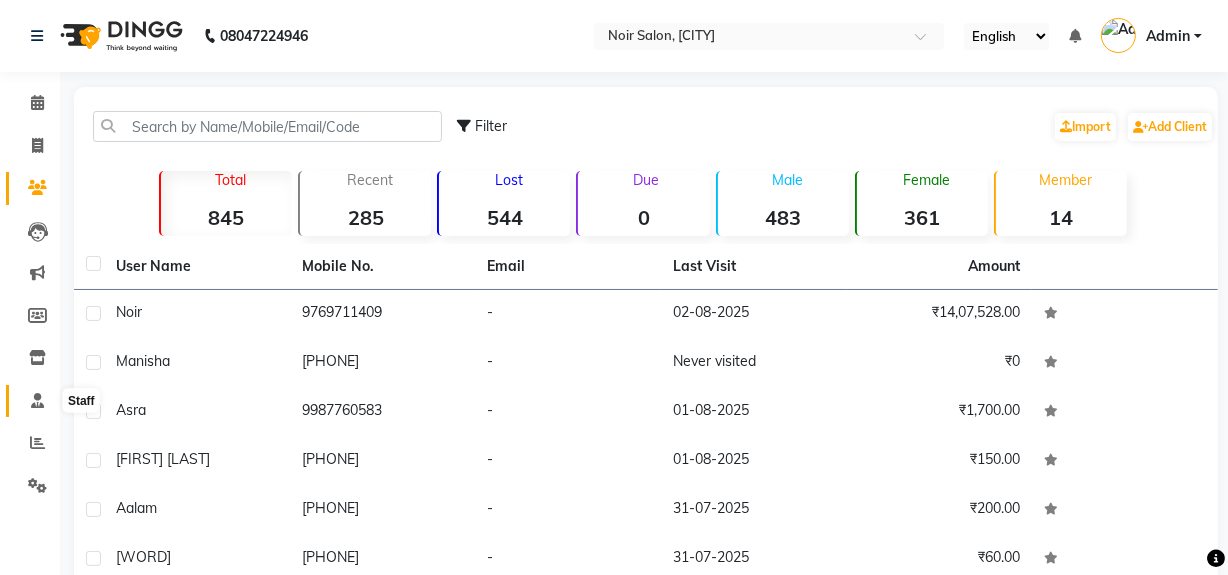 click 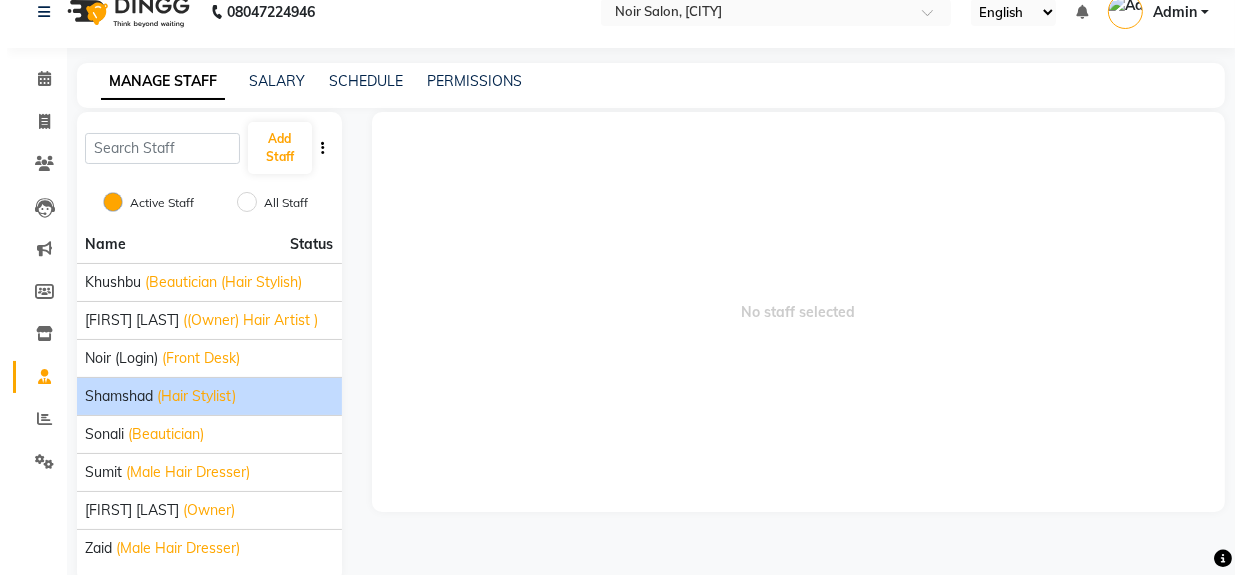 scroll, scrollTop: 60, scrollLeft: 0, axis: vertical 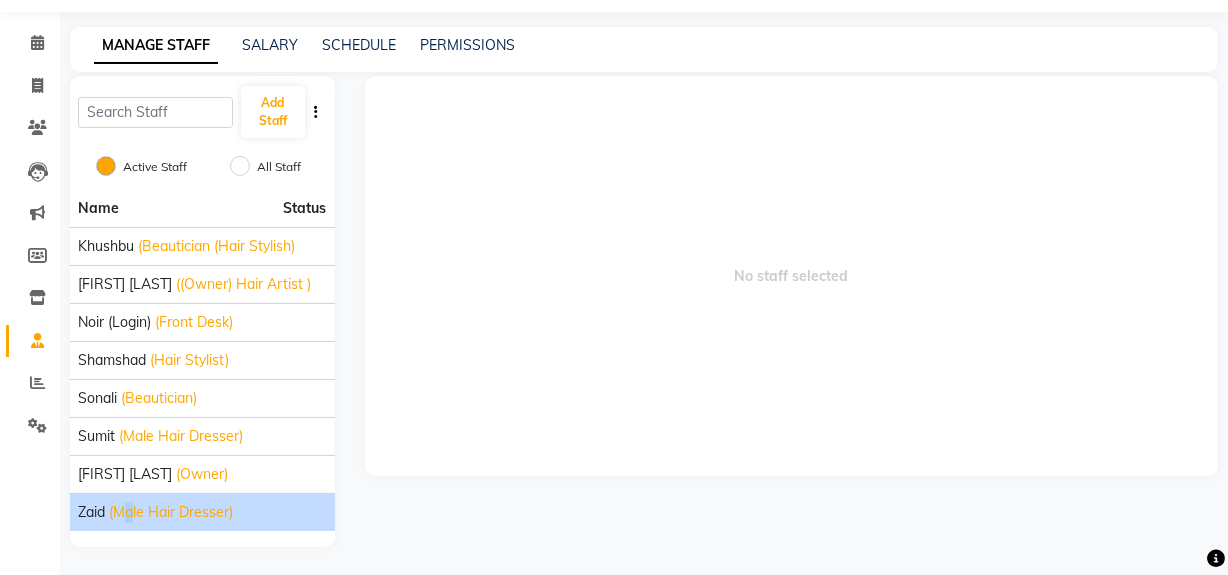 click on "(Male Hair Dresser)" 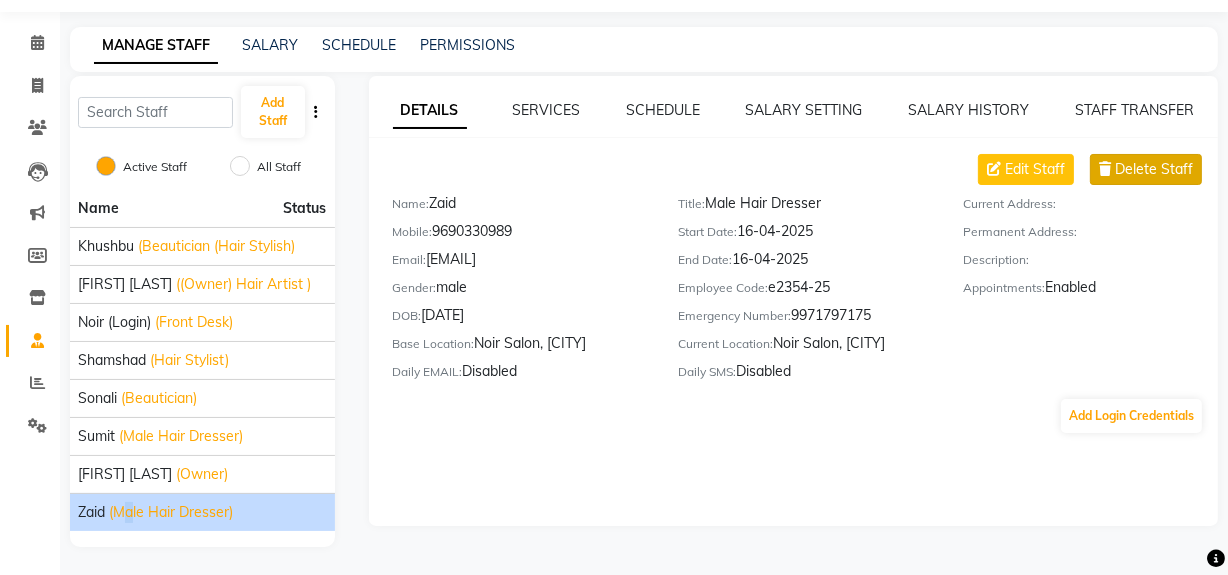click on "Delete Staff" 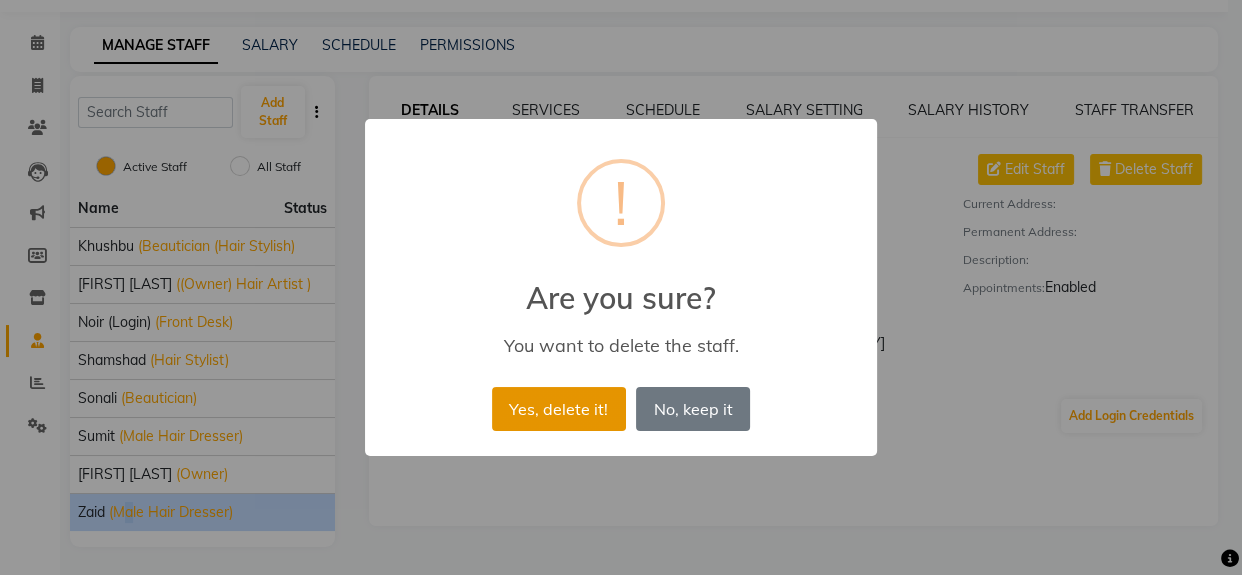 click on "Yes, delete it!" at bounding box center [559, 409] 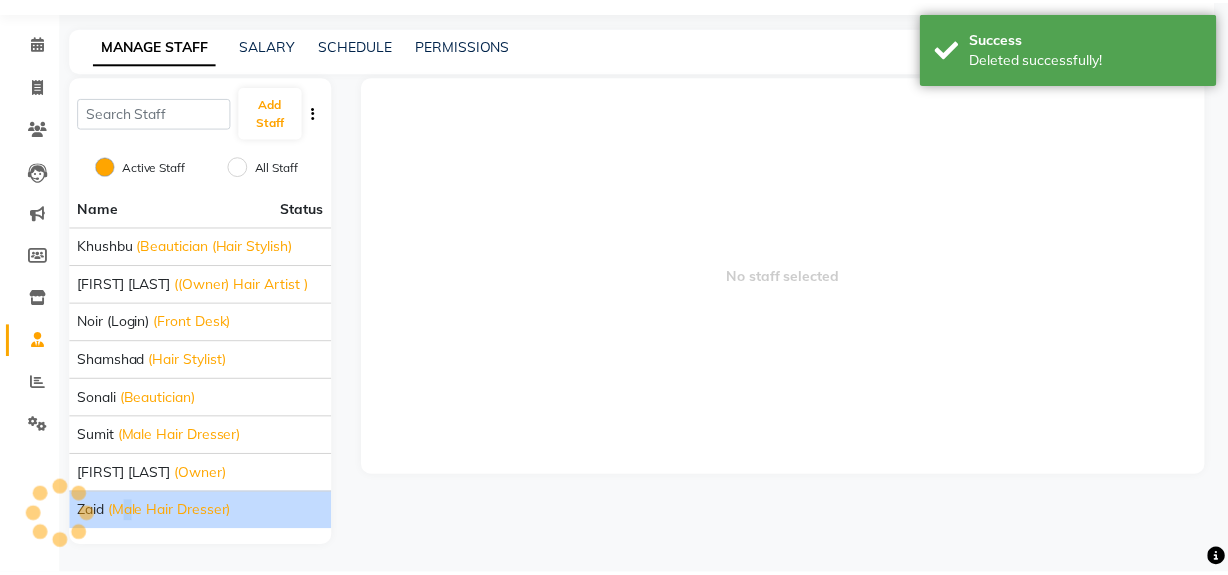 scroll, scrollTop: 22, scrollLeft: 0, axis: vertical 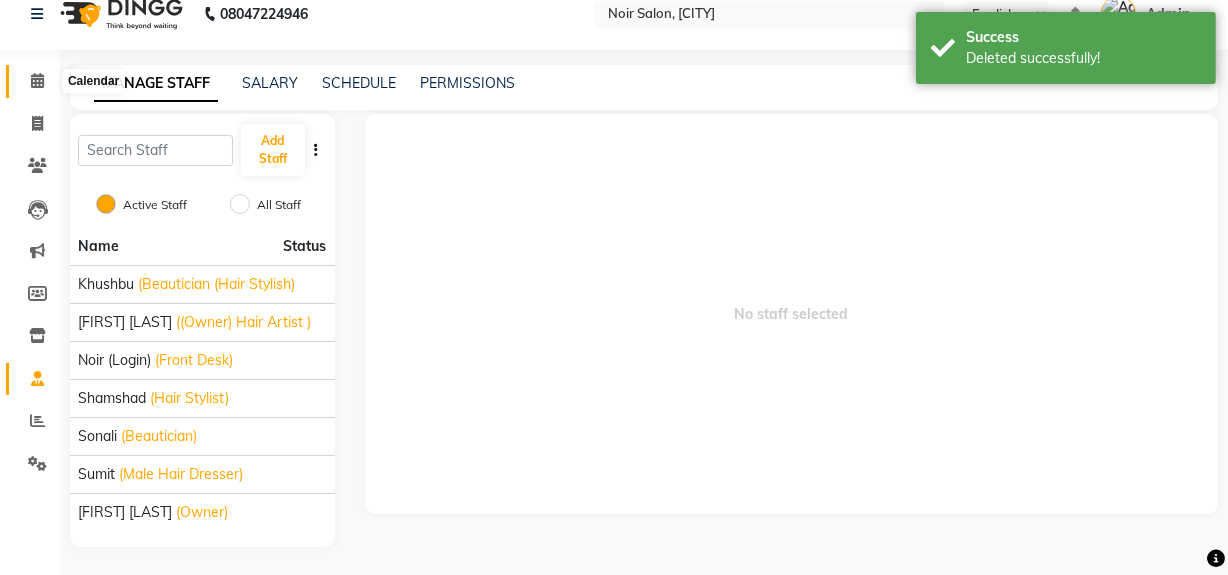 click 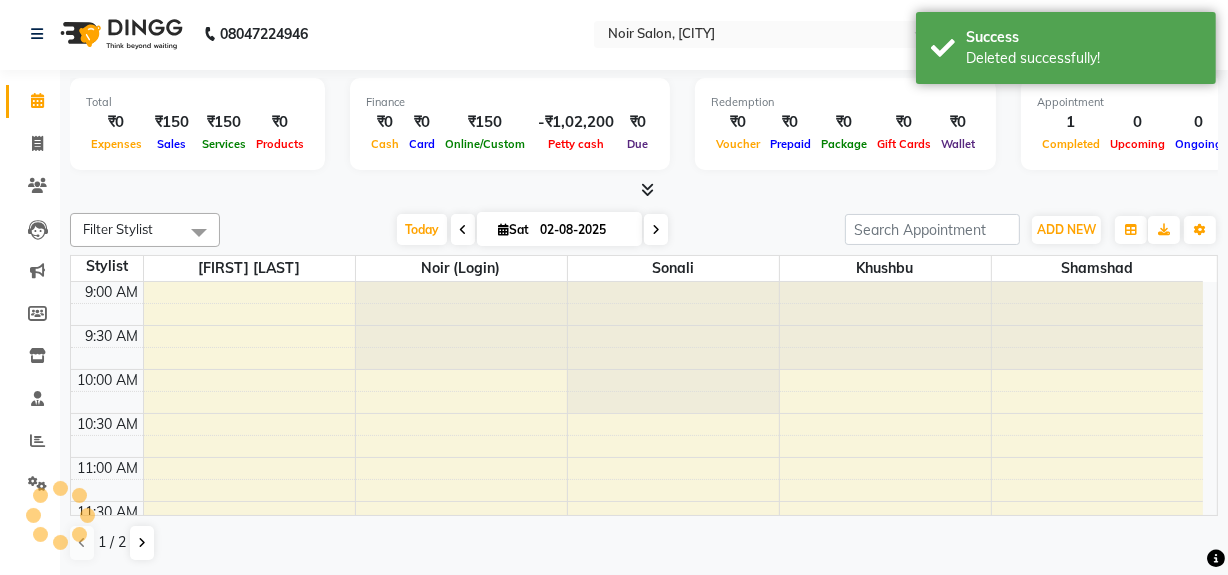 scroll, scrollTop: 0, scrollLeft: 0, axis: both 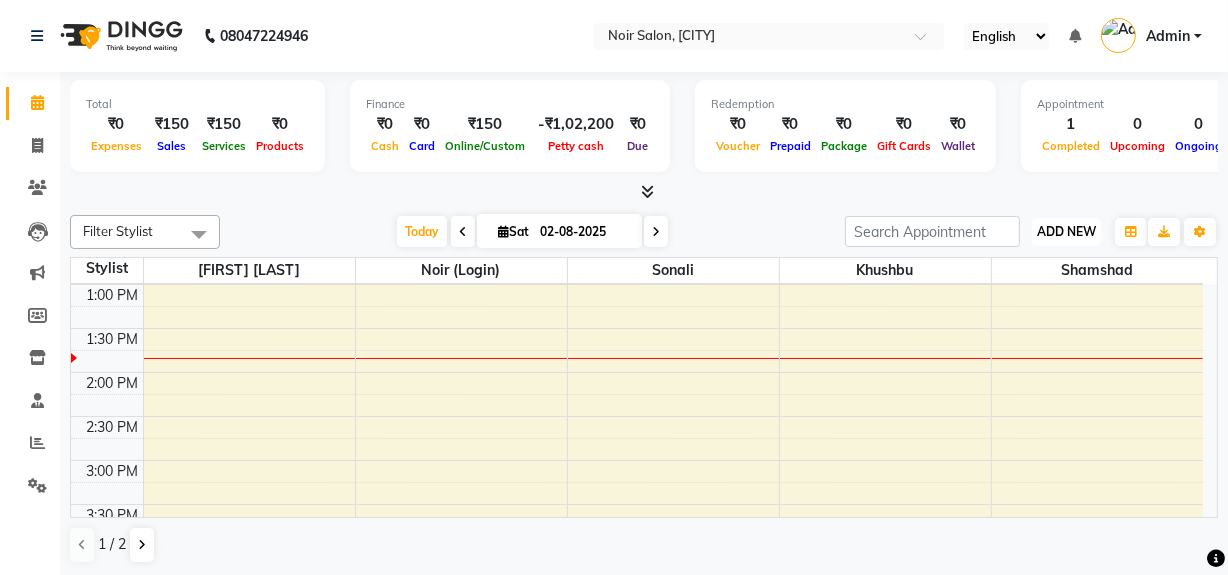 click on "ADD NEW" at bounding box center [1066, 231] 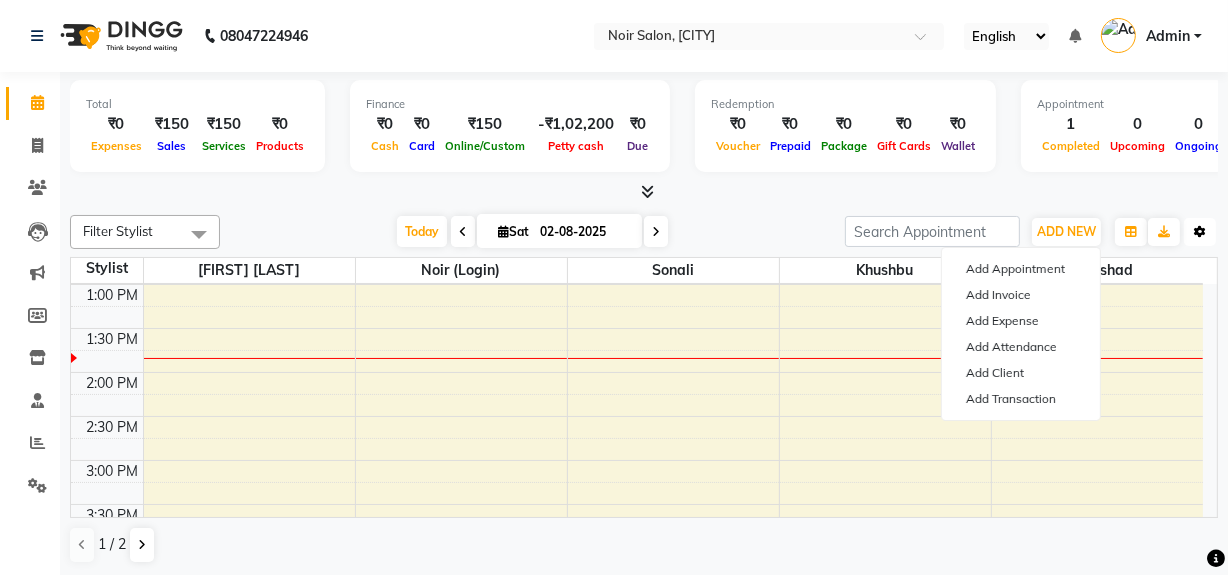 click on "Toggle Dropdown" at bounding box center (1200, 232) 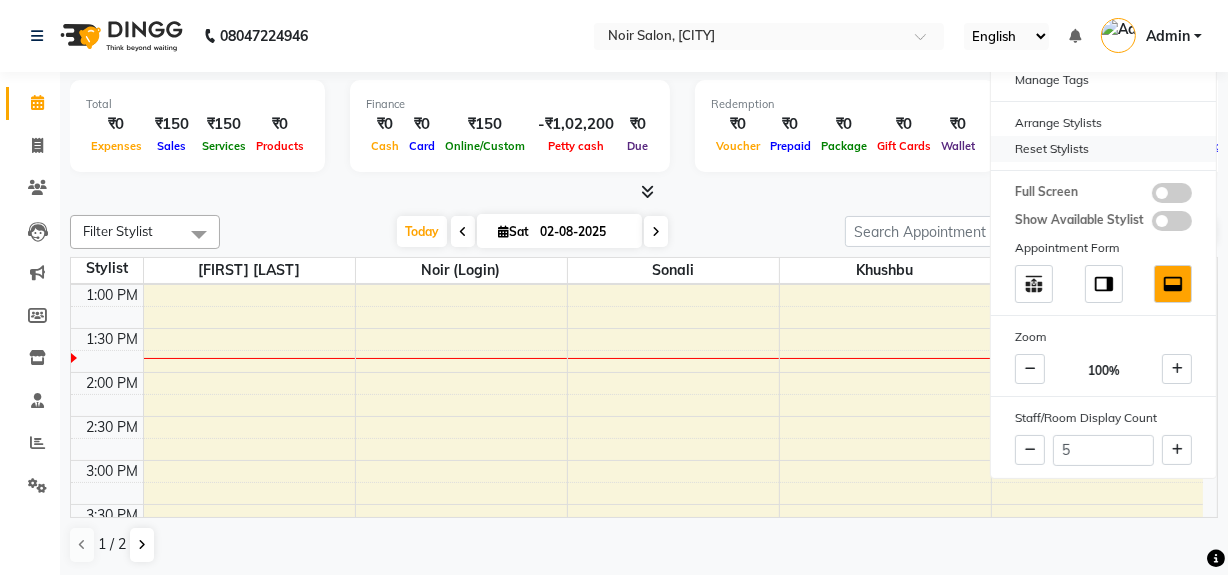 click on "Reset Stylists" at bounding box center (1103, 149) 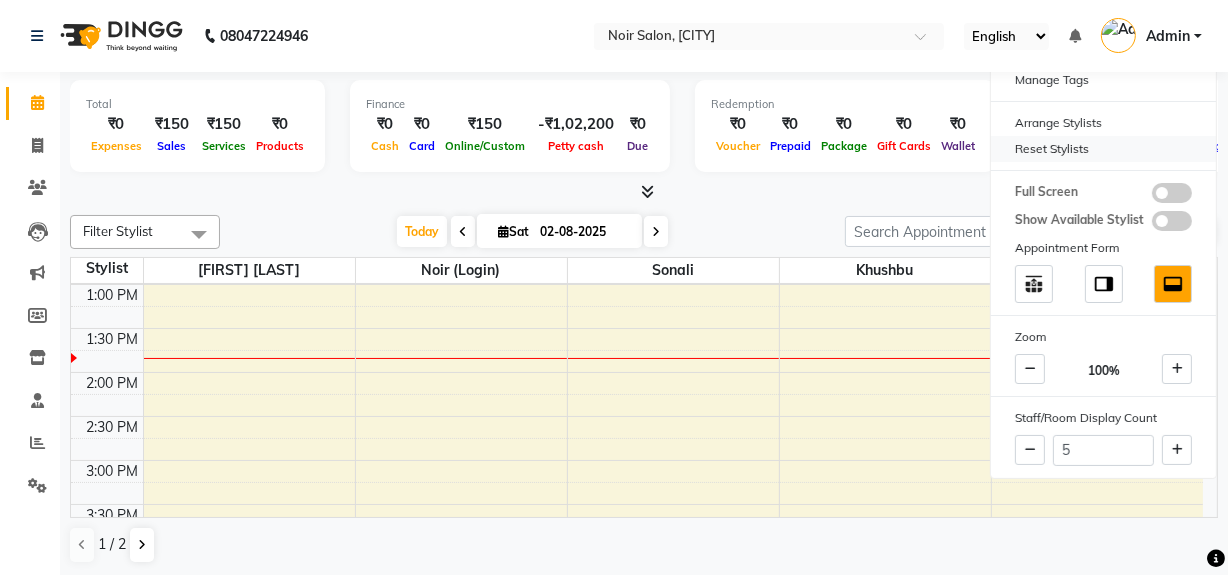 click on "Reset Stylists" at bounding box center [1103, 149] 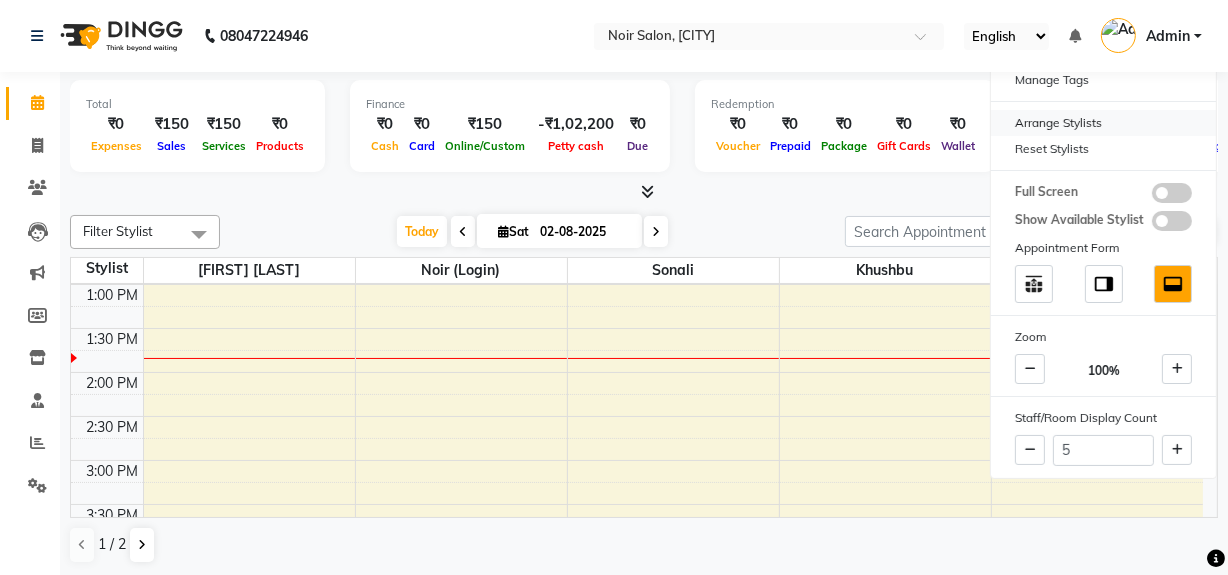click on "Arrange Stylists" at bounding box center (1103, 123) 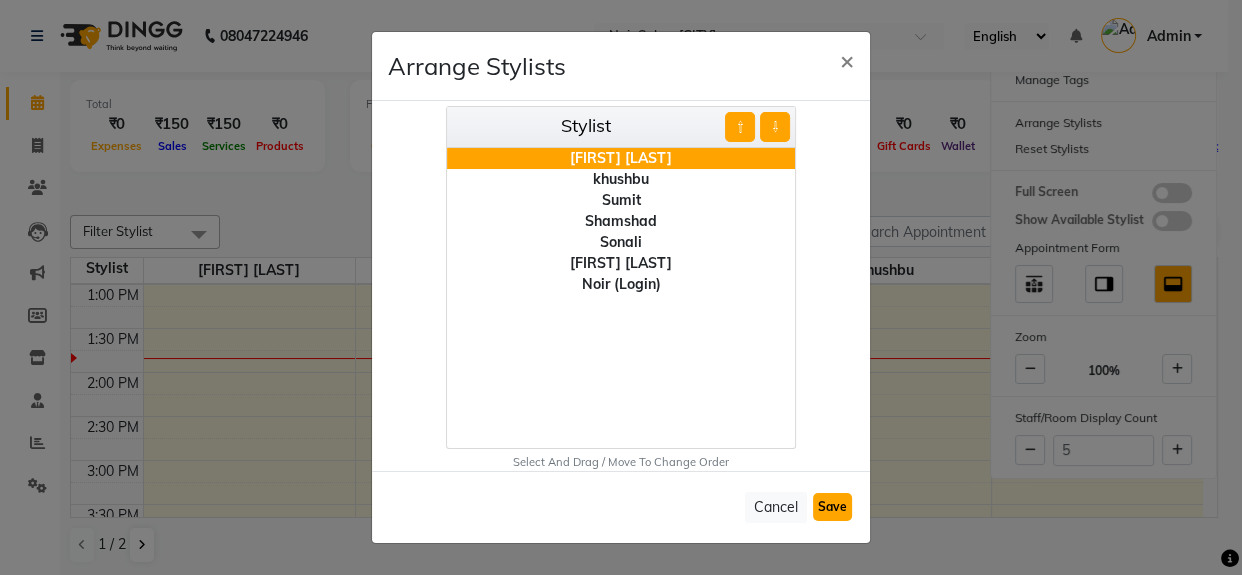 click on "Save" 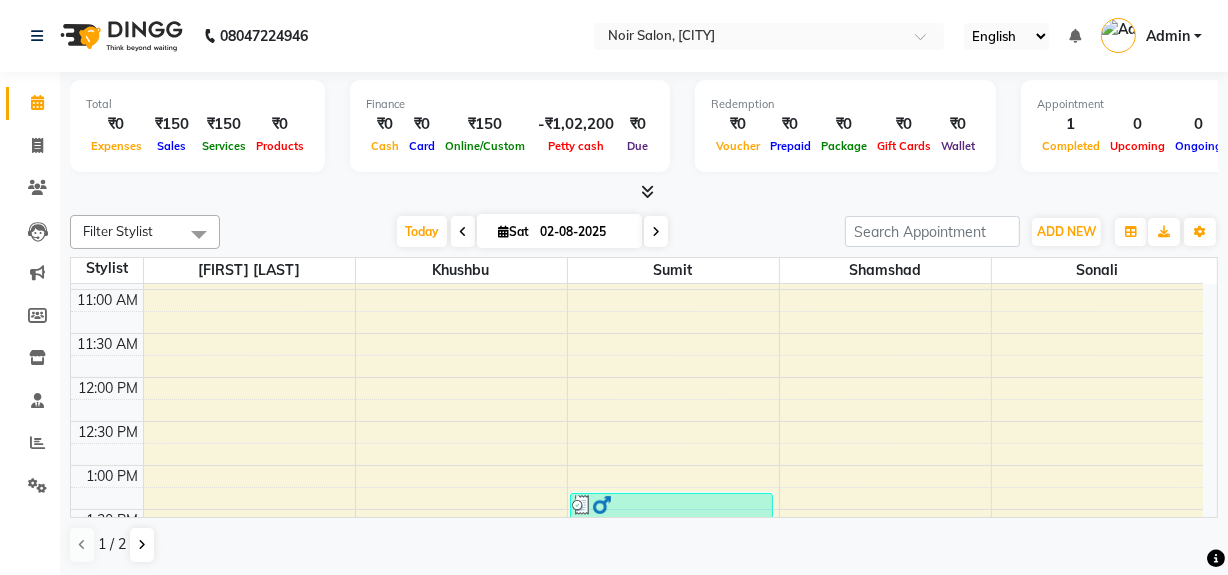 scroll, scrollTop: 79, scrollLeft: 0, axis: vertical 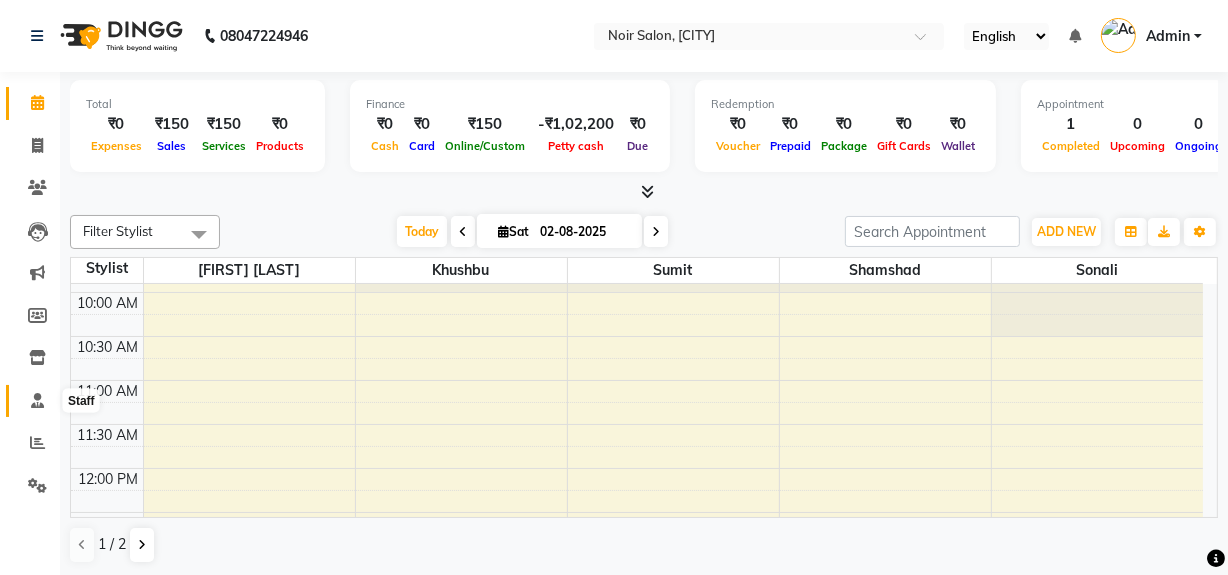 click 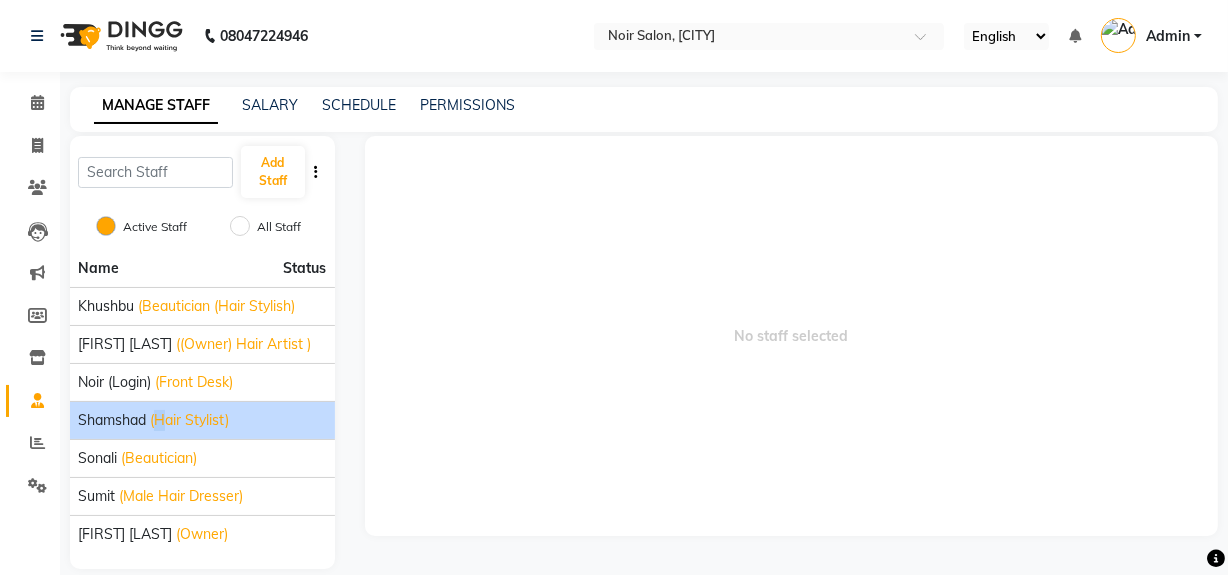 click on "(Hair Stylist)" 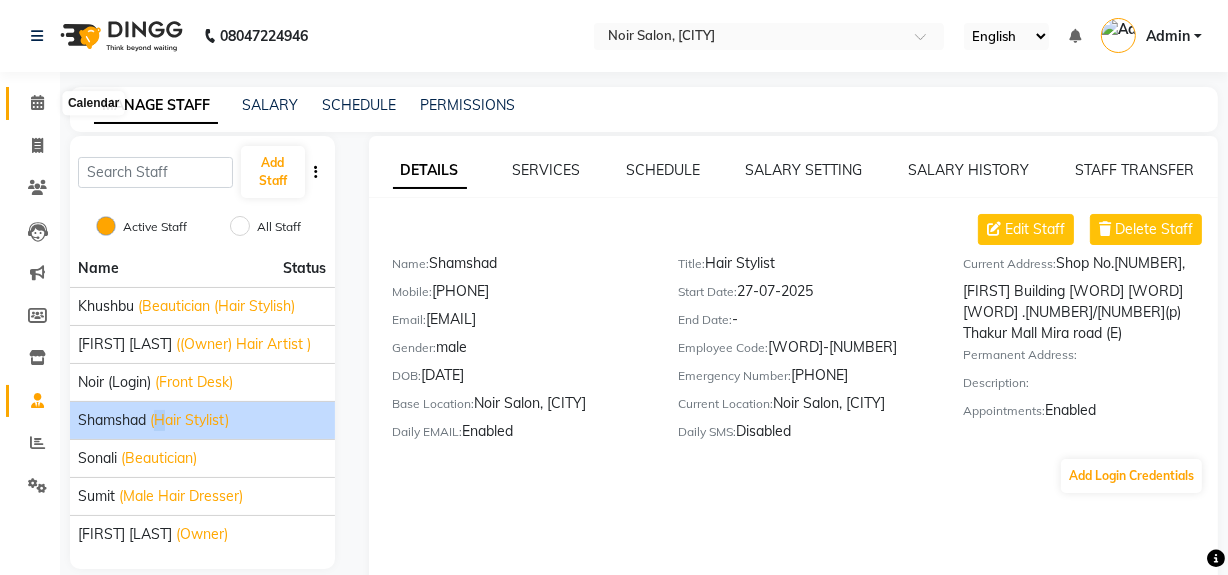 click 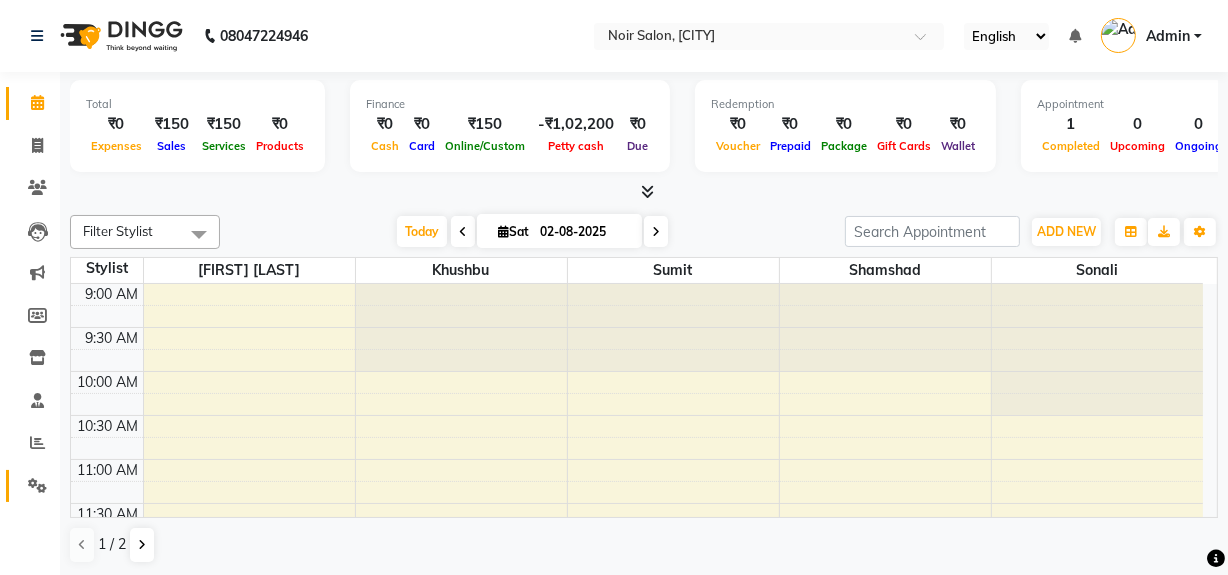 click on "Settings" 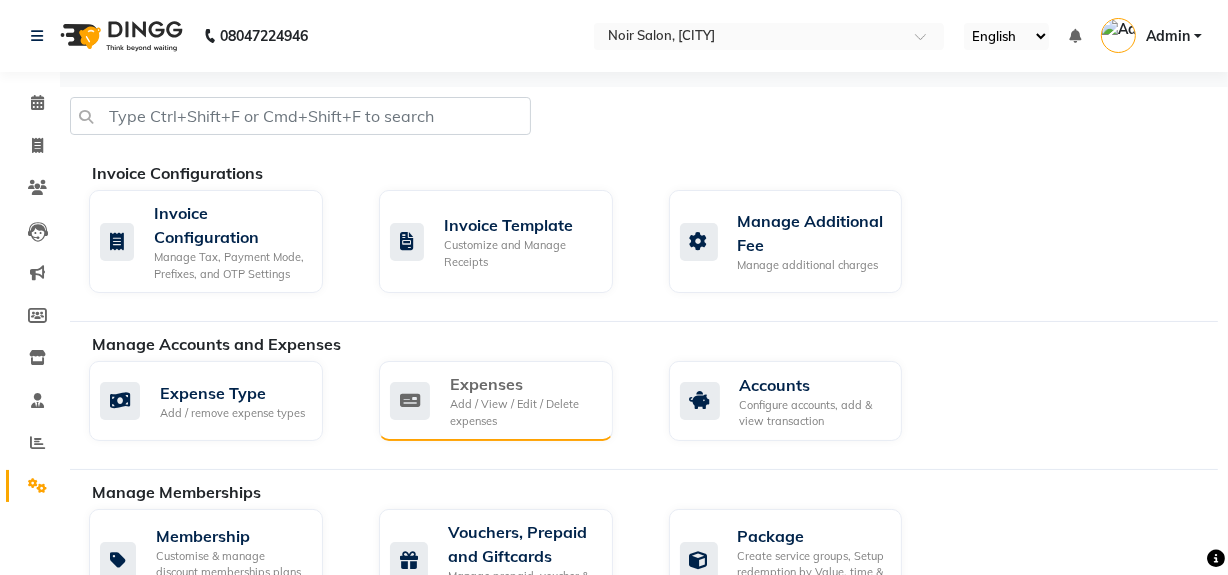 click on "Add / View / Edit / Delete expenses" 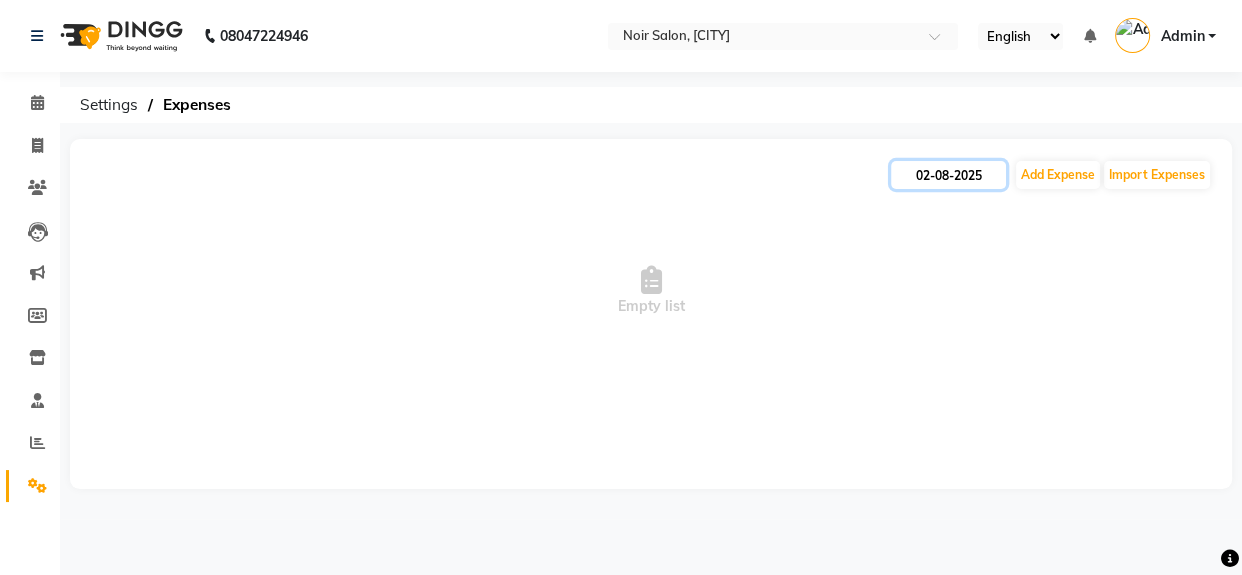 click on "02-08-2025" 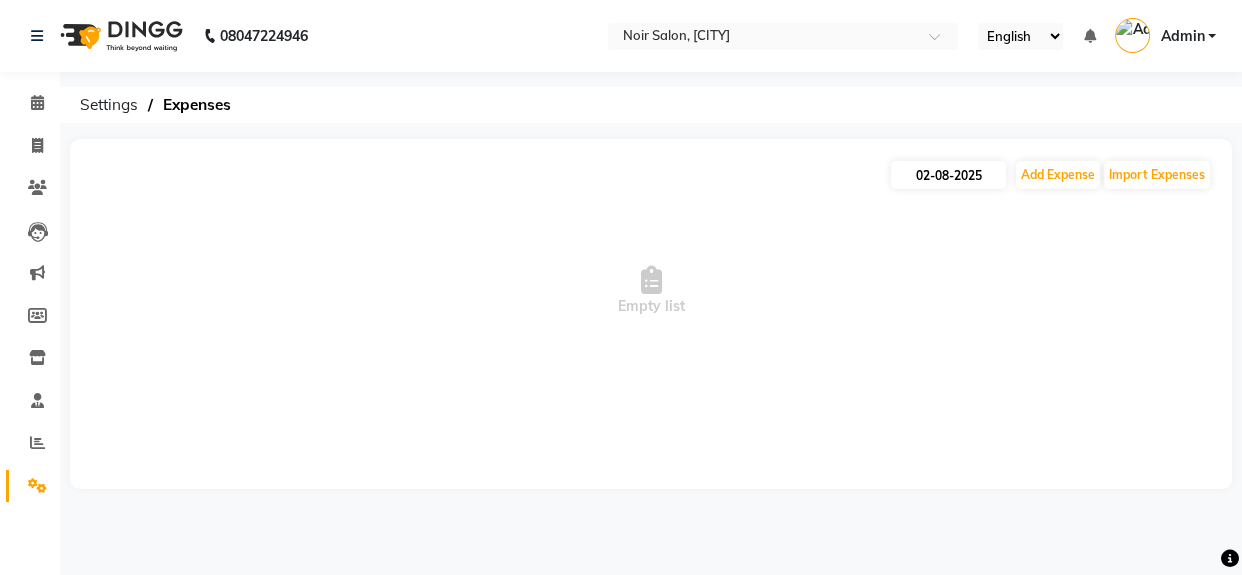 select on "8" 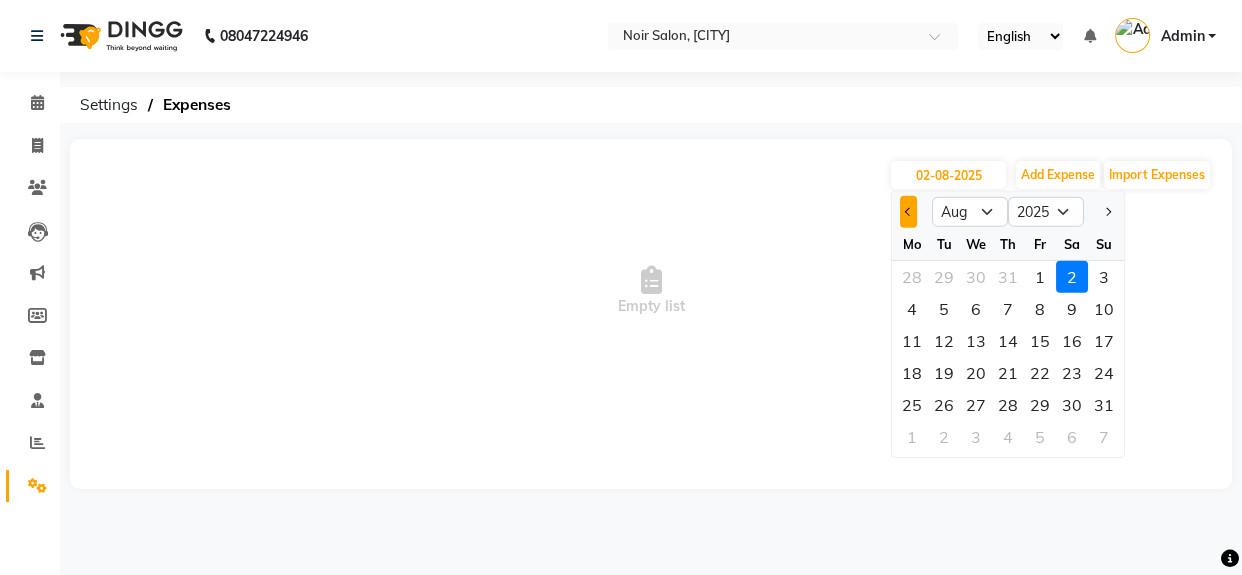 click 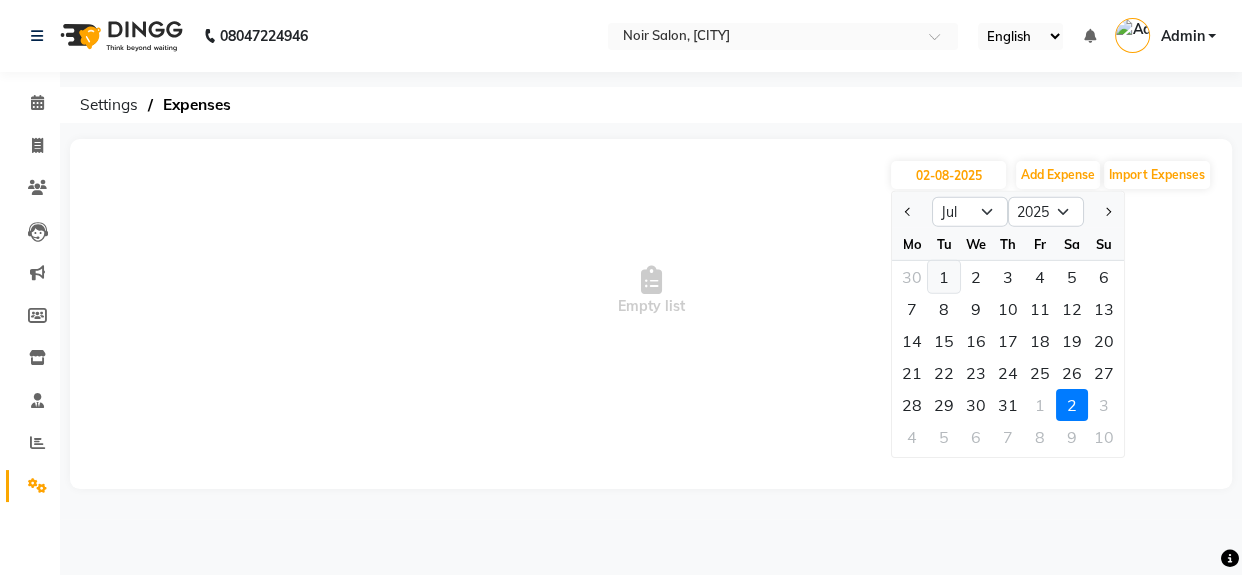click on "1" 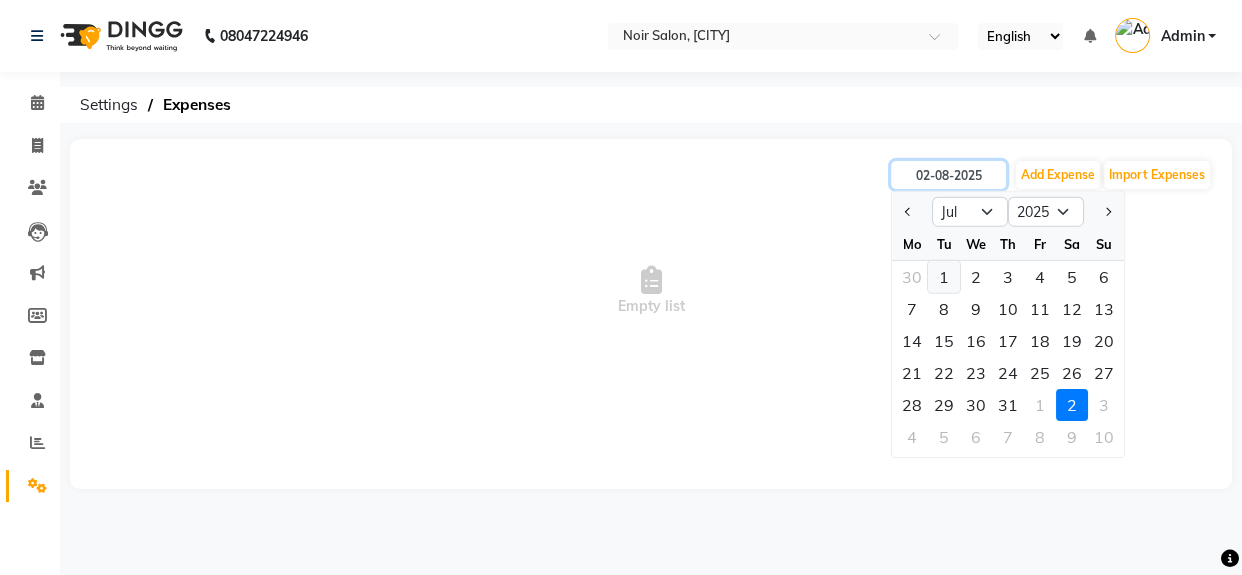 type on "01-07-2025" 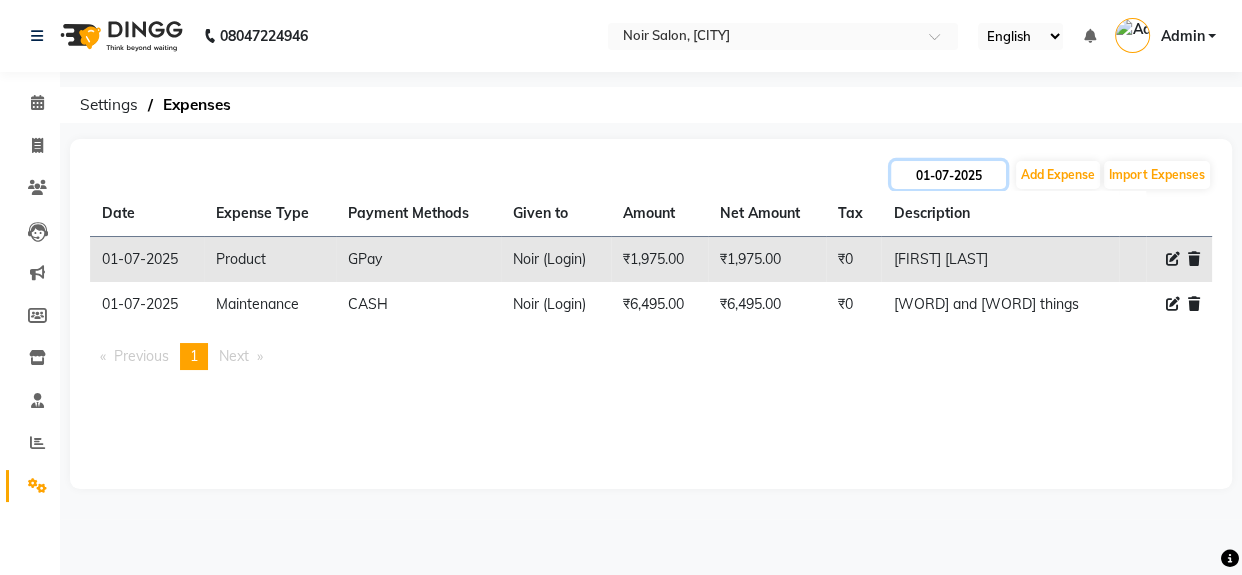 click on "01-07-2025" 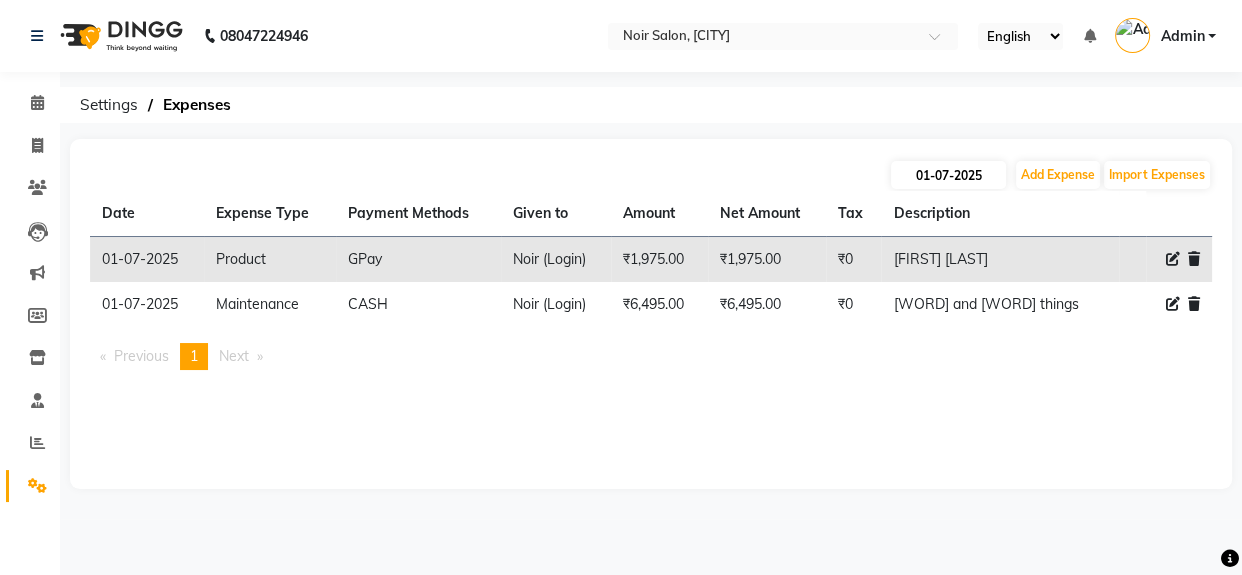 select on "7" 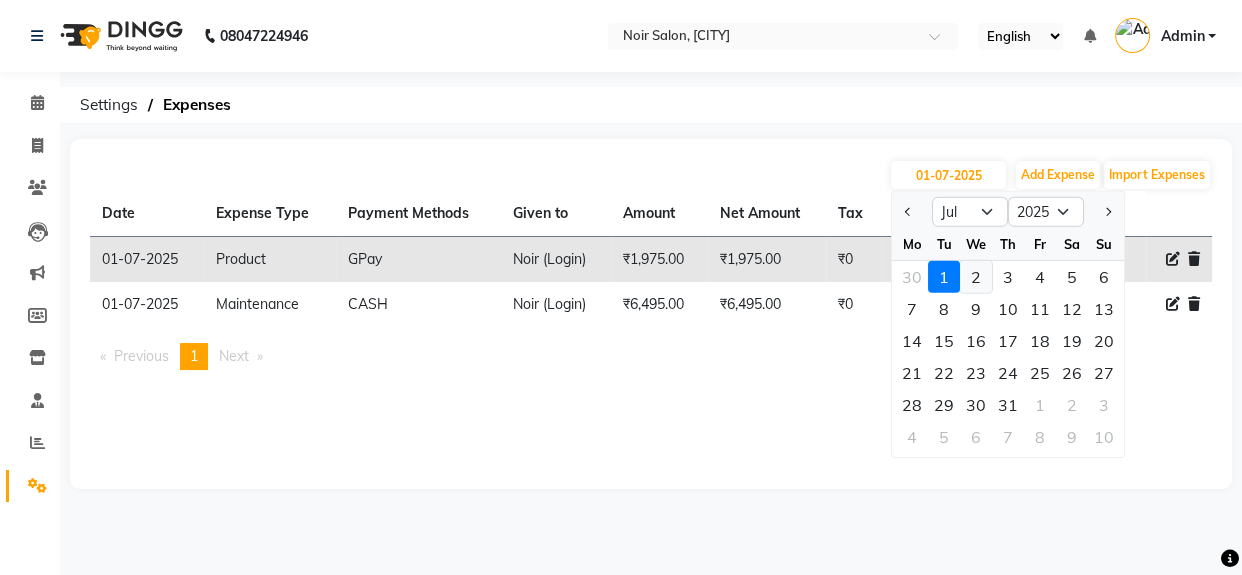 click on "2" 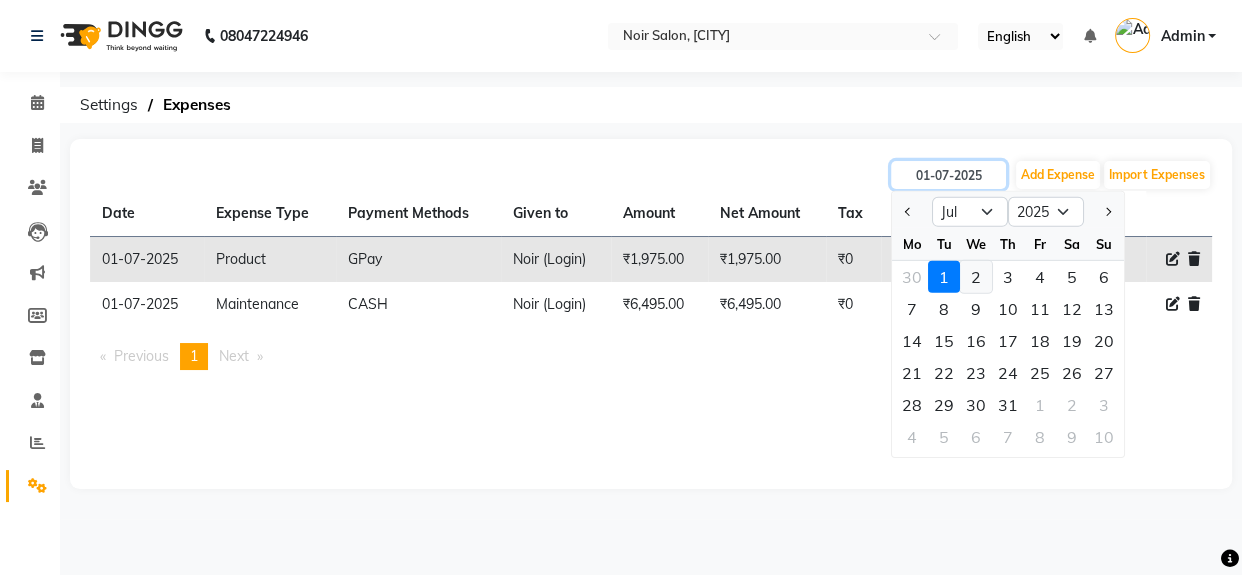 type on "02-07-2025" 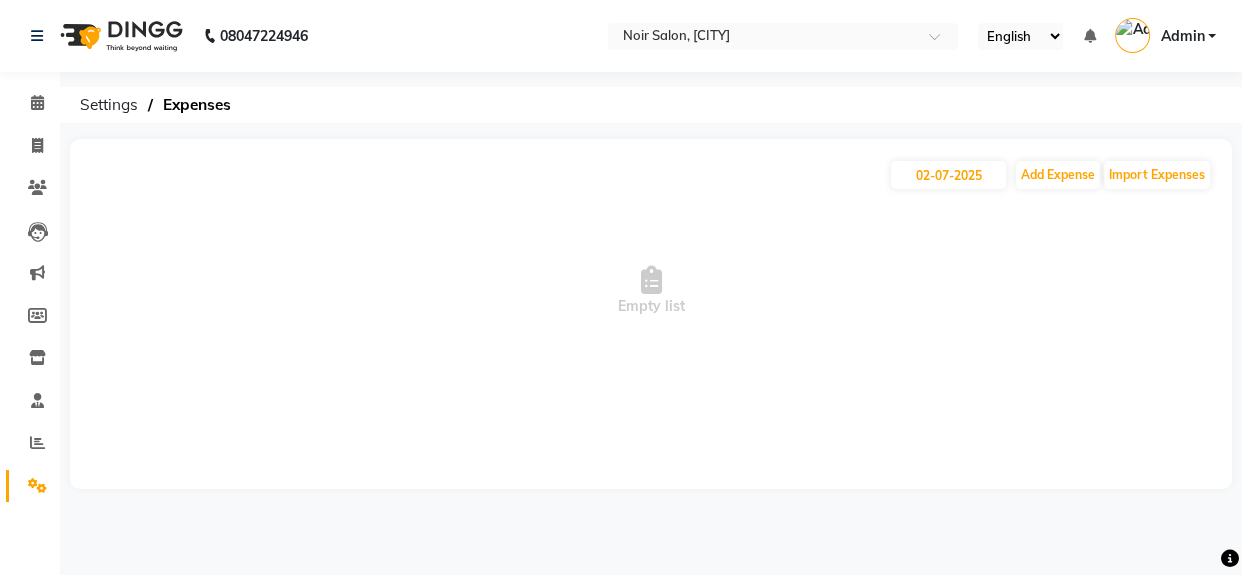 click on "02-07-2025 Add Expense Import Expenses  Empty list" 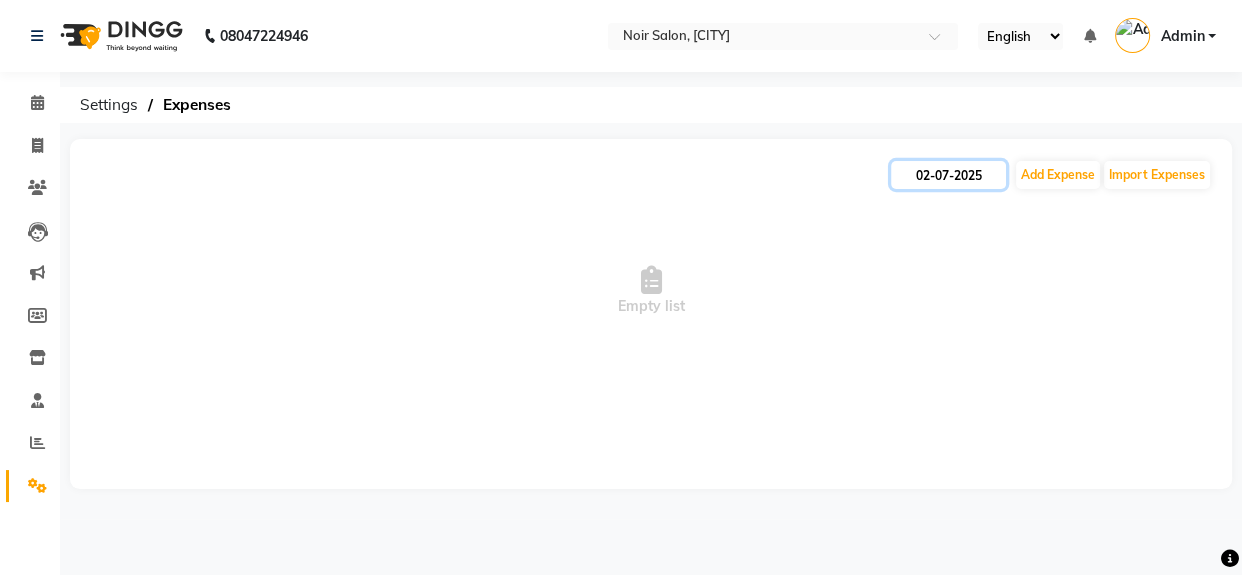 click on "02-07-2025" 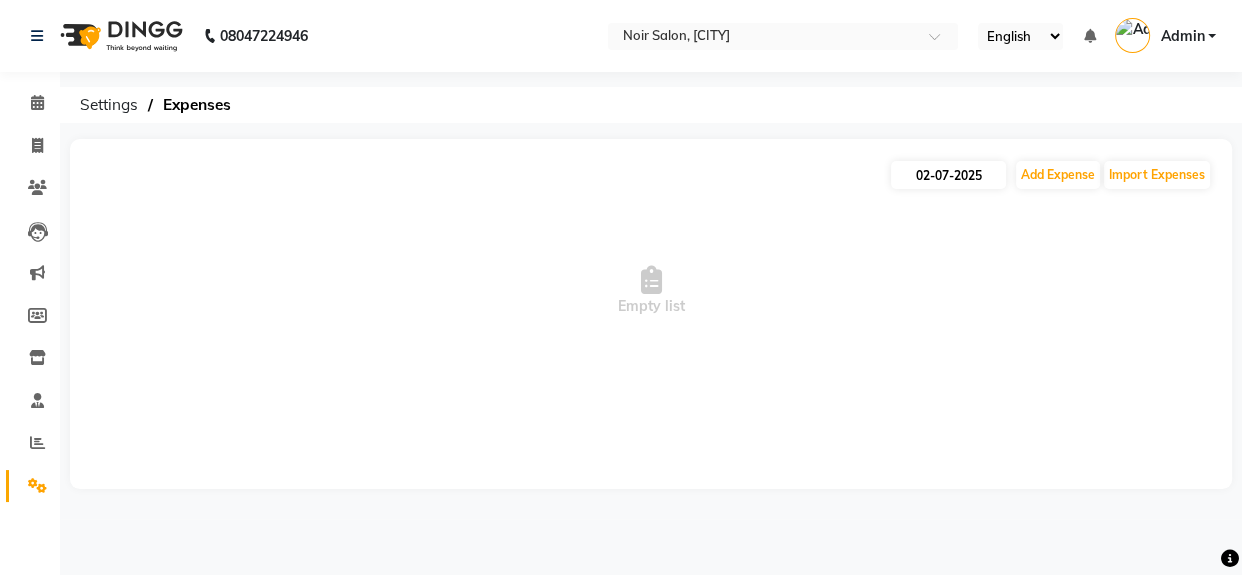 select on "7" 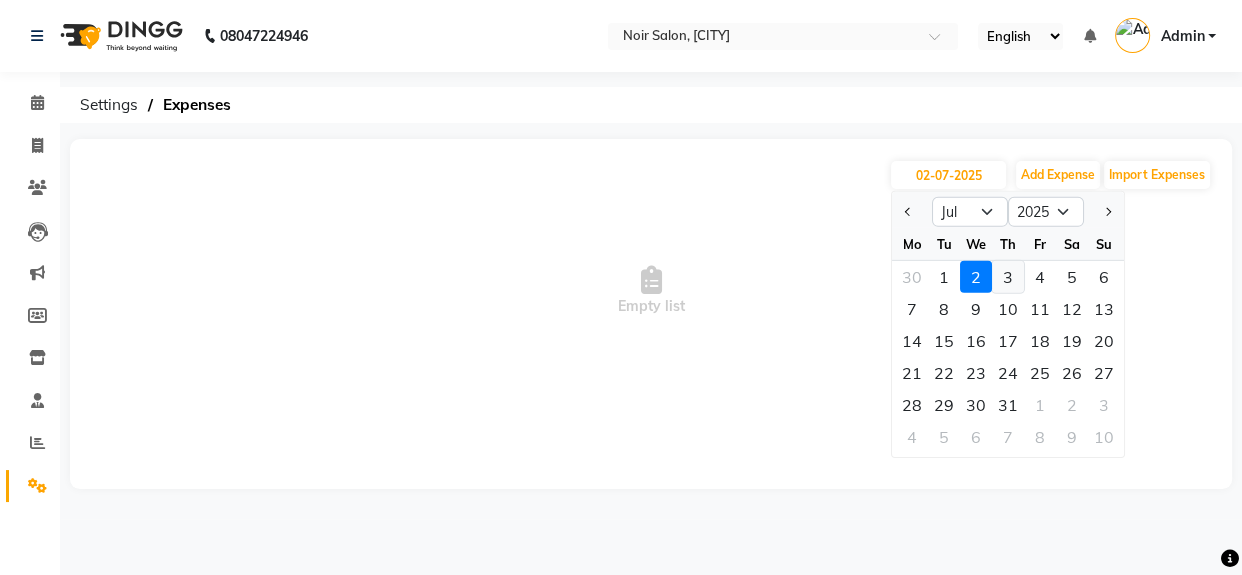 click on "3" 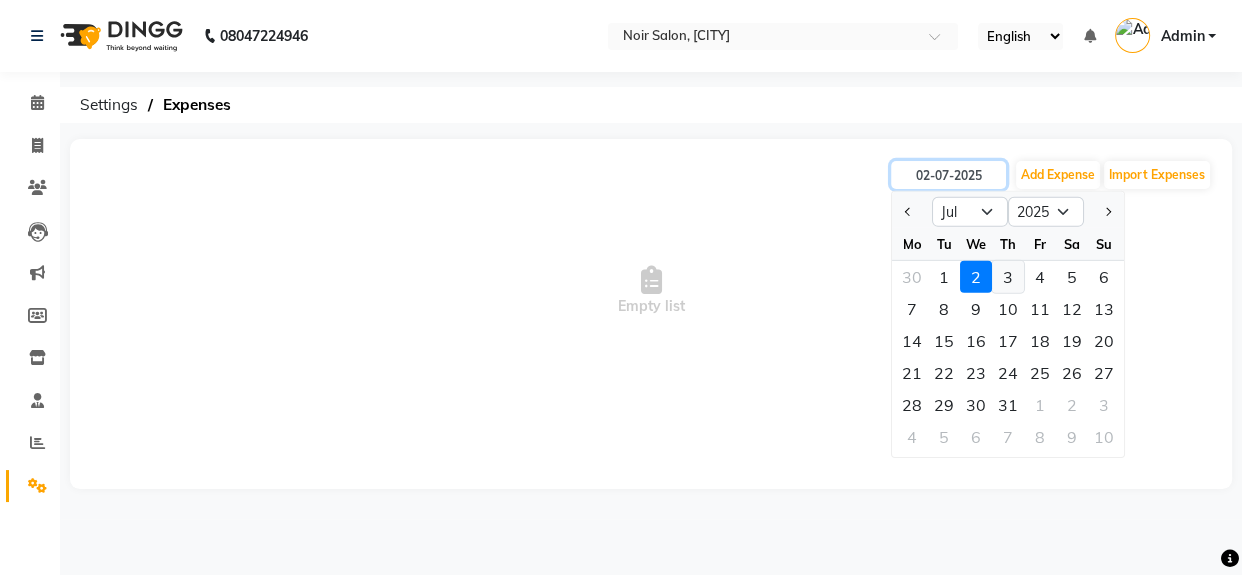 type on "03-07-2025" 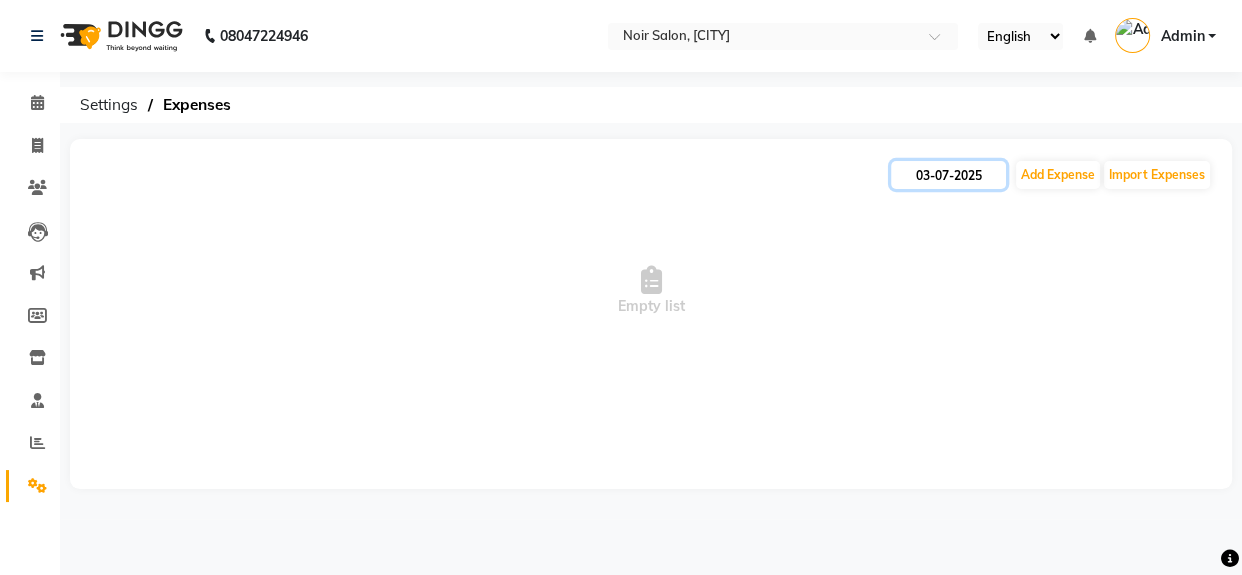 click on "03-07-2025" 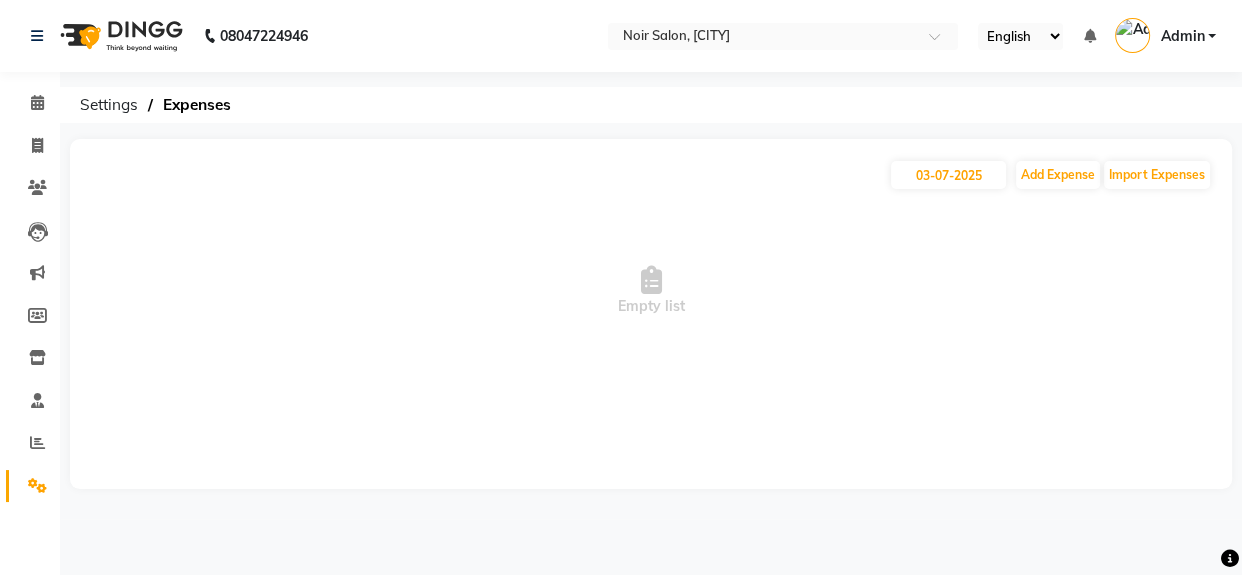 select on "7" 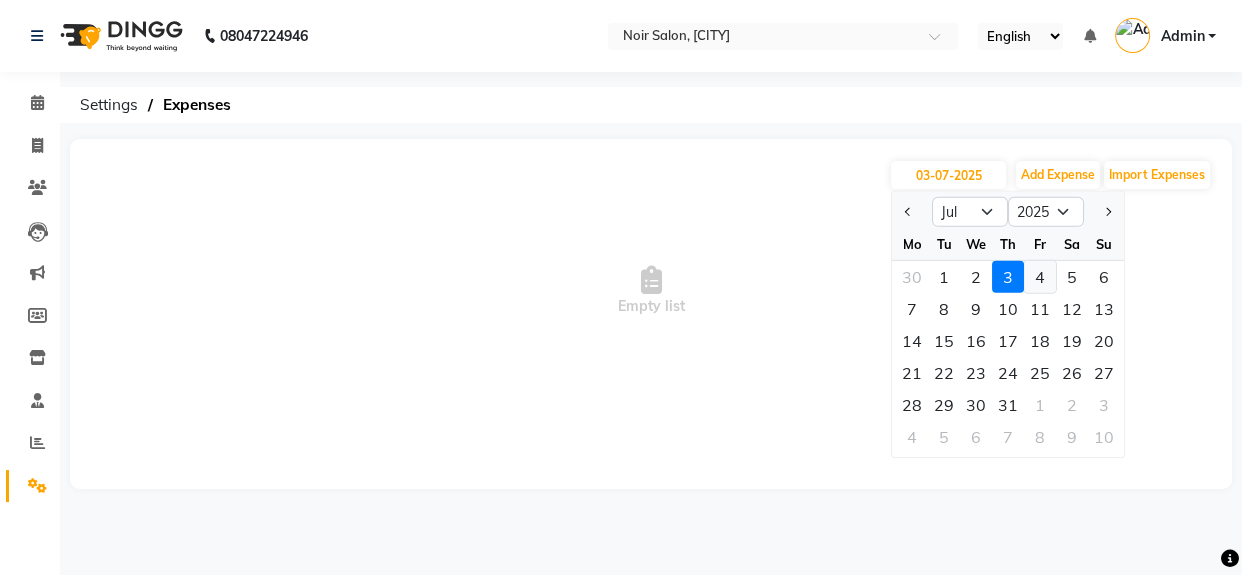 click on "4" 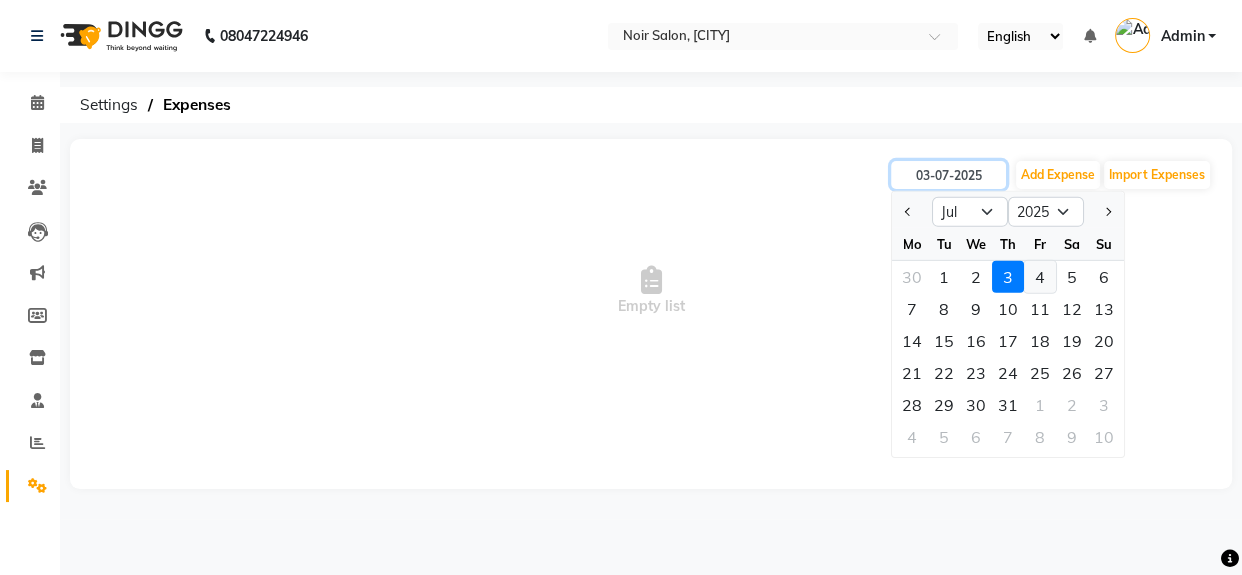 type on "04-07-2025" 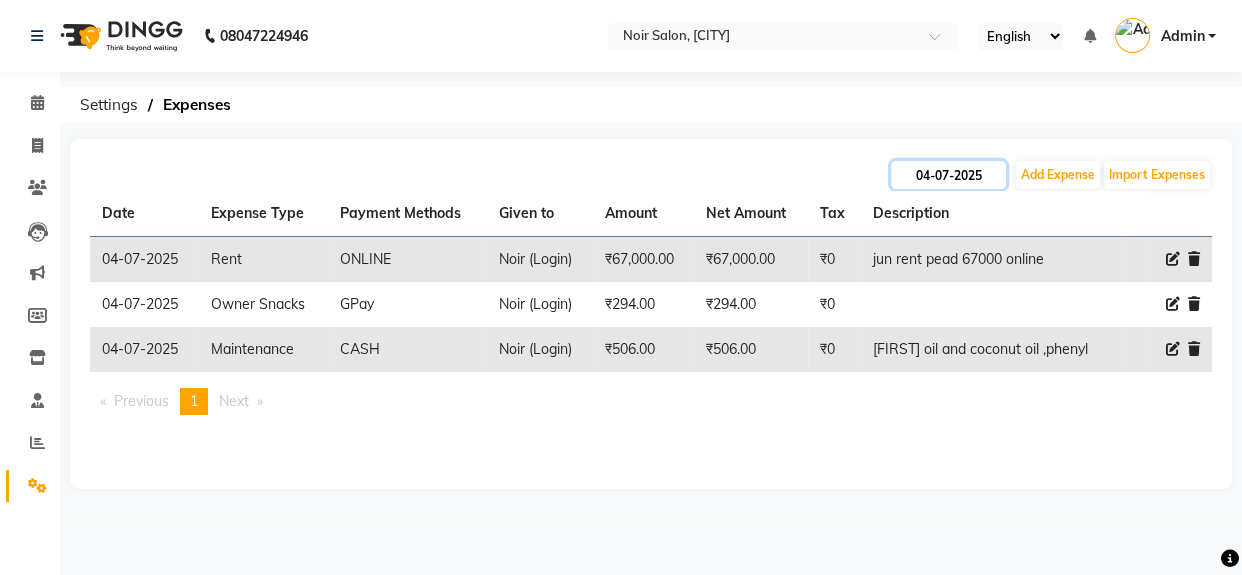 click on "04-07-2025" 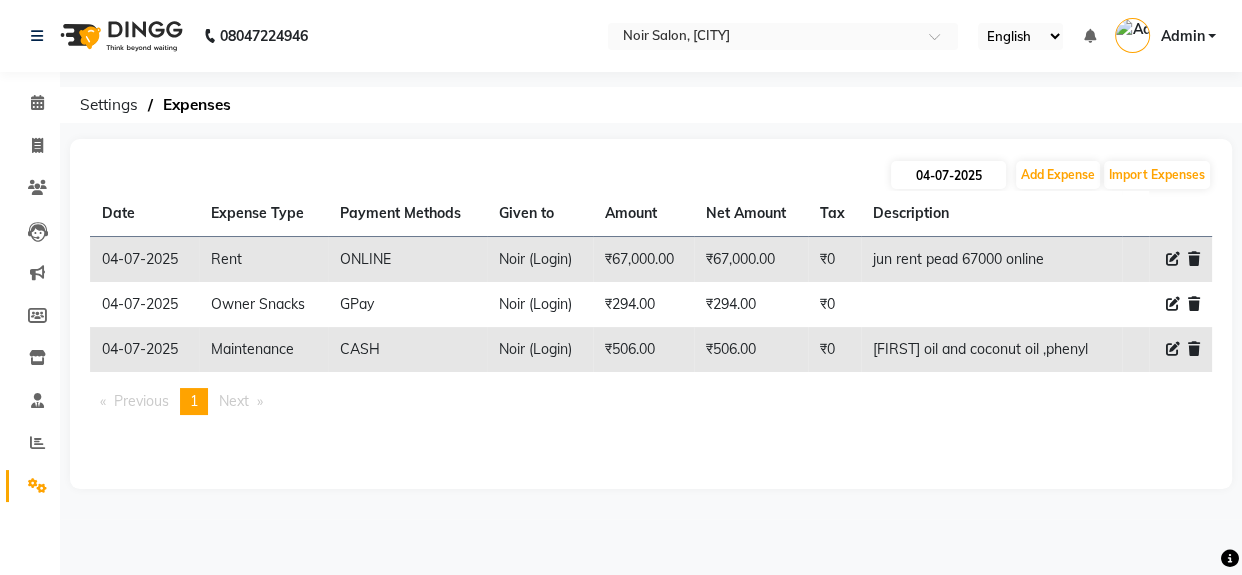 select on "7" 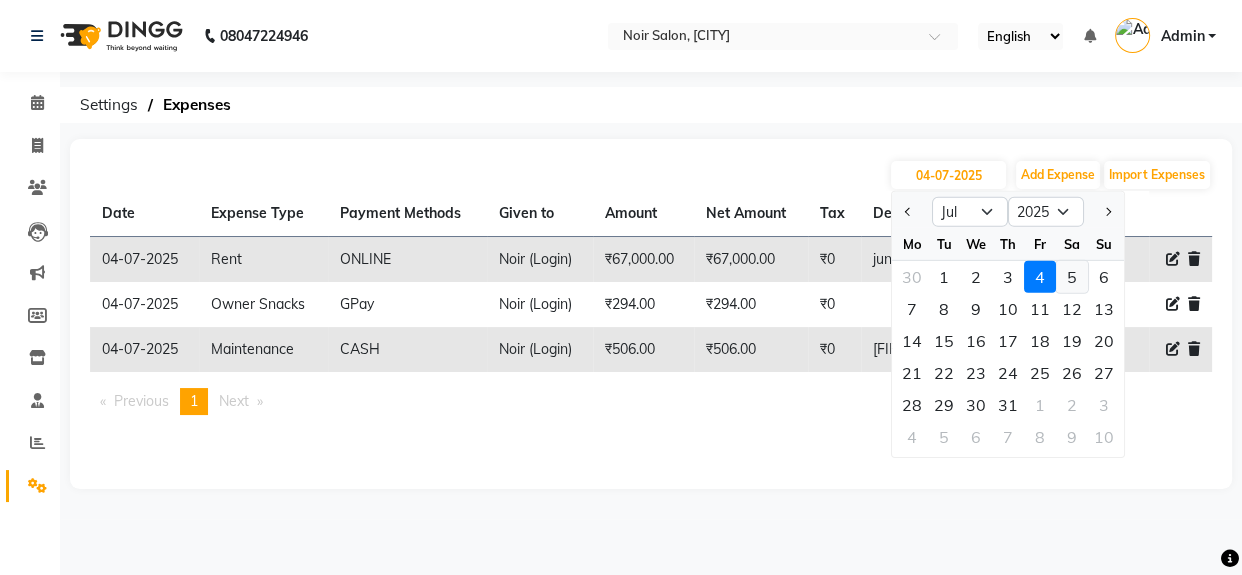click on "5" 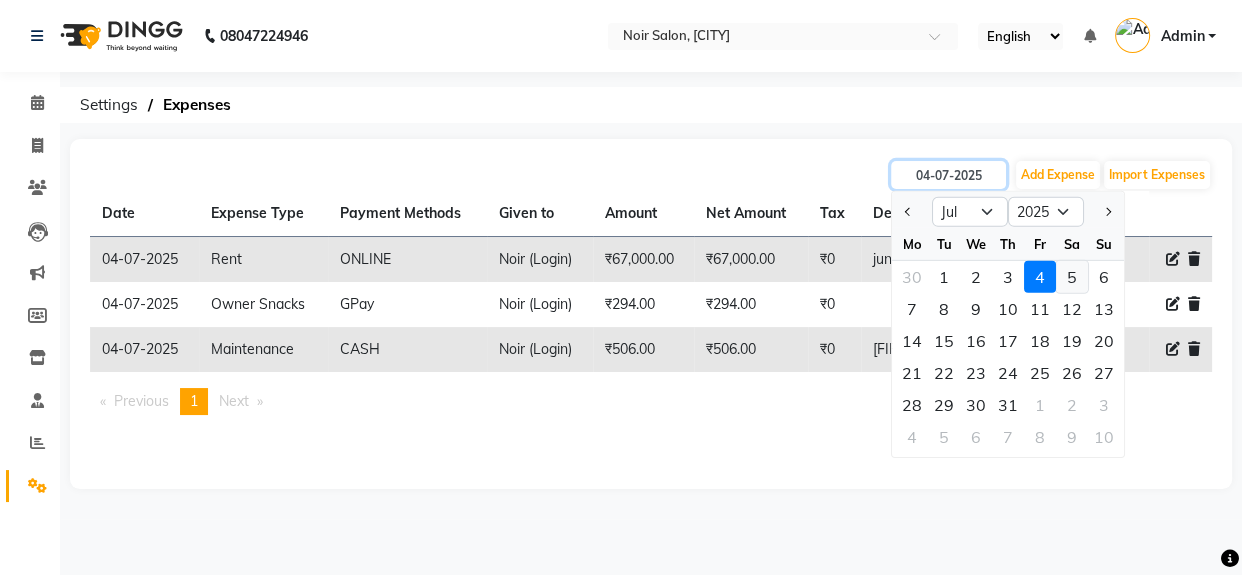 type on "05-07-2025" 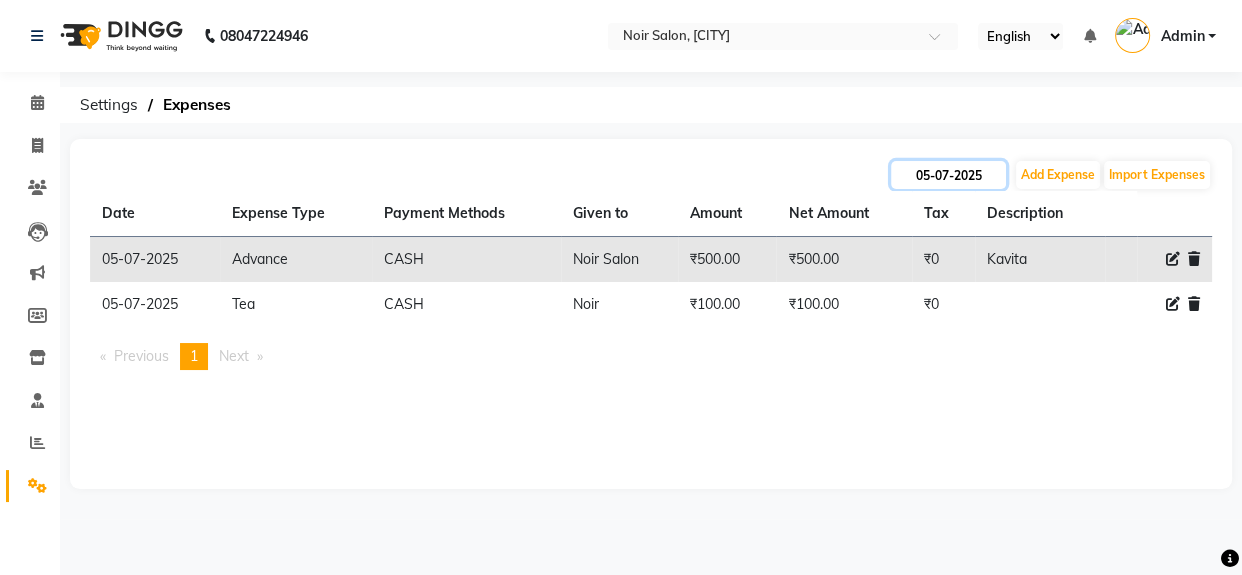 click on "05-07-2025" 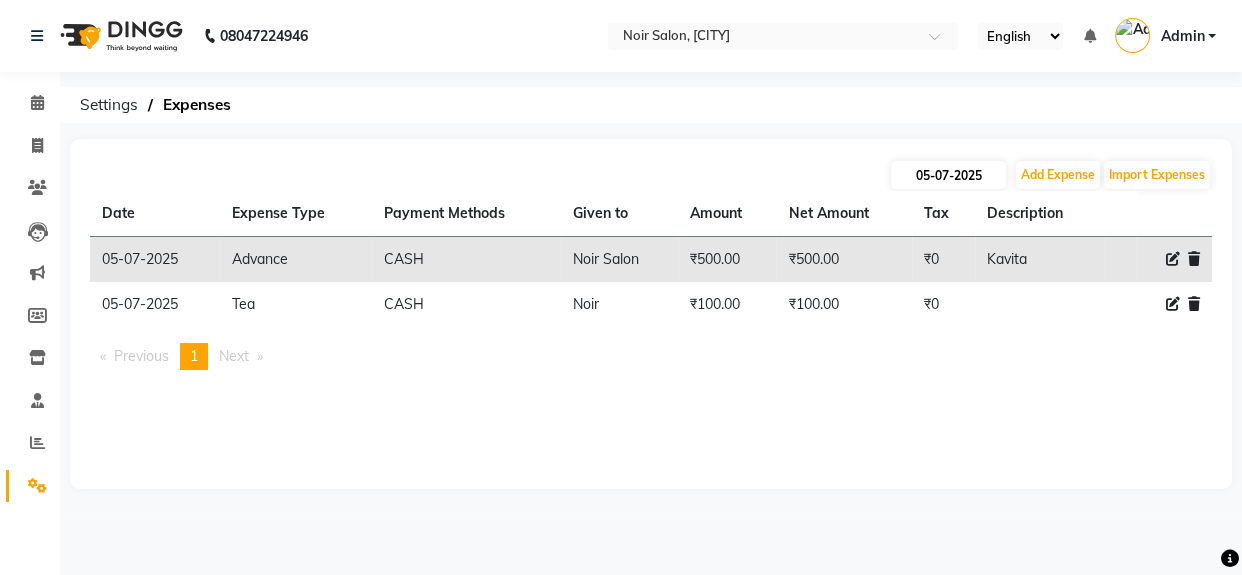 select on "7" 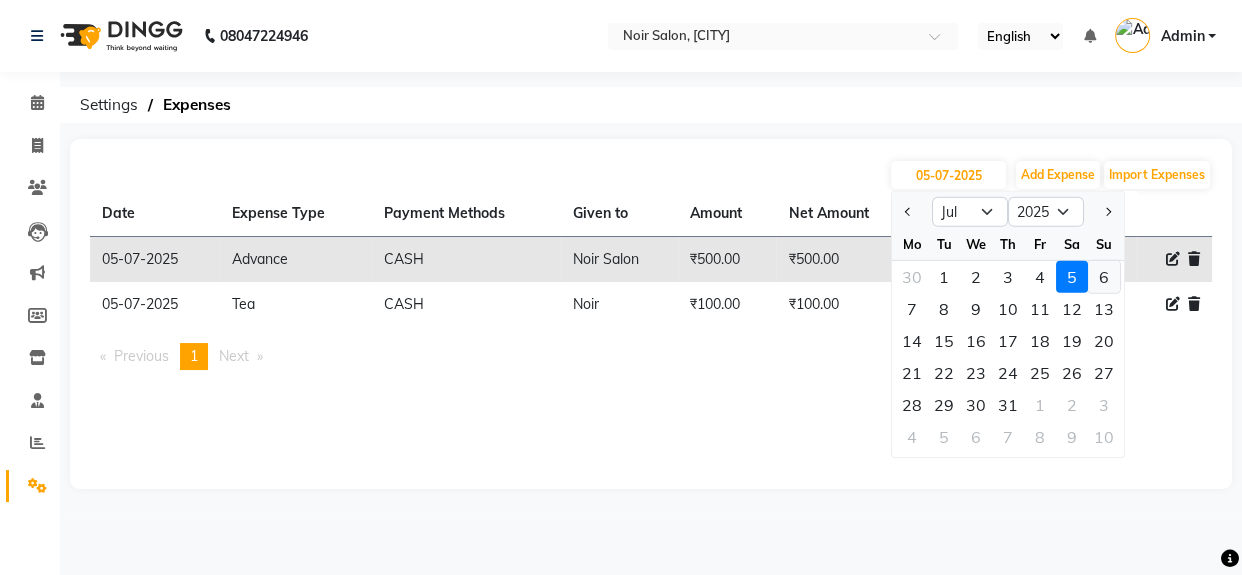 click on "6" 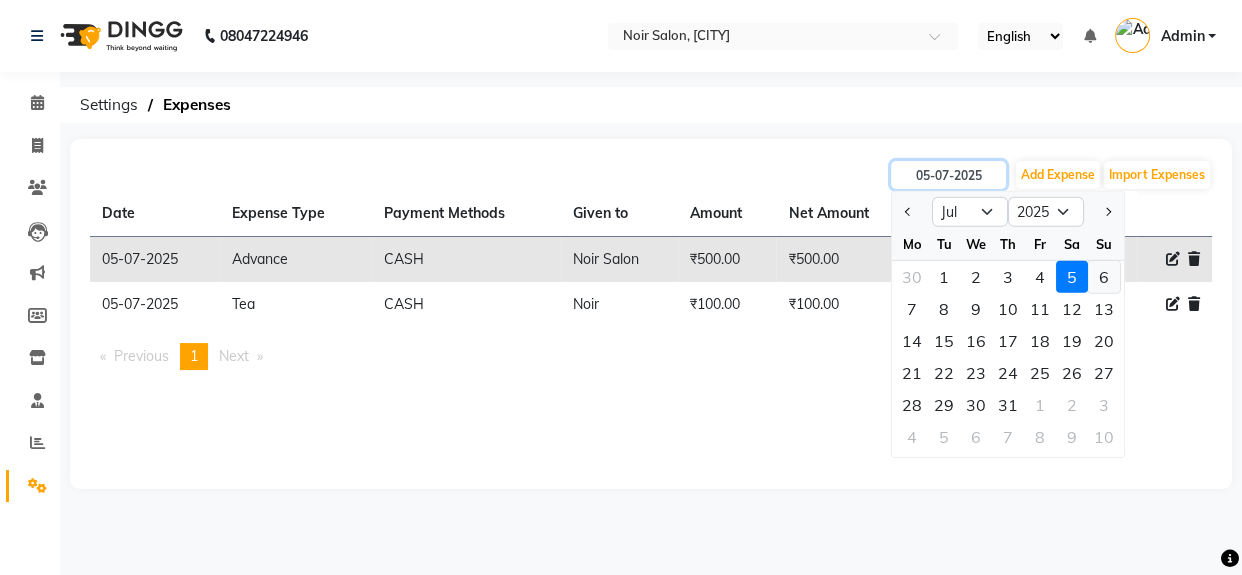 type on "06-07-2025" 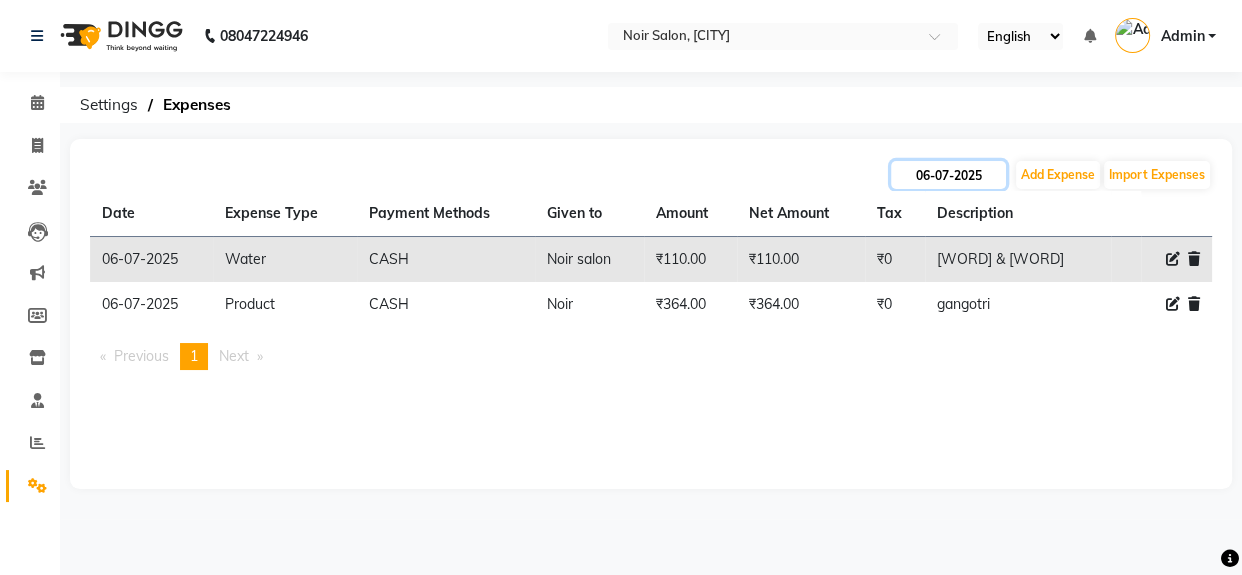 click on "06-07-2025" 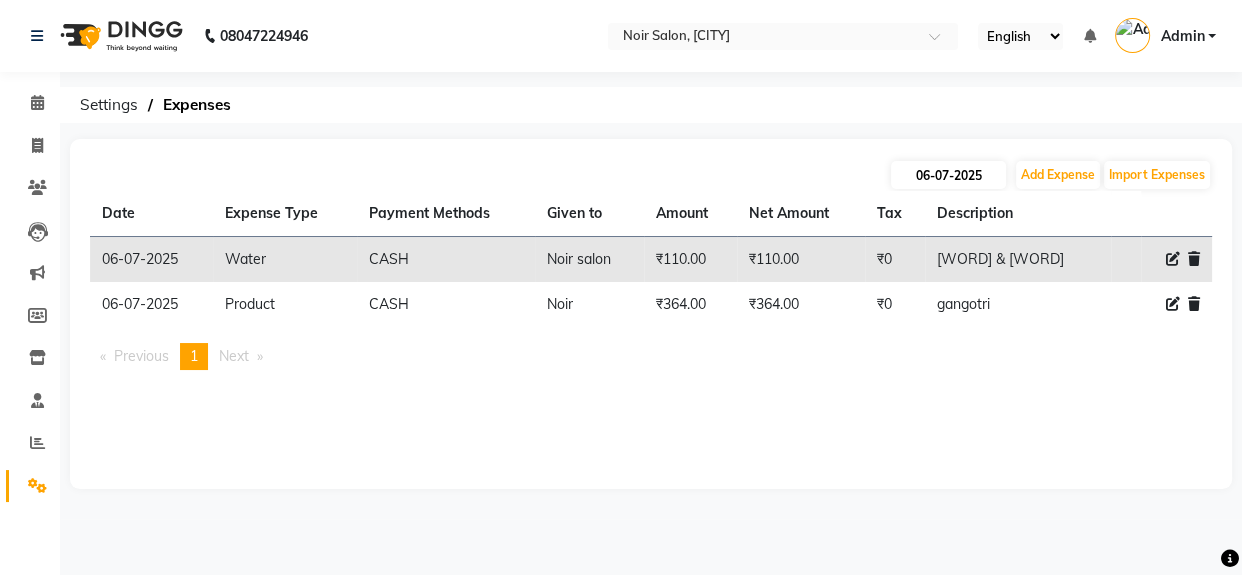 select on "7" 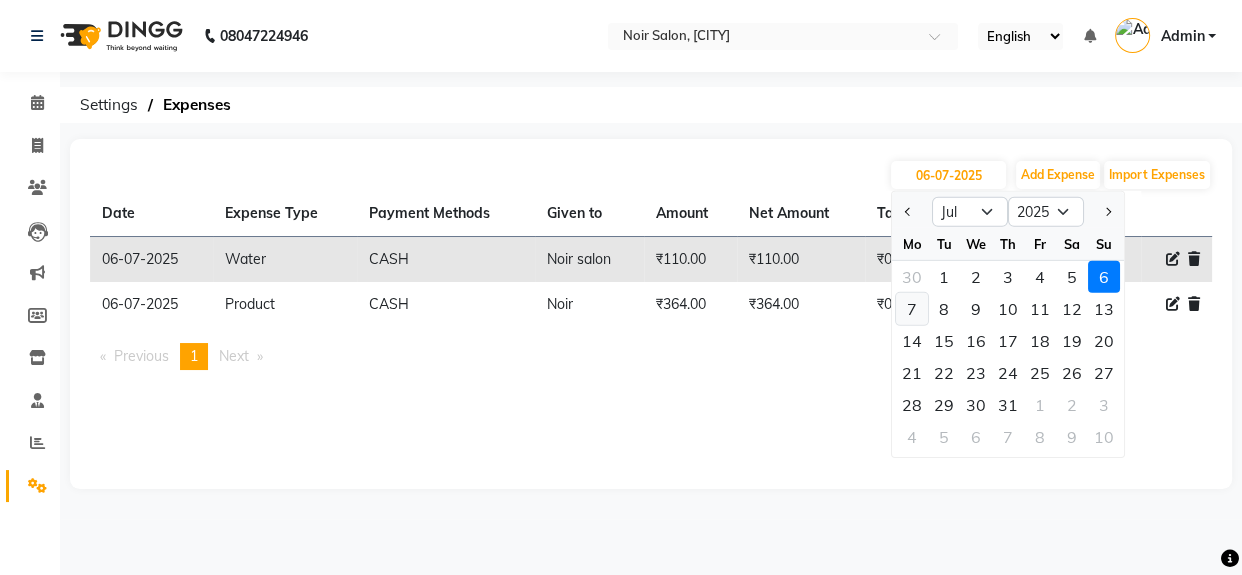 click on "7" 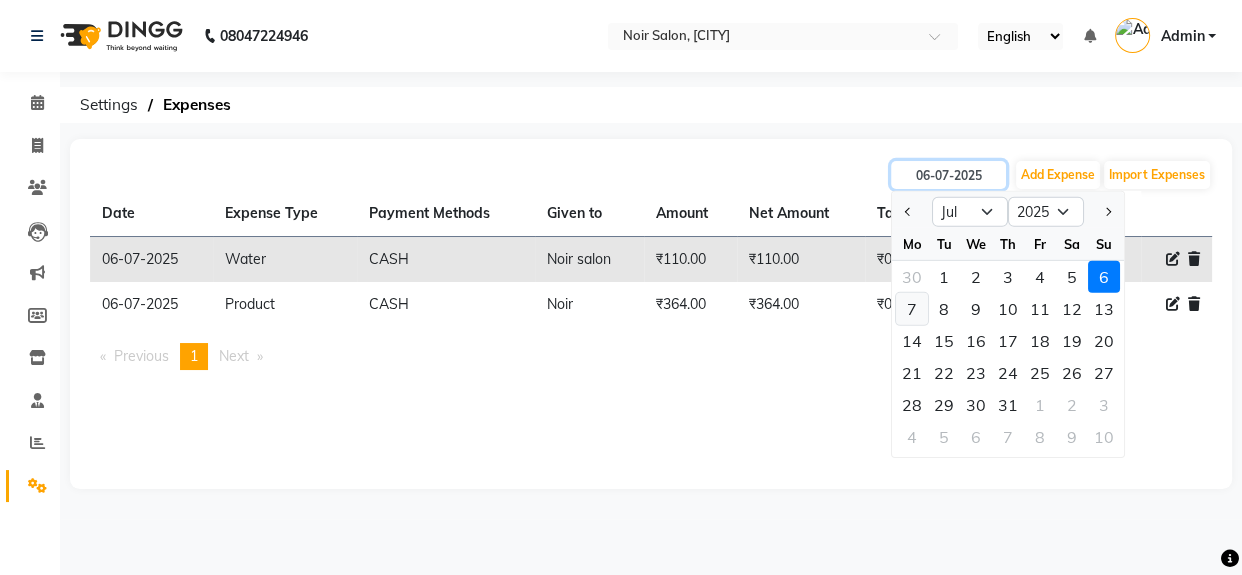 type on "07-07-2025" 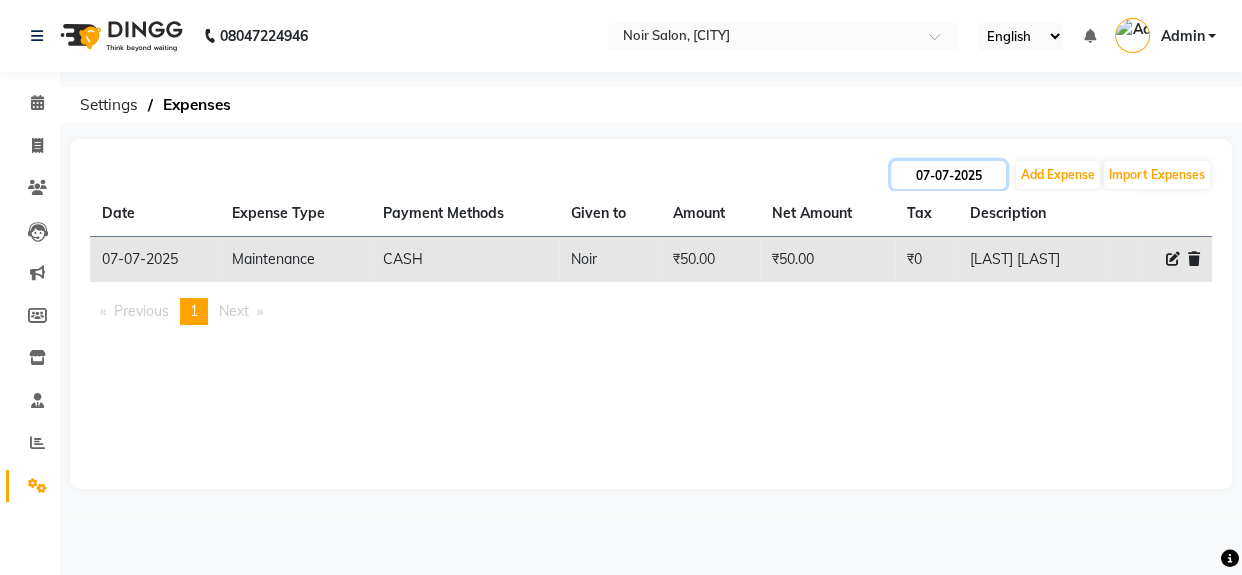 click on "07-07-2025" 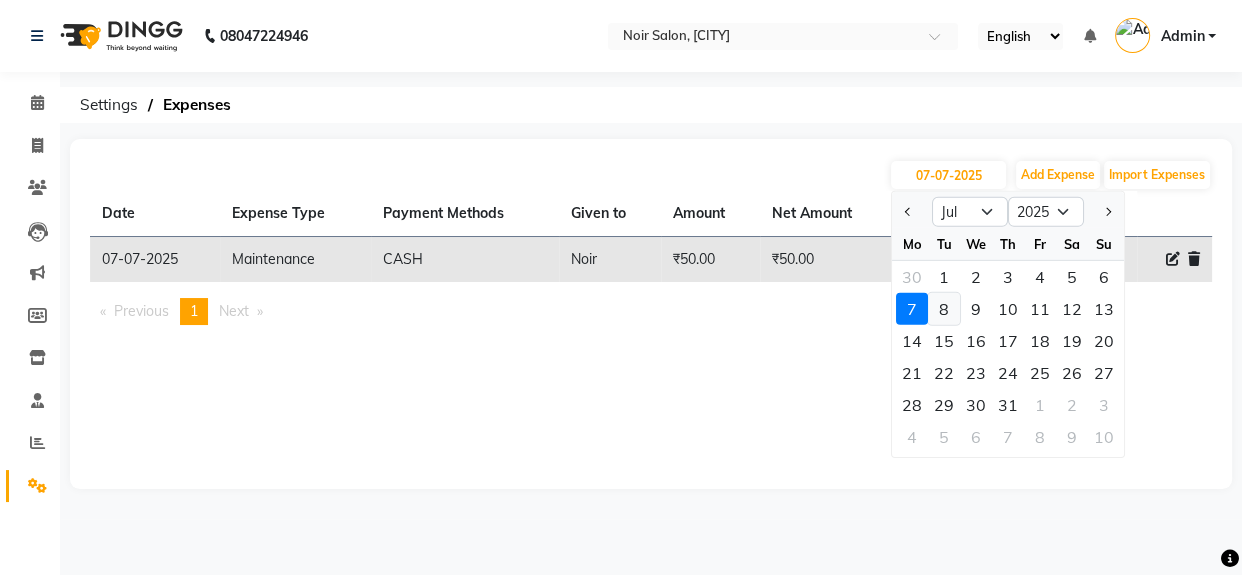 click on "8" 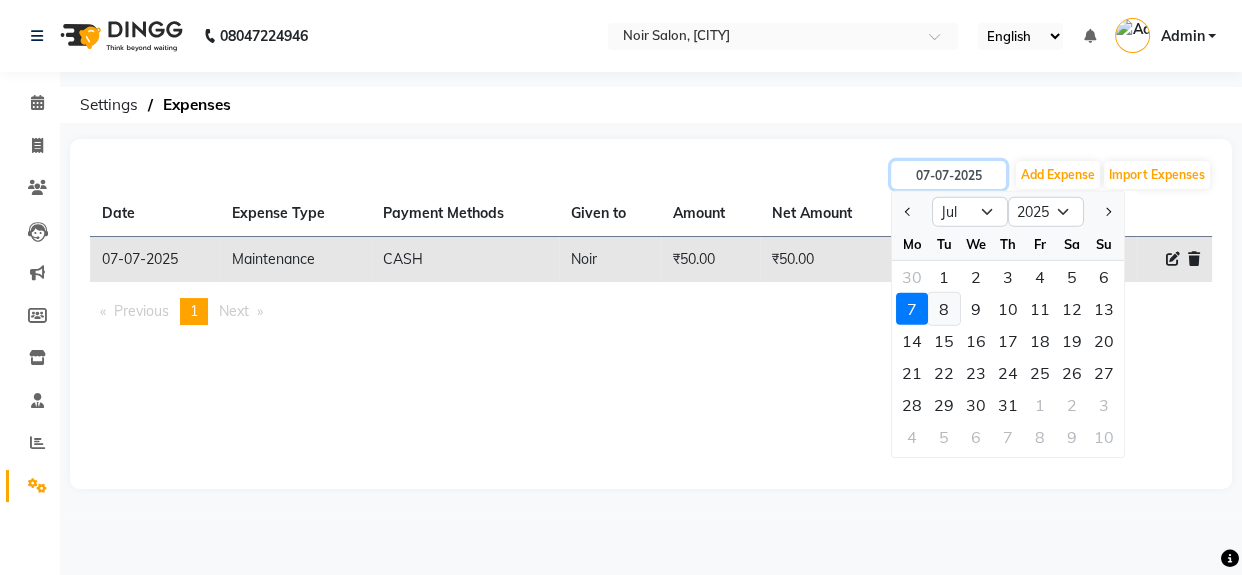 type on "08-07-2025" 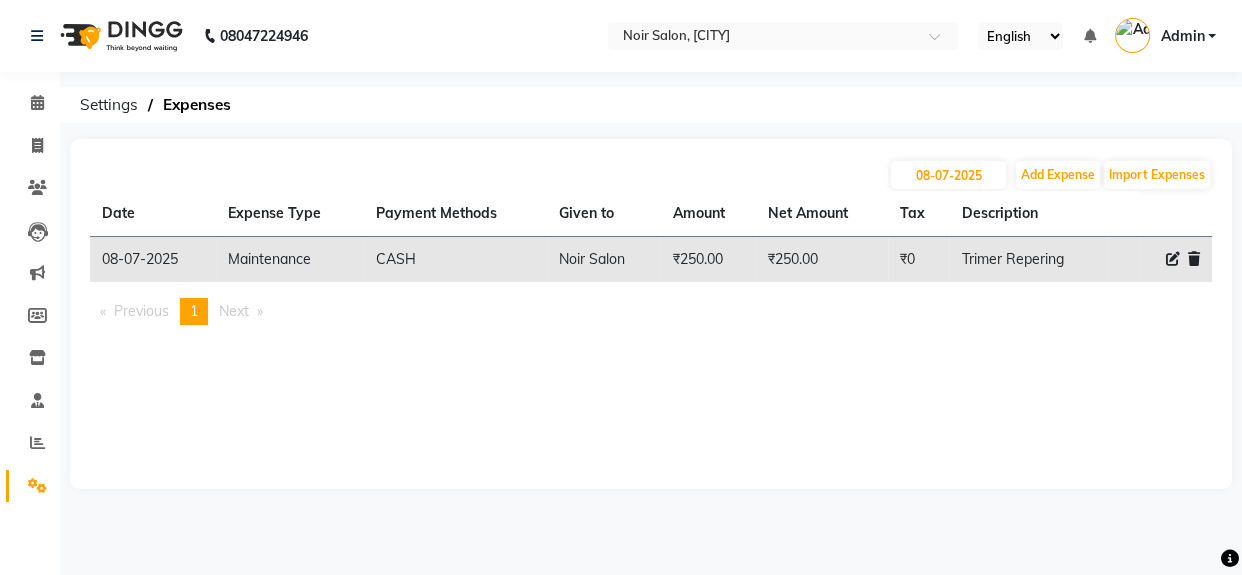 click on "Description" 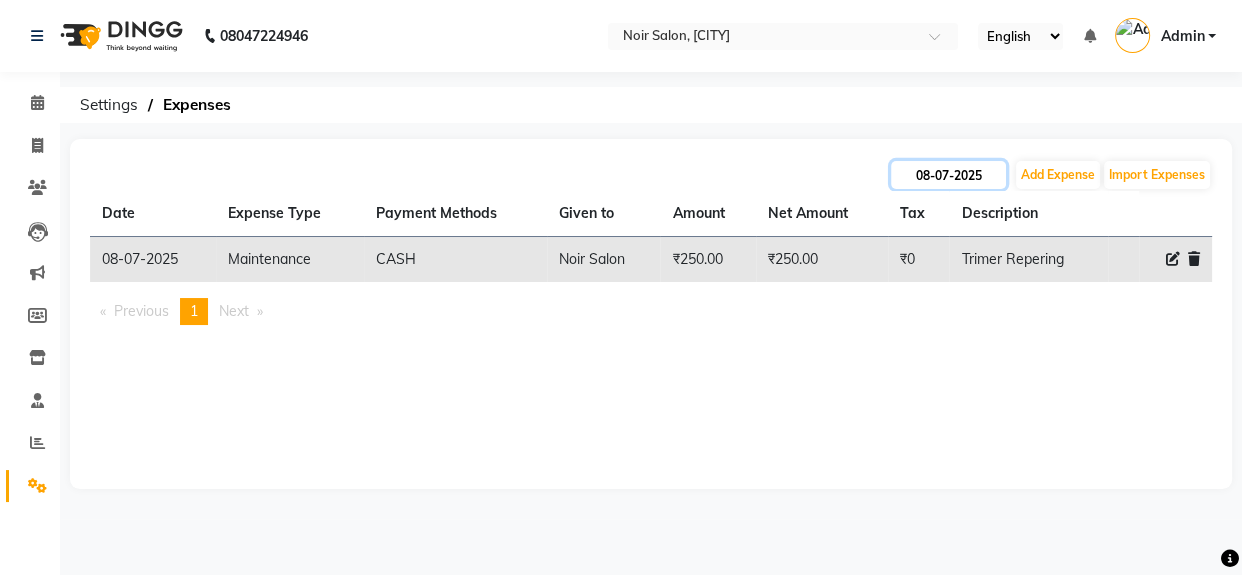 click on "08-07-2025" 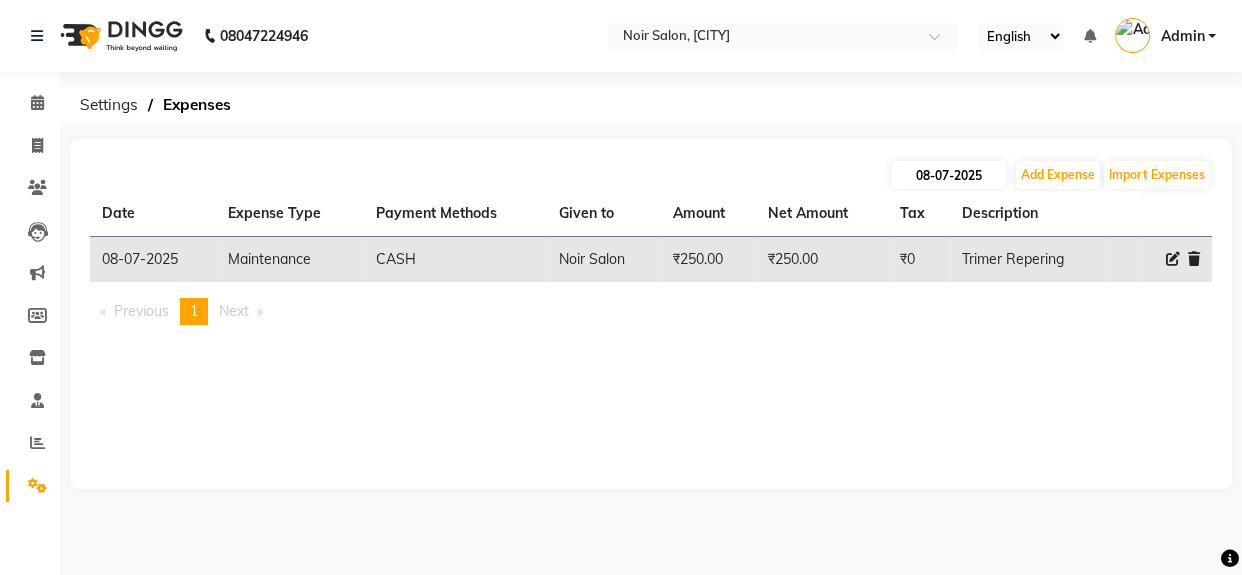 select on "7" 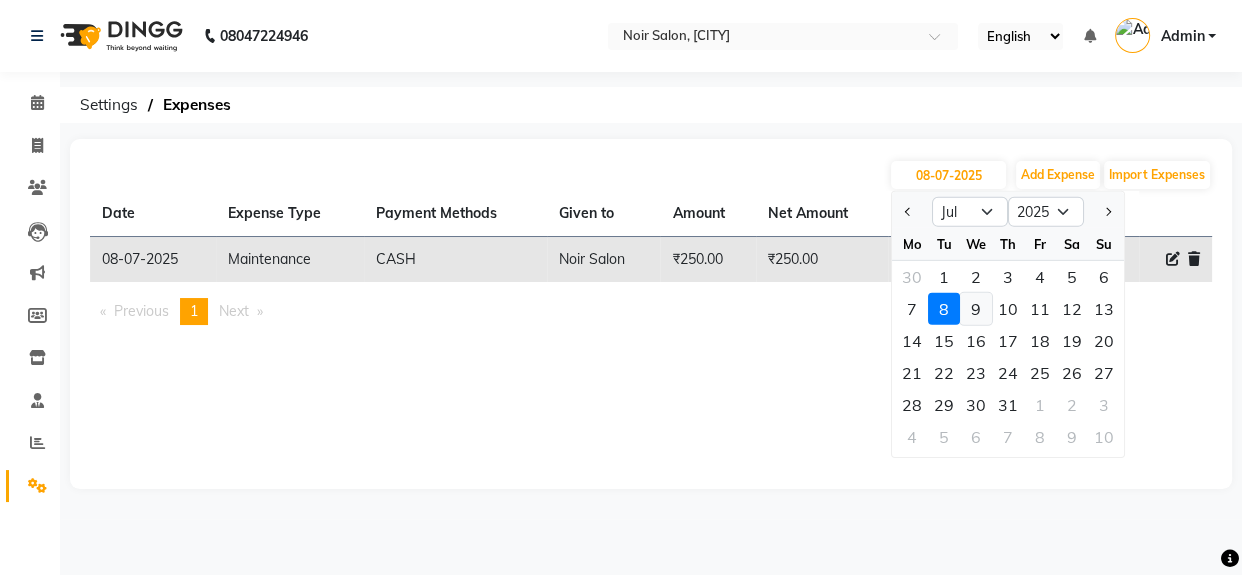 click on "9" 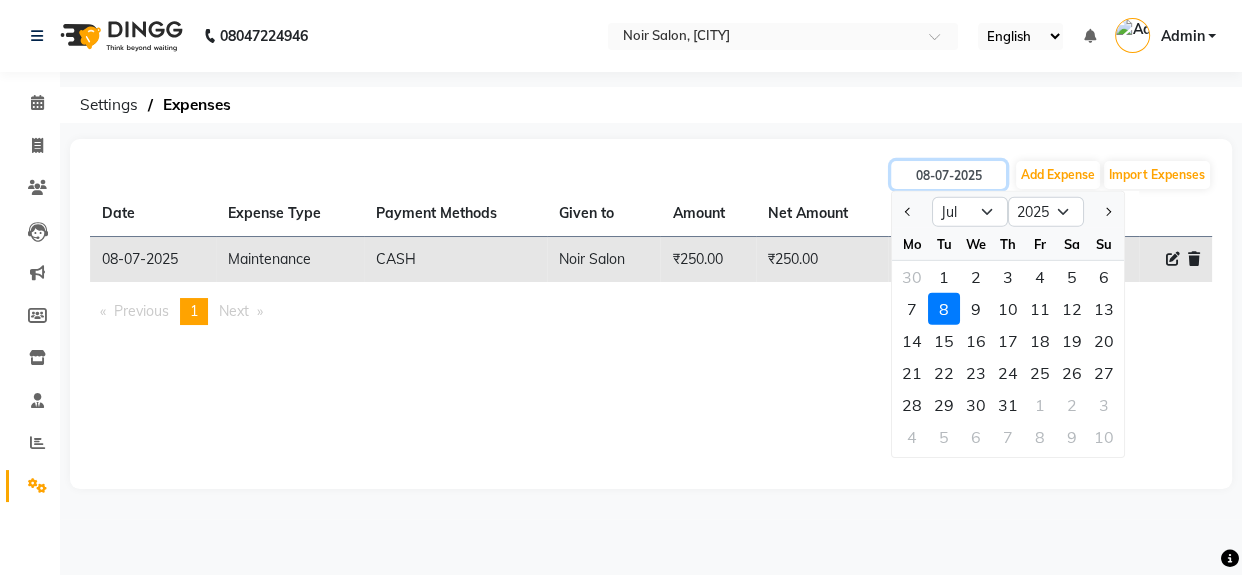 type on "09-07-2025" 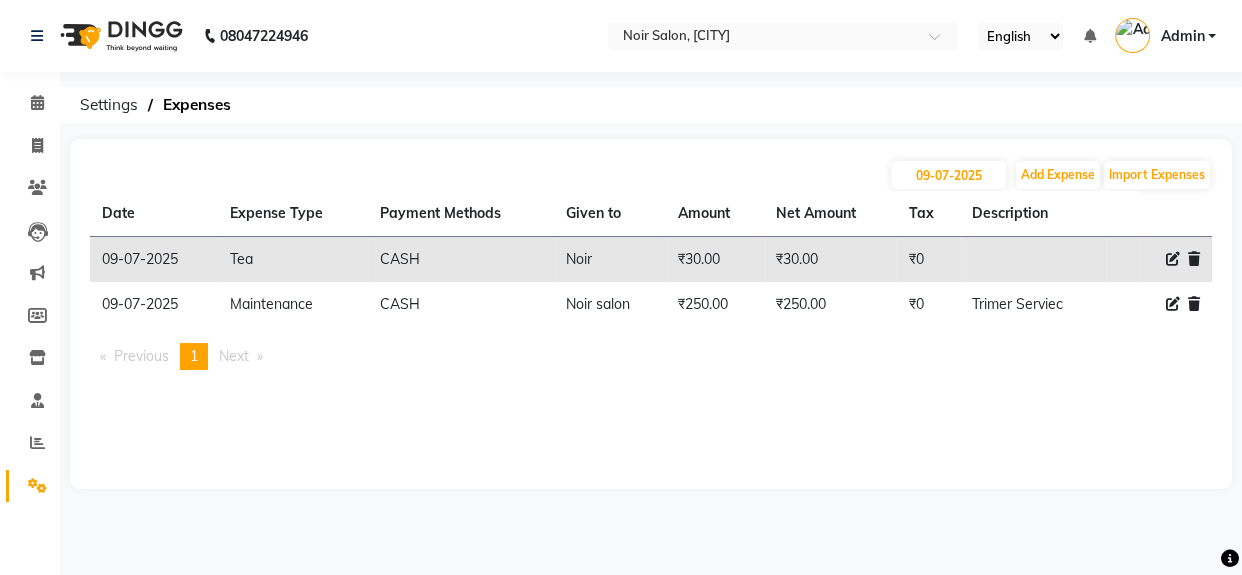 click on "09-07-2025 Add Expense Import Expenses Date Expense Type Payment Methods Given to Amount Net Amount Tax Description  09-07-2025   Tea   CASH   Noir   ₹30.00  ₹30.00 ₹0     09-07-2025   Maintenance   CASH   Noir salon   ₹250.00  ₹250.00 ₹0  Trimer Serviec   Previous  page  1 / 1  You're on page  1  Next  page" 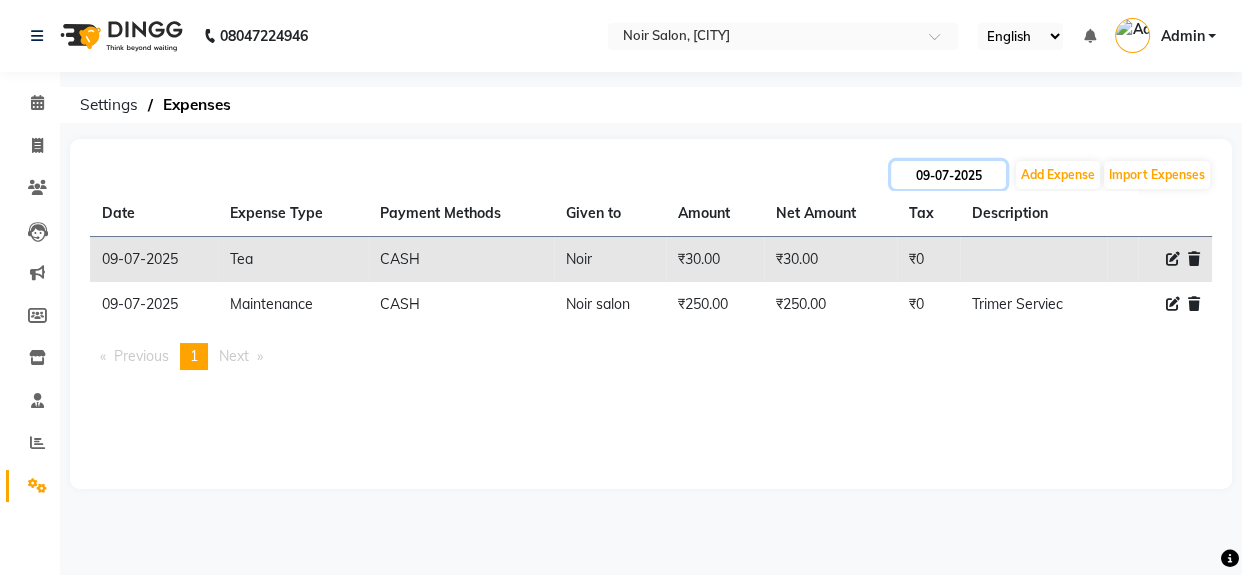 click on "09-07-2025" 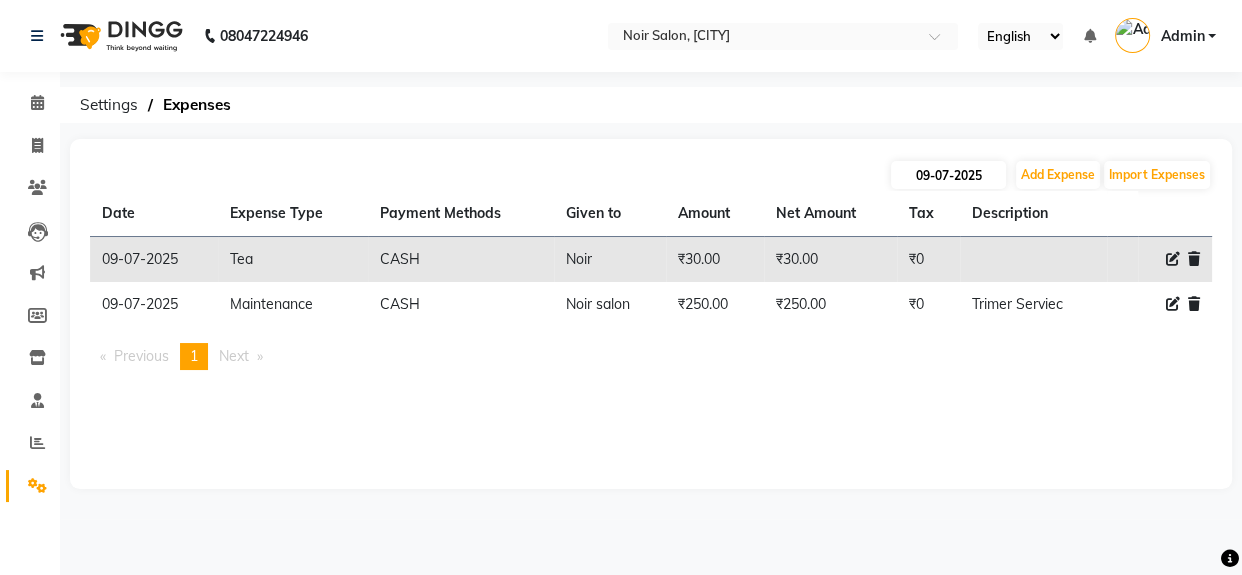 select on "7" 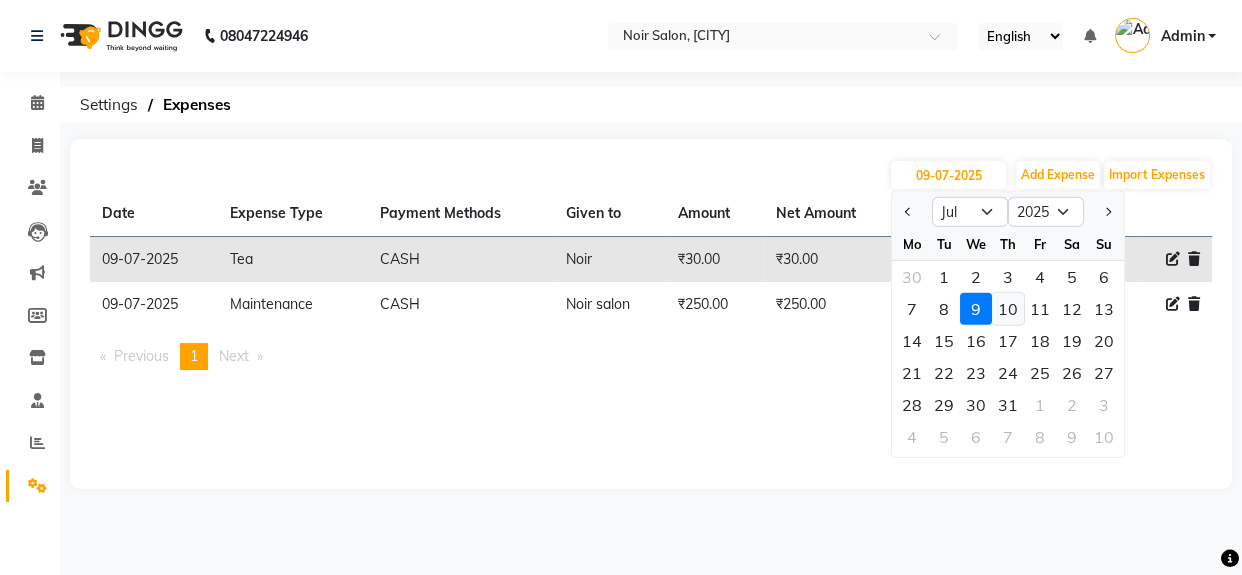 click on "10" 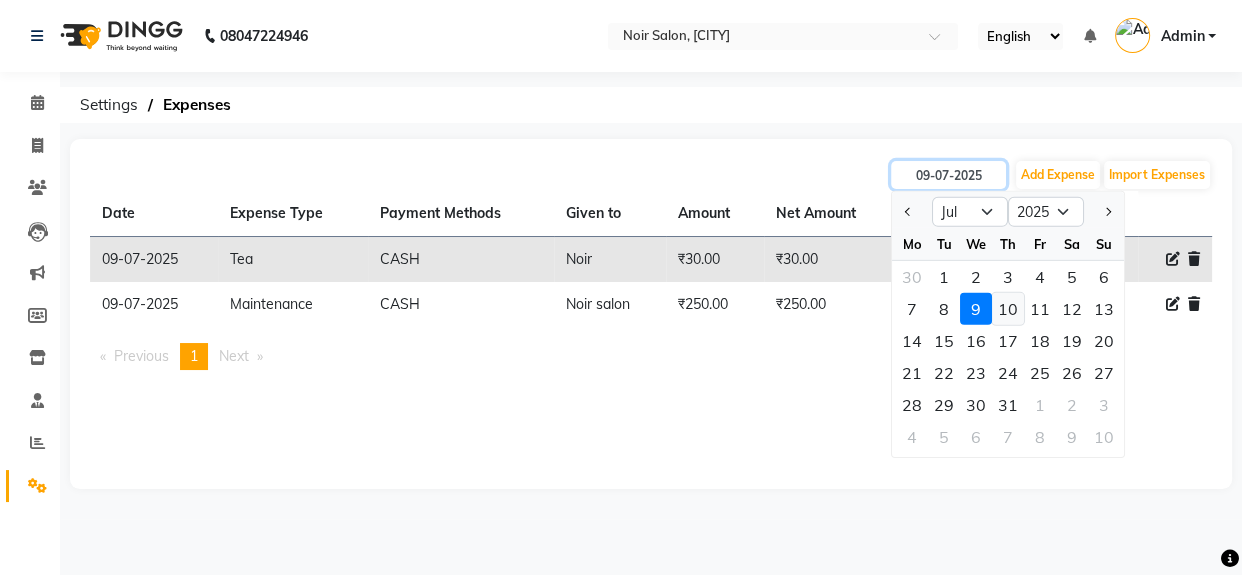 type on "10-07-2025" 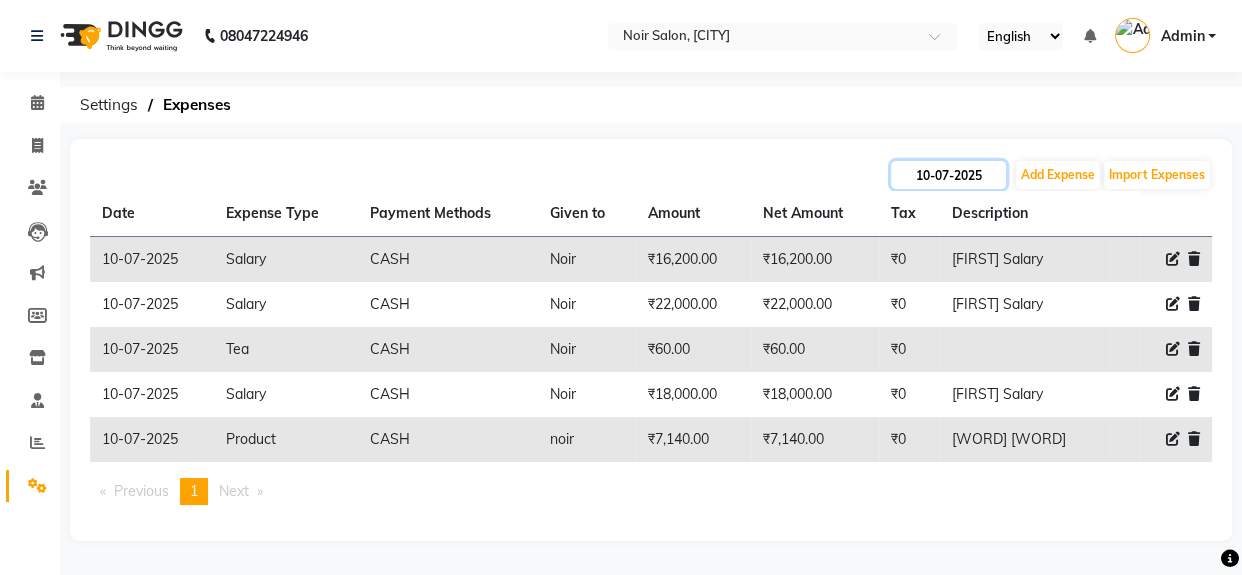 click on "10-07-2025" 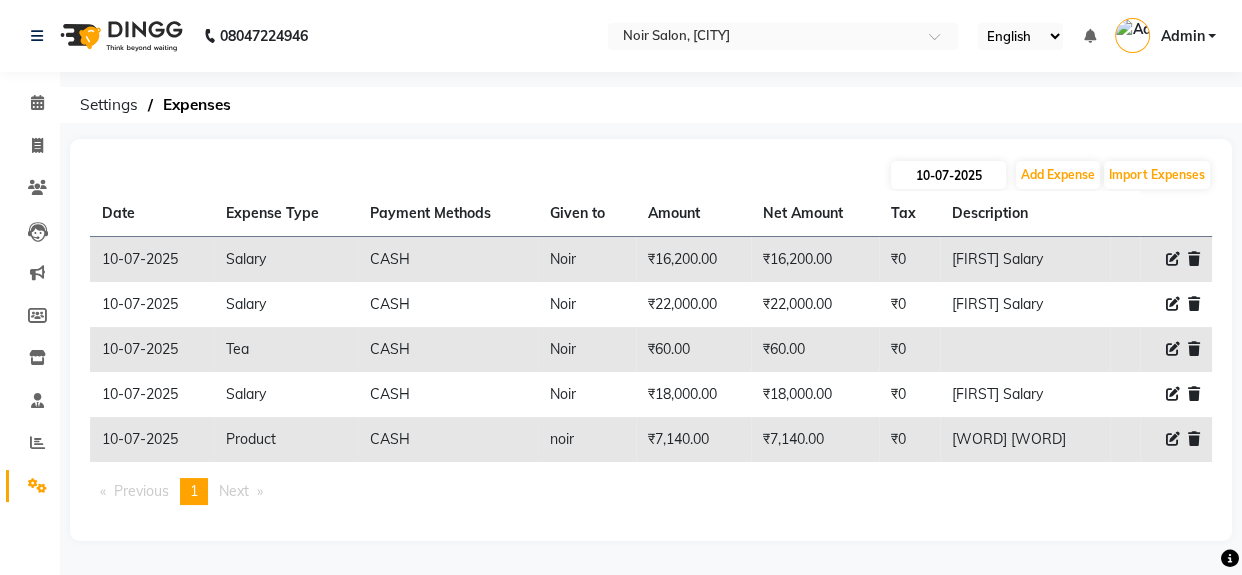 select on "7" 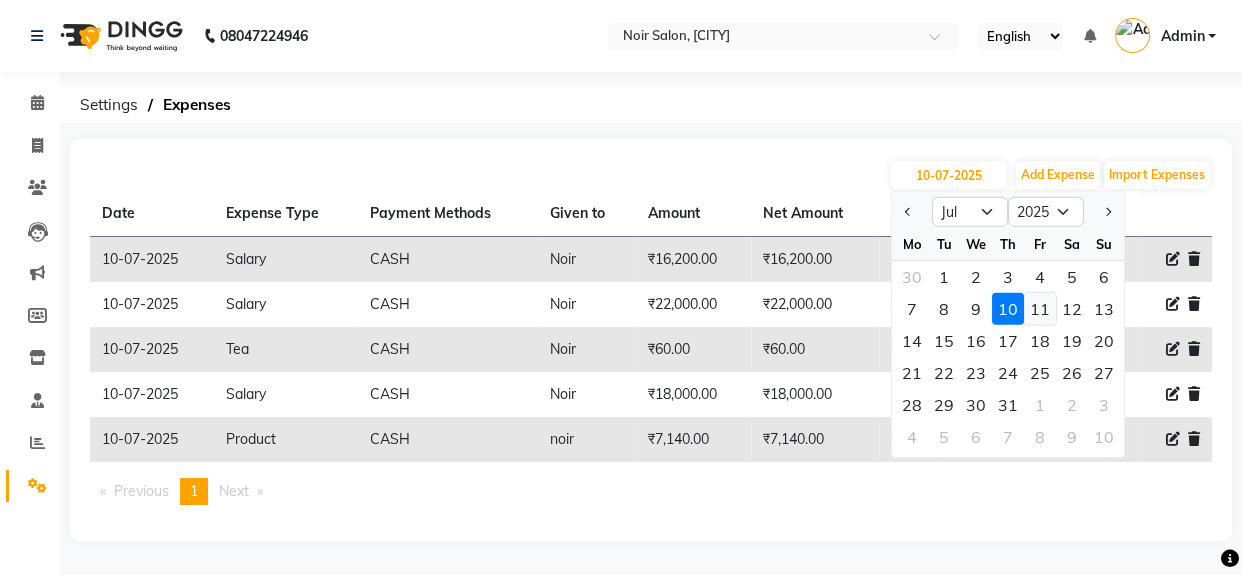 click on "11" 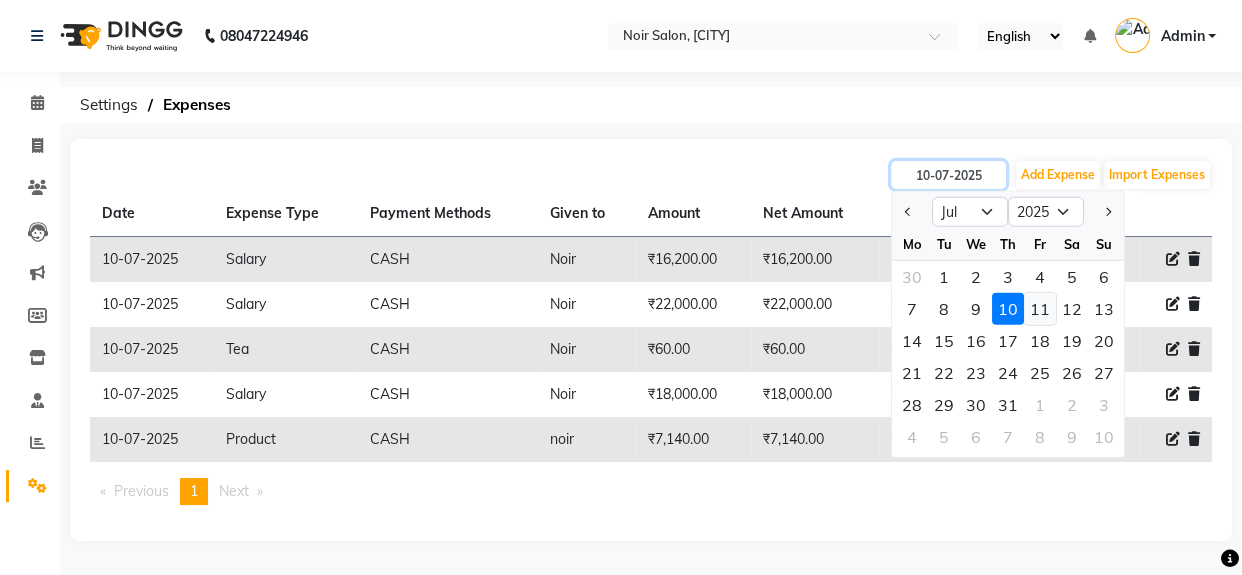 type on "11-07-2025" 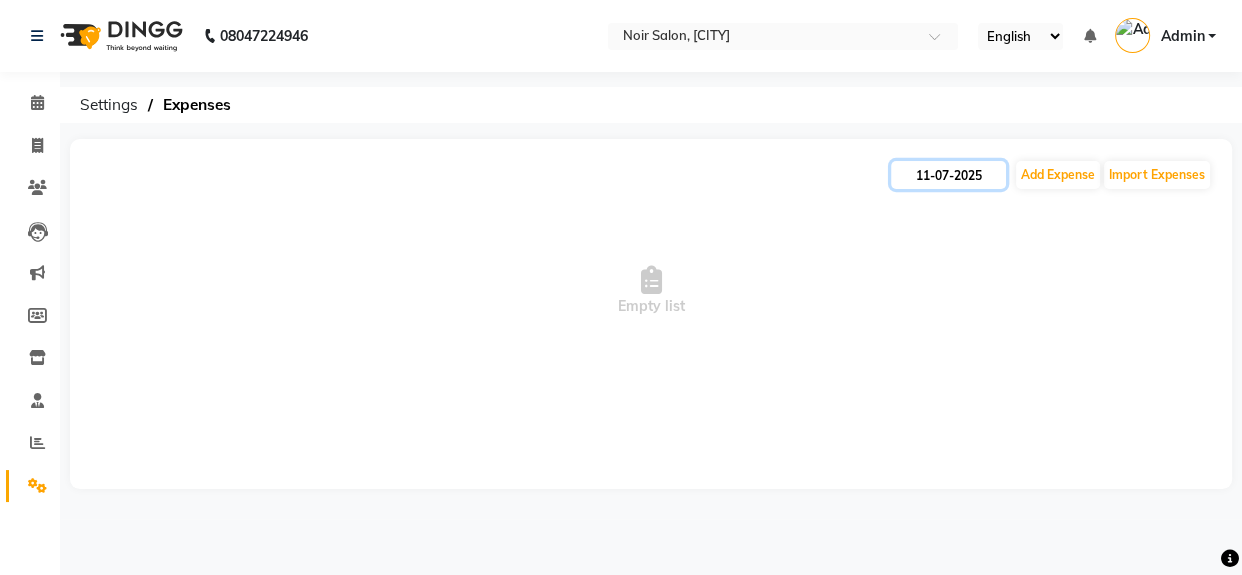 click on "11-07-2025" 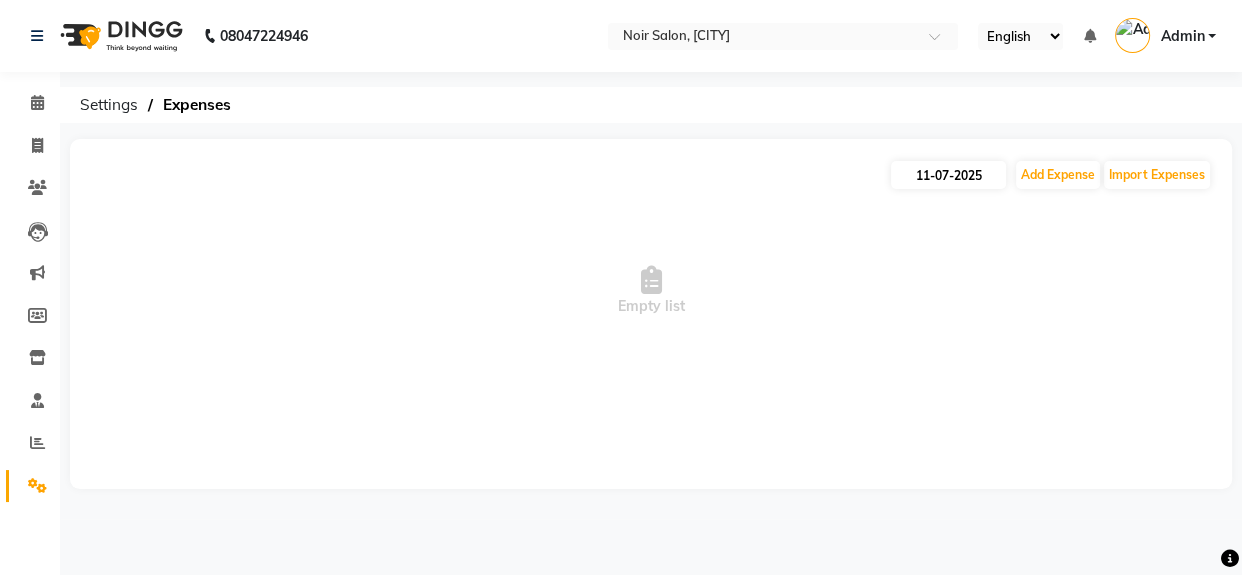 select on "7" 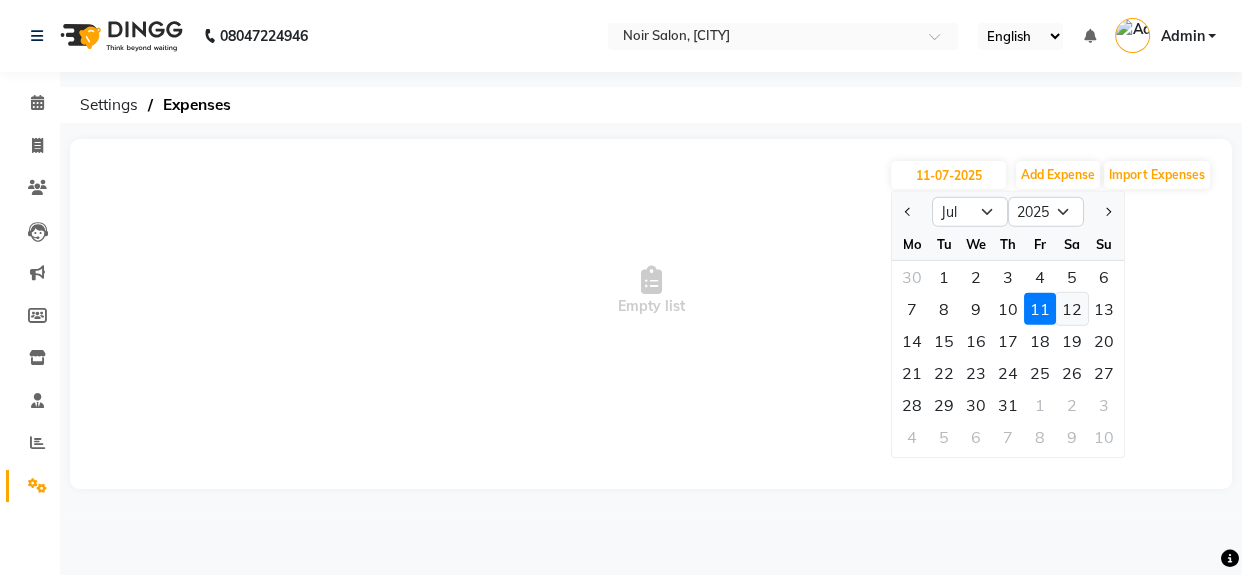 click on "12" 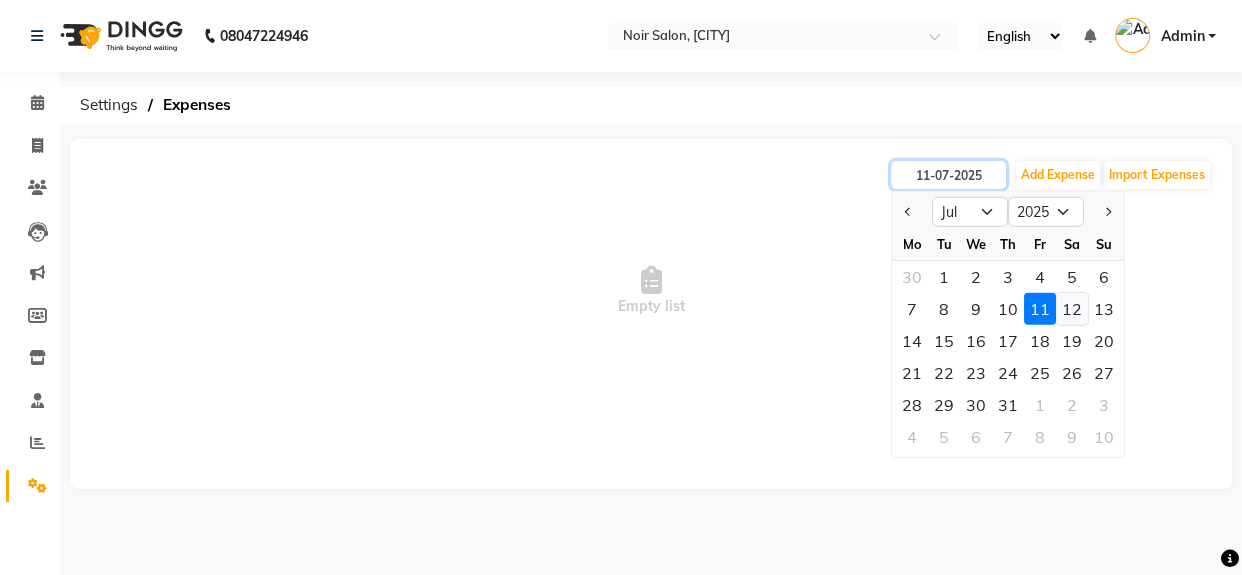 type on "12-07-2025" 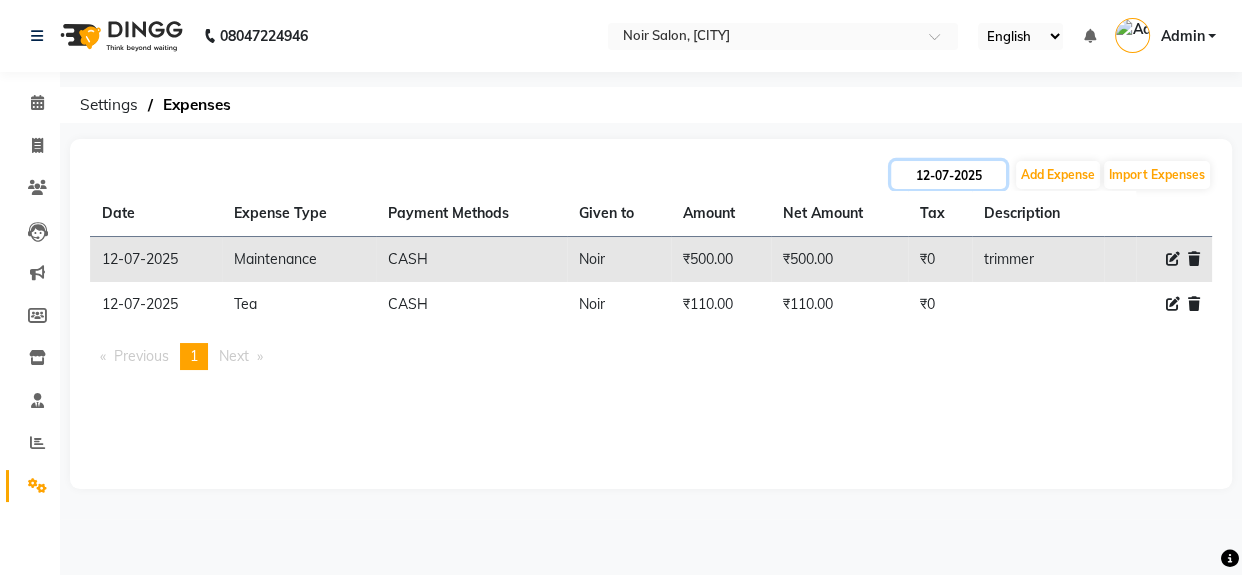 click on "12-07-2025" 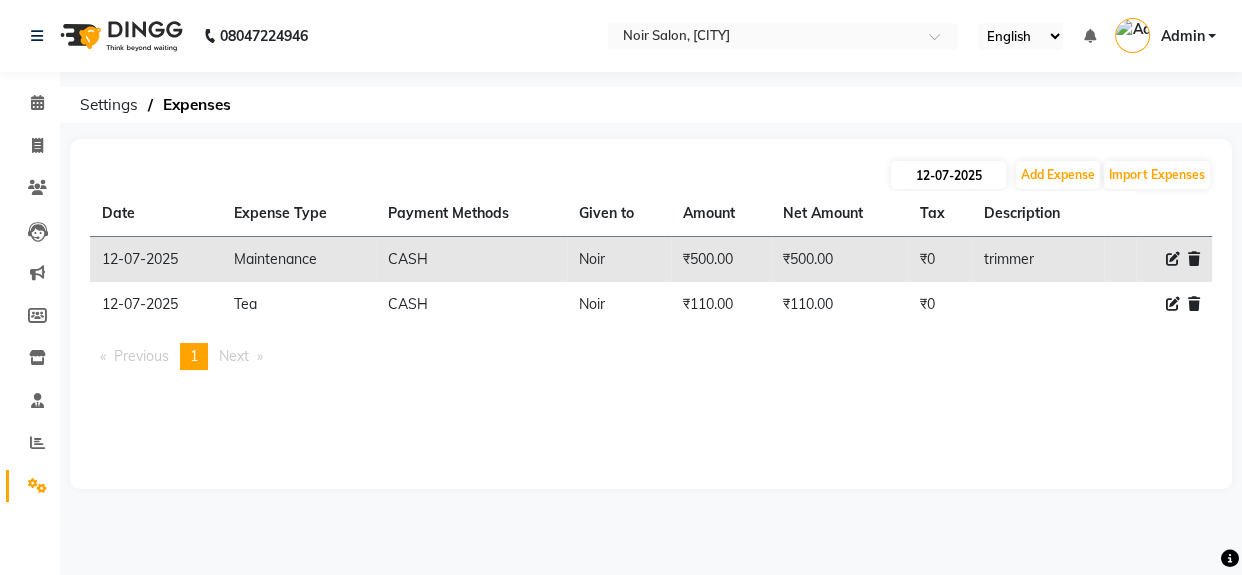 select on "7" 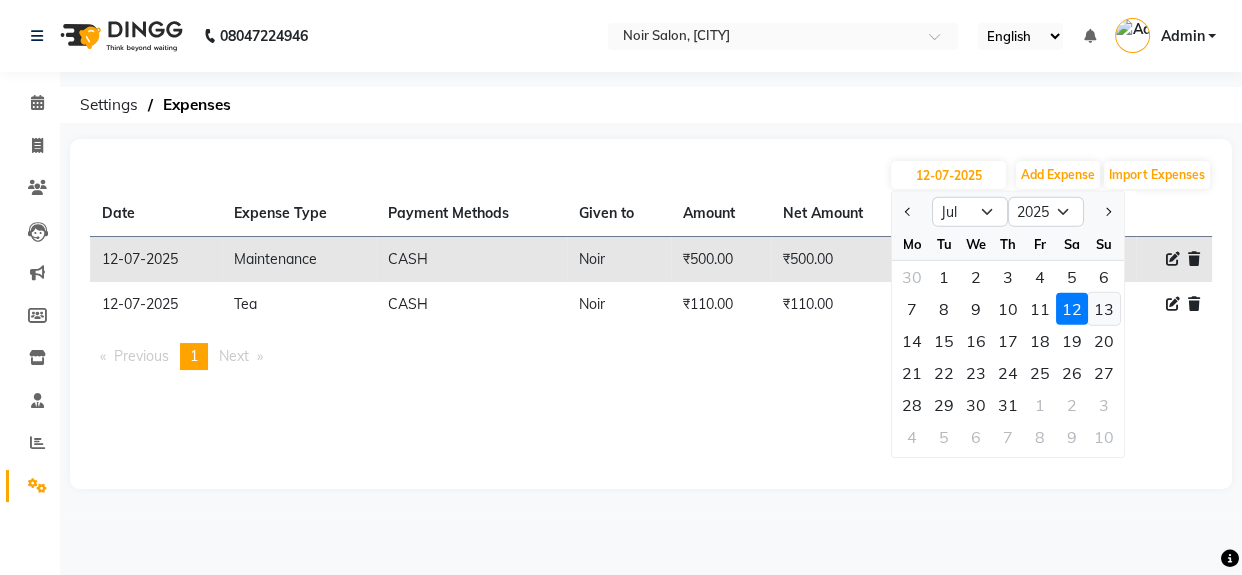 click on "13" 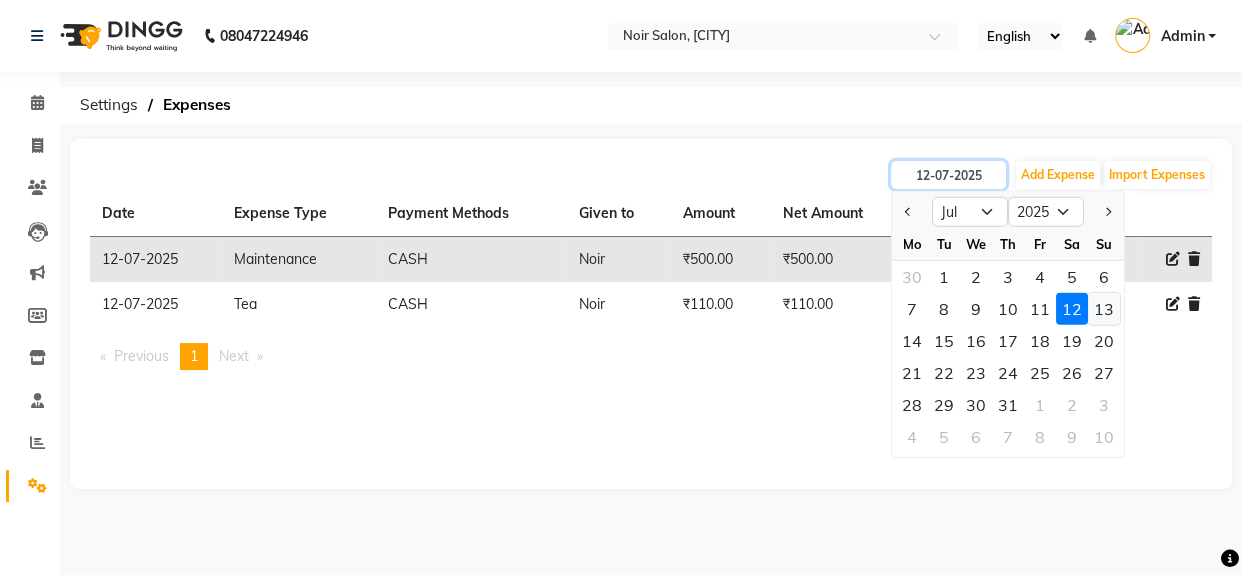 type on "13-07-2025" 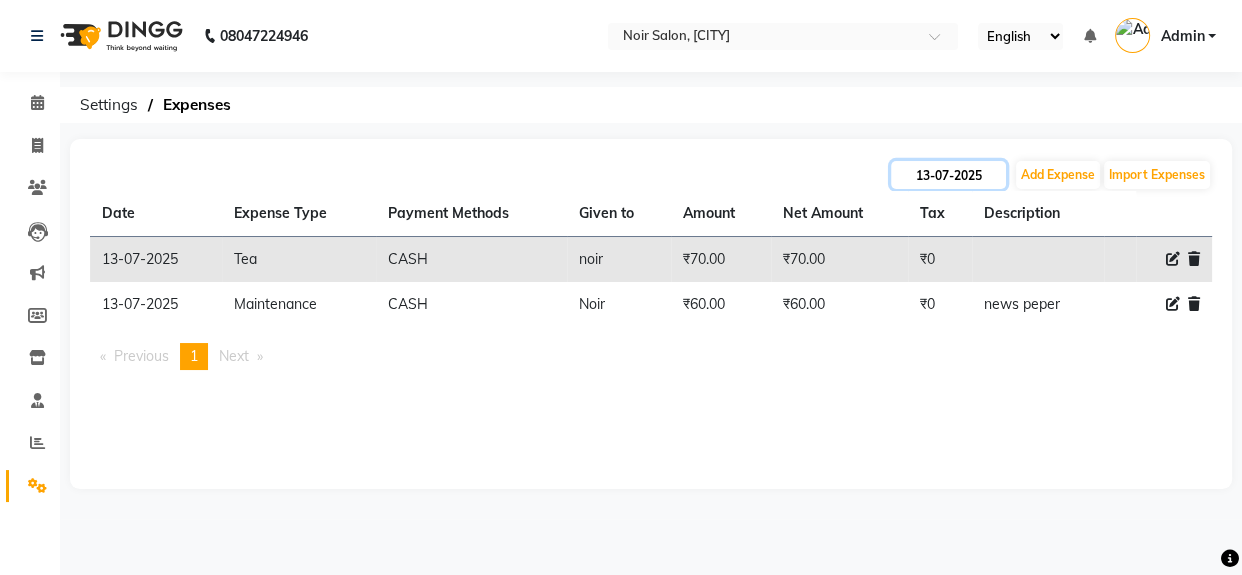 click on "13-07-2025" 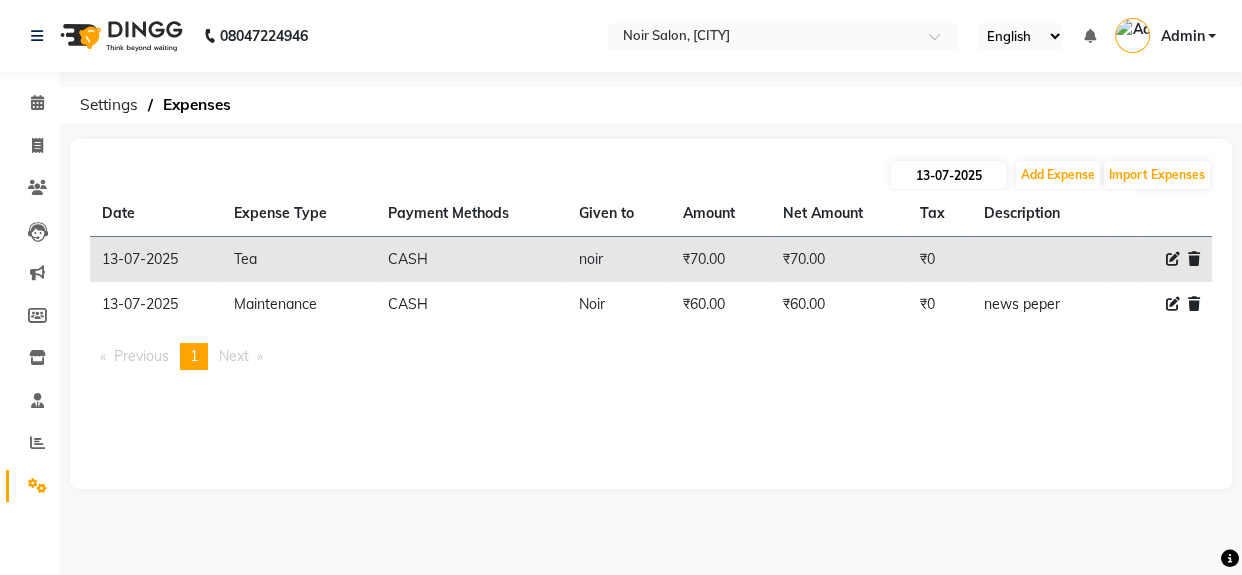 select on "7" 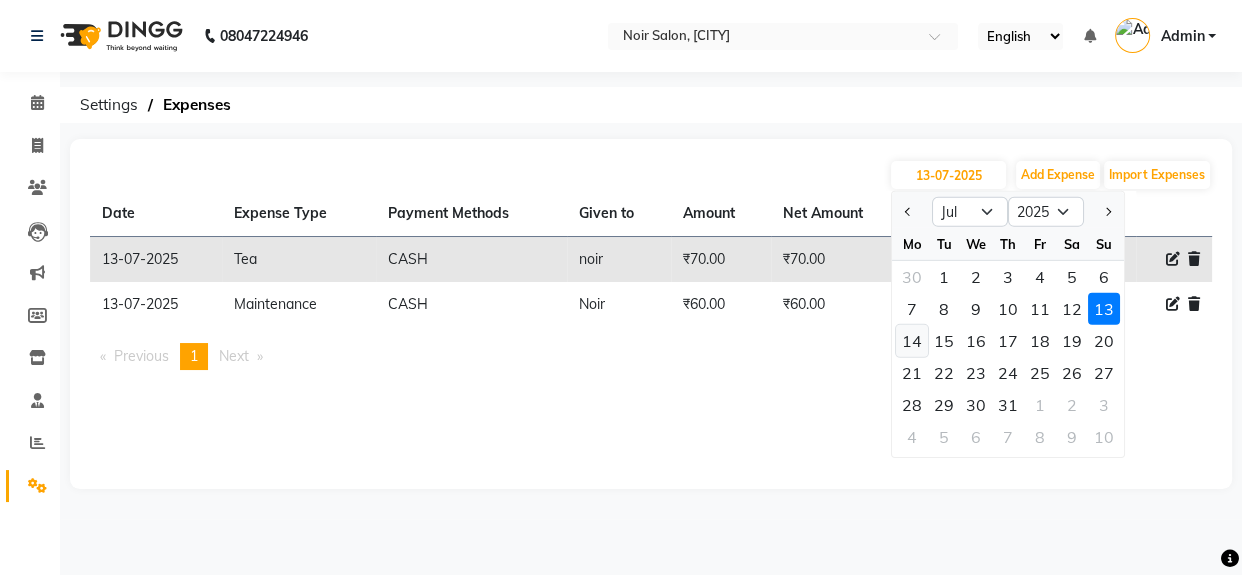 click on "14" 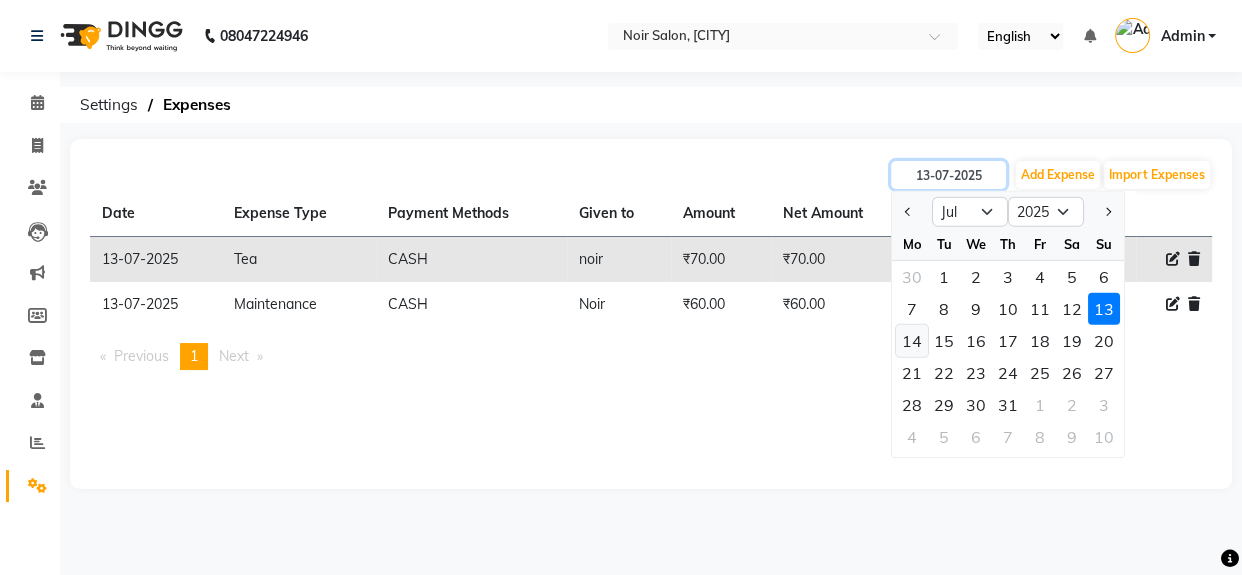 type on "14-07-2025" 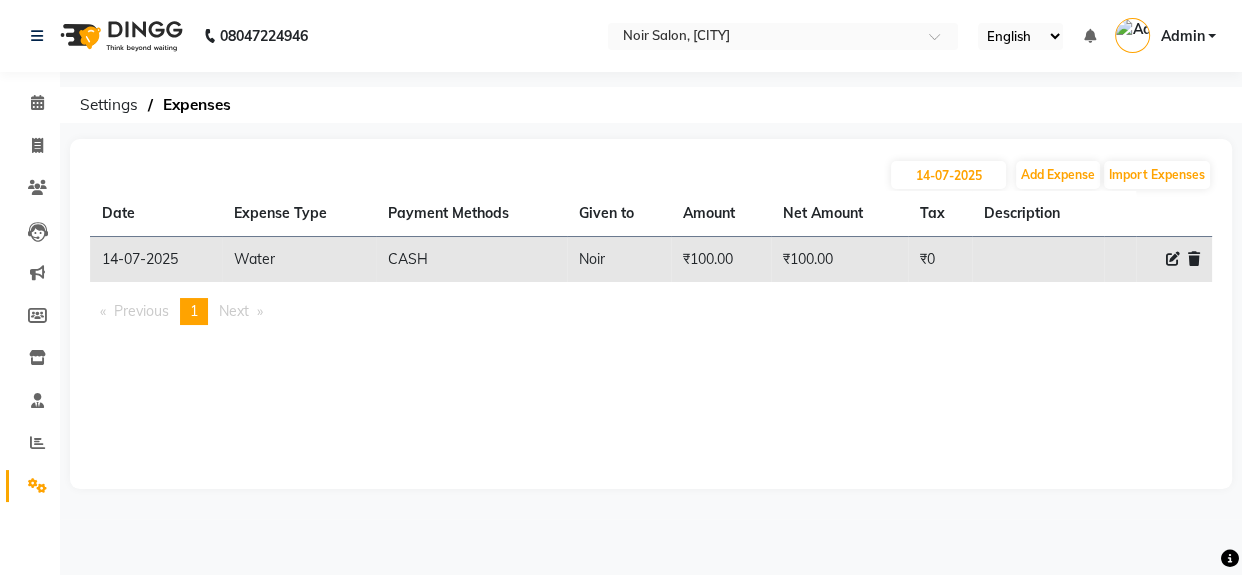 click on "Tax" 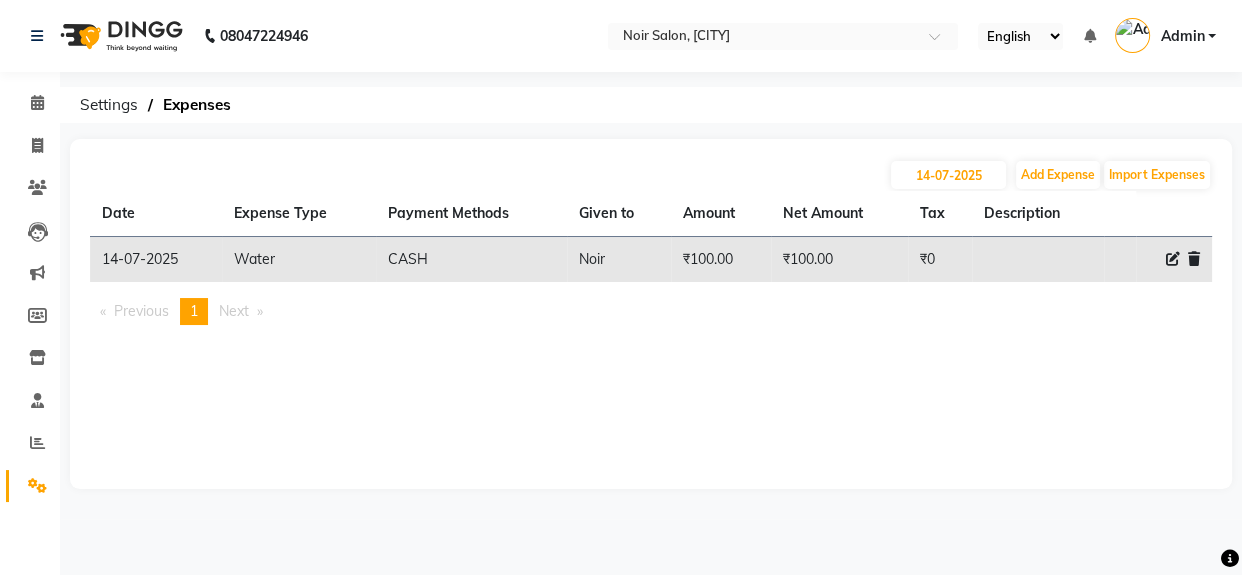 click on "Tax" 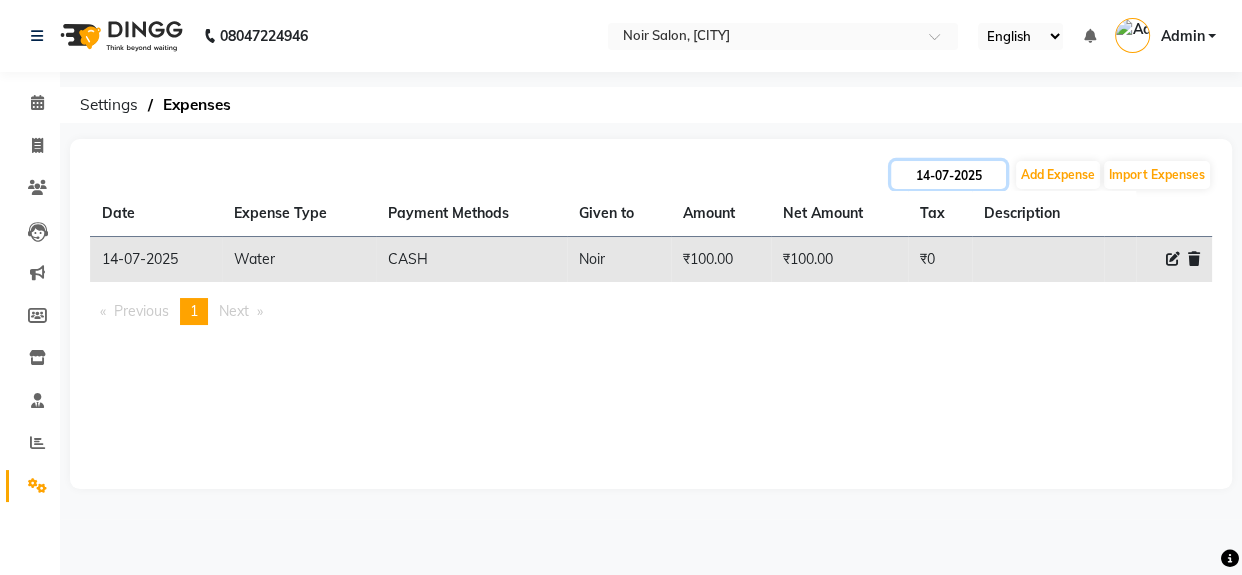 click on "14-07-2025" 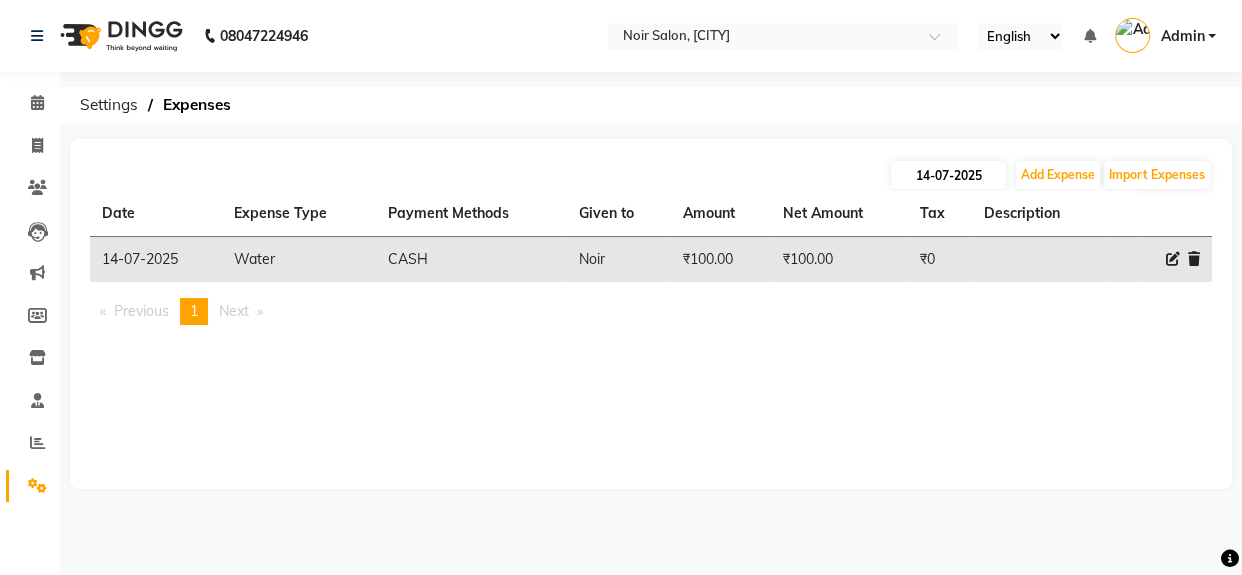 select on "7" 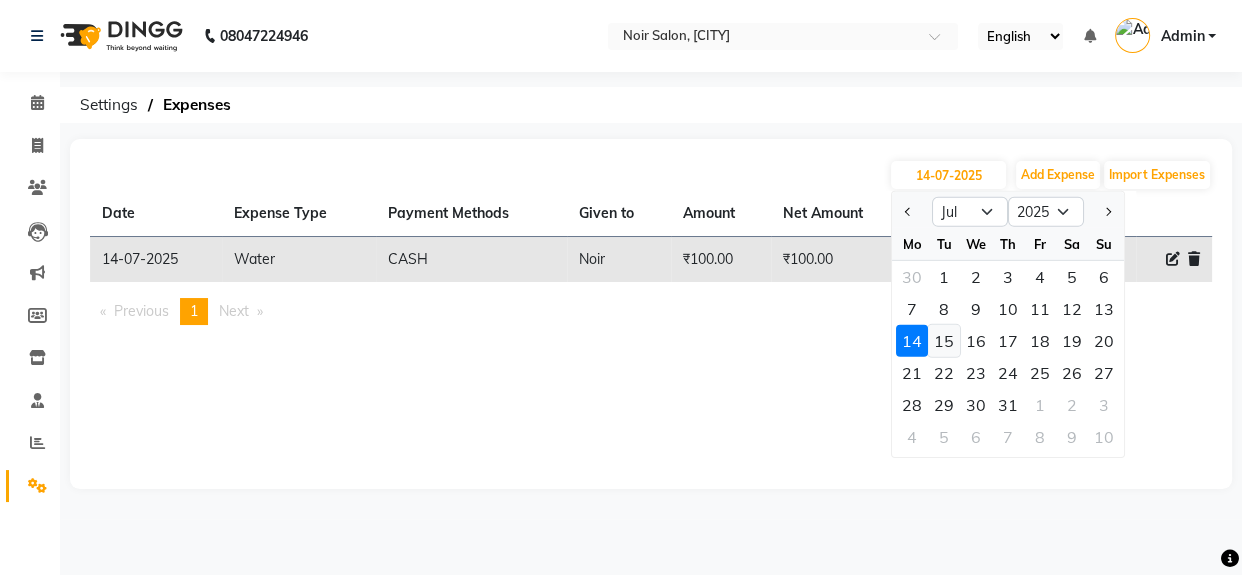 click on "15" 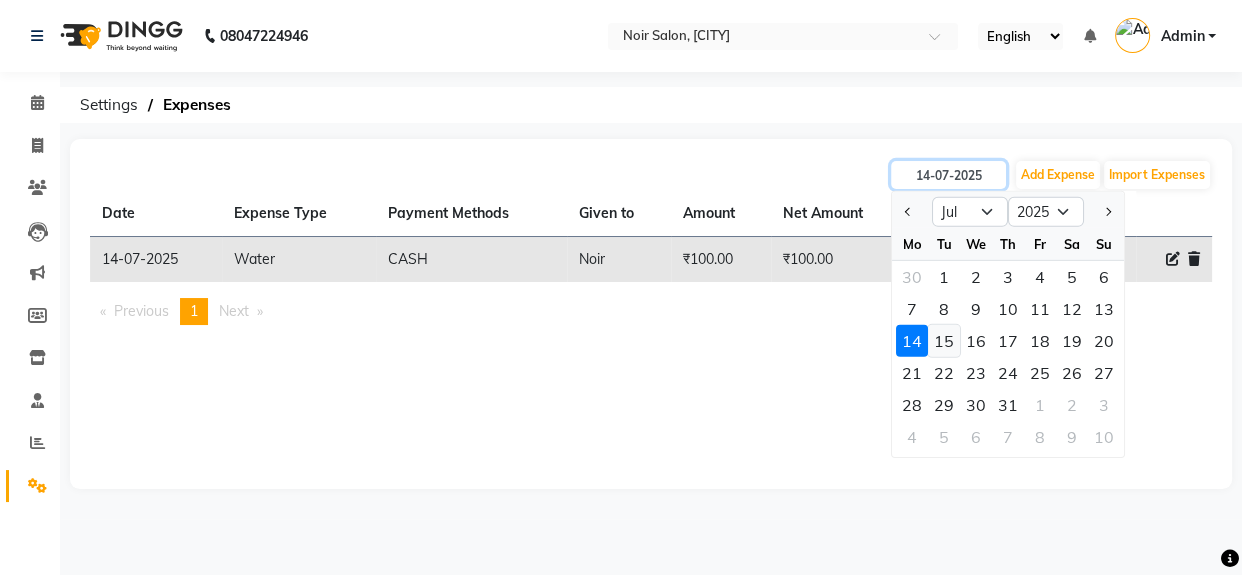 type on "15-07-2025" 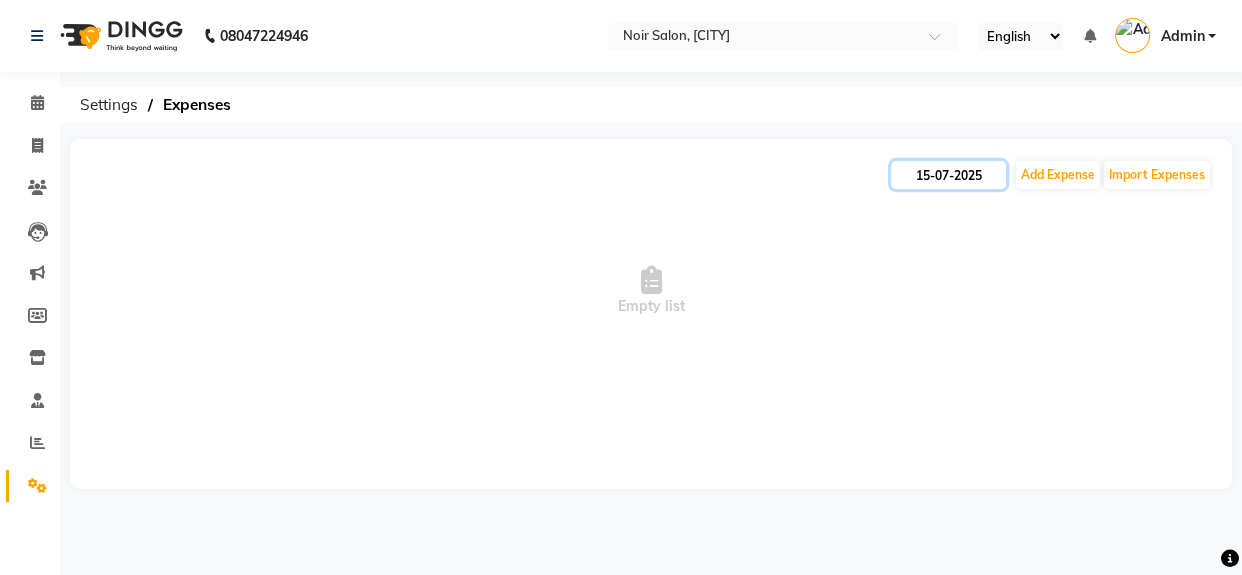 click on "15-07-2025" 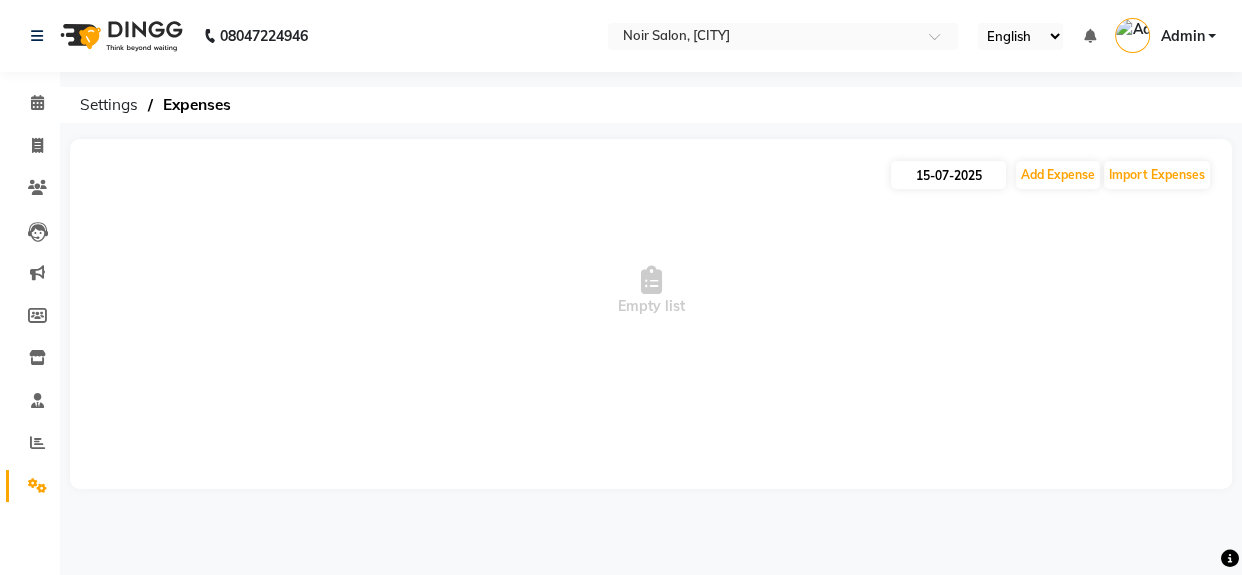 select on "7" 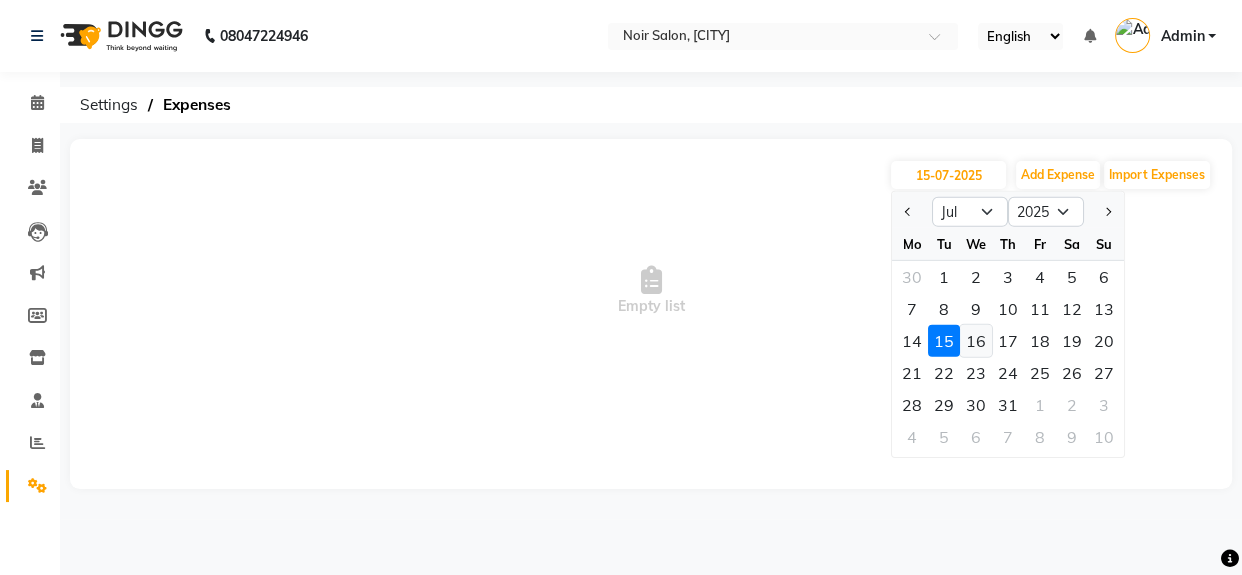 click on "16" 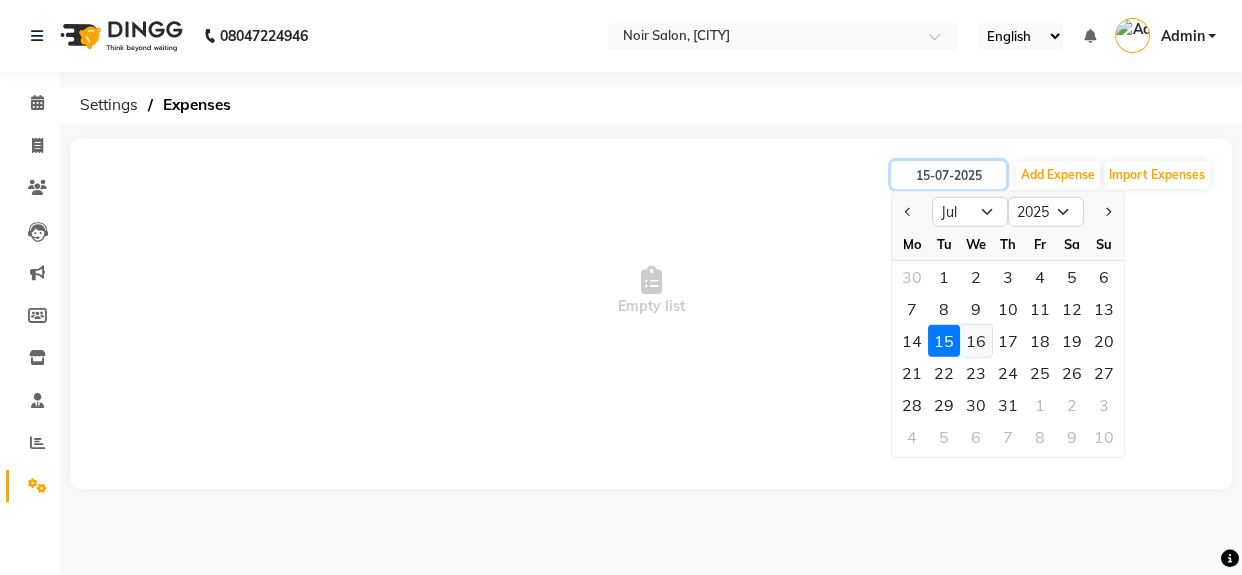 type on "16-07-2025" 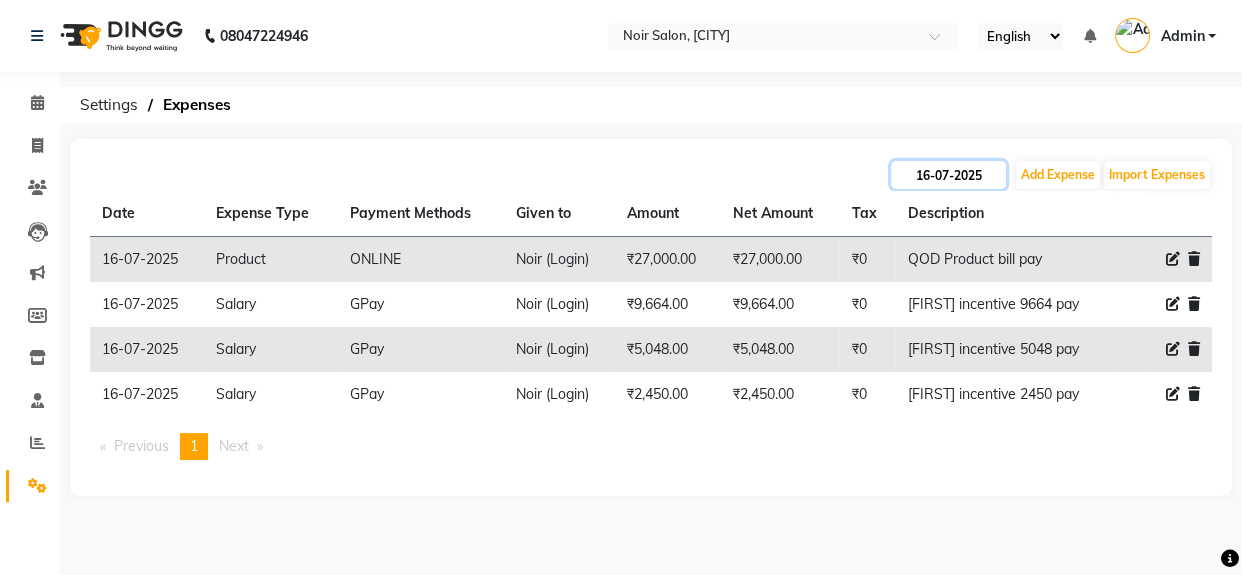 click on "16-07-2025" 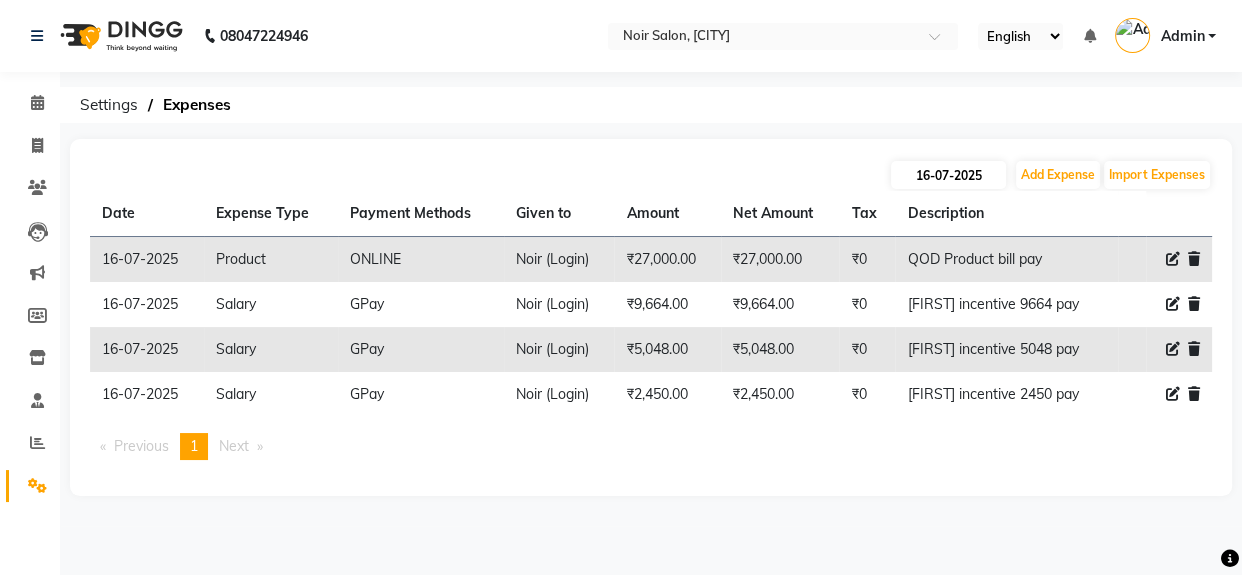 select on "7" 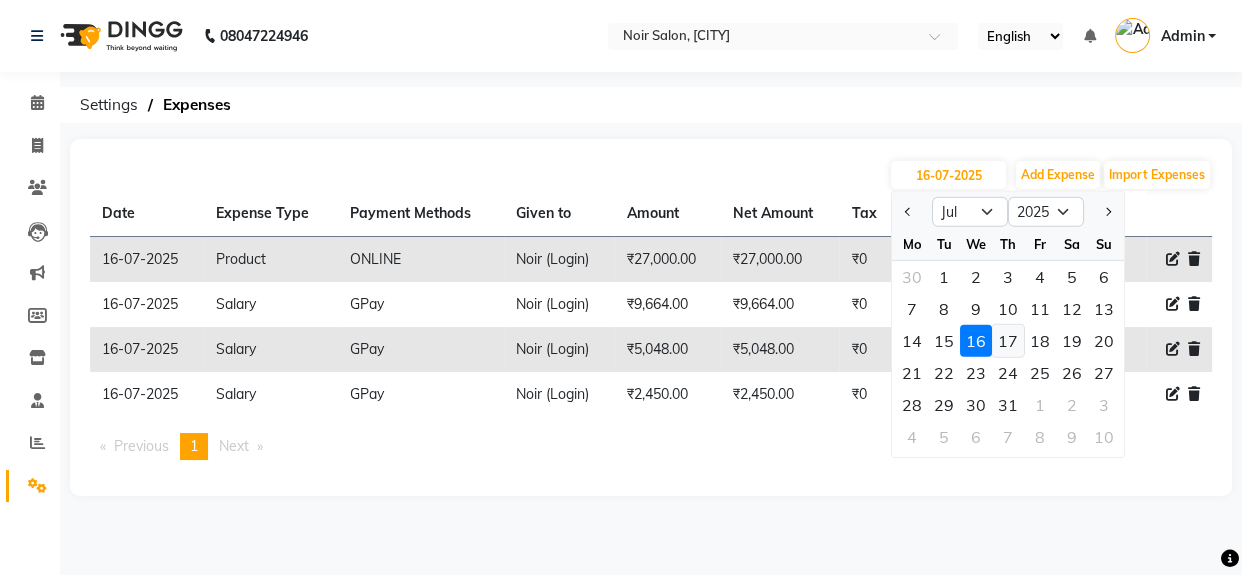 click on "17" 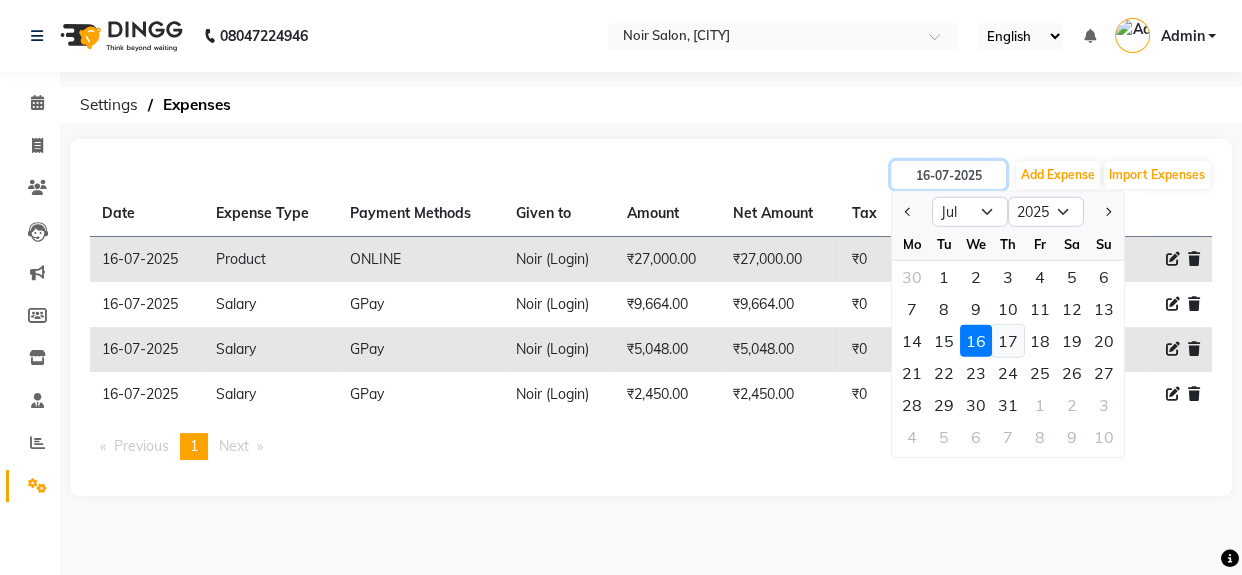 type on "17-07-2025" 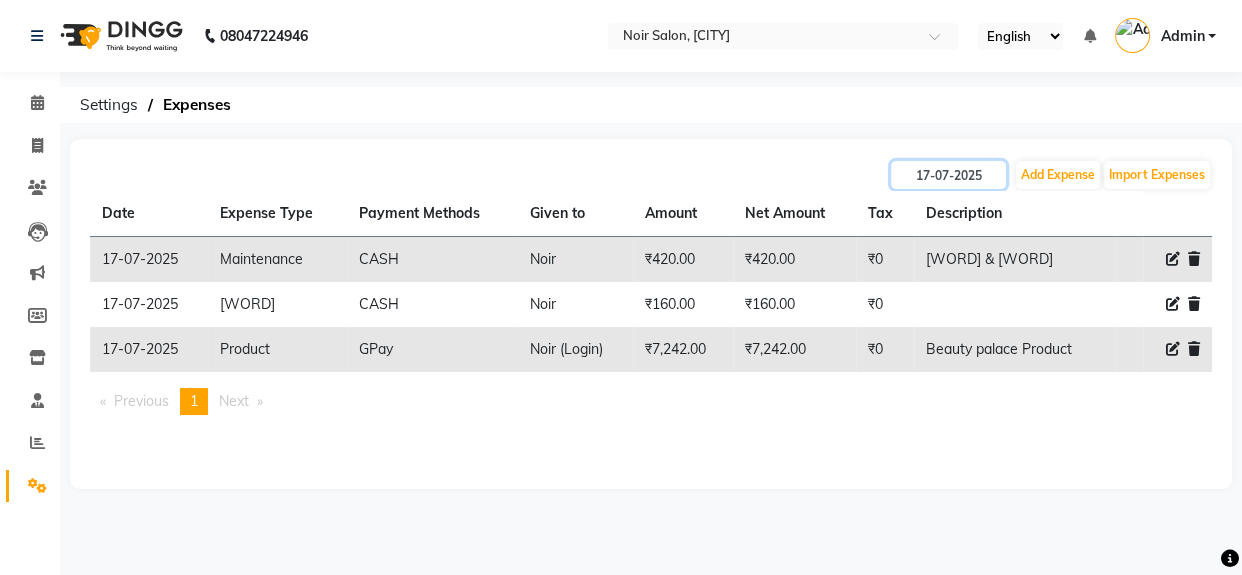 drag, startPoint x: 970, startPoint y: 178, endPoint x: 878, endPoint y: 141, distance: 99.16148 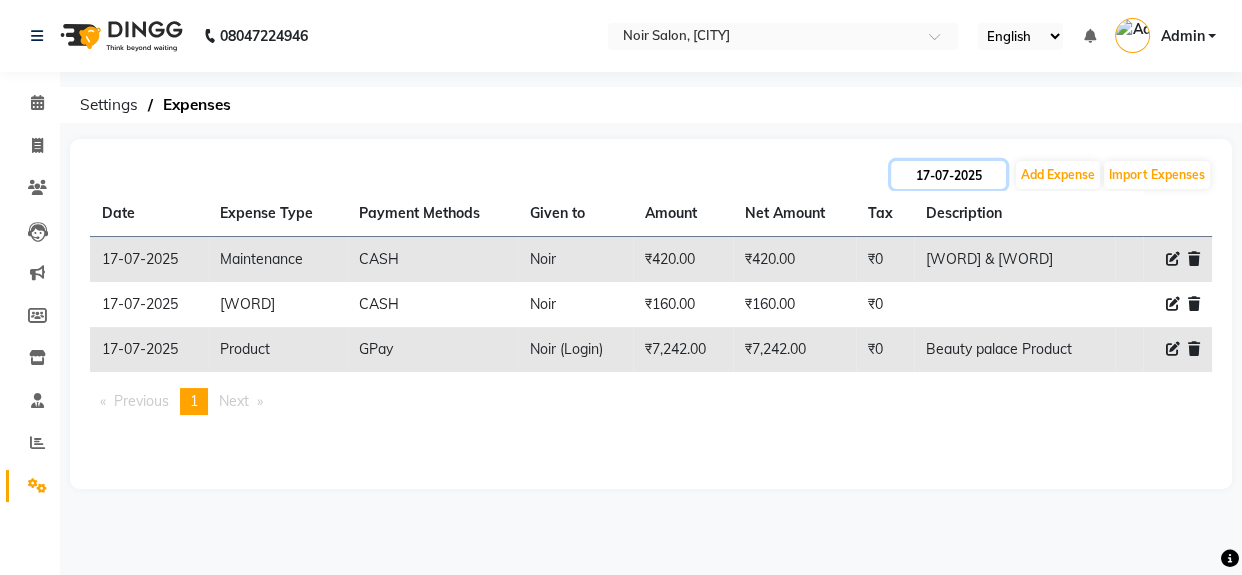 click on "17-07-2025" 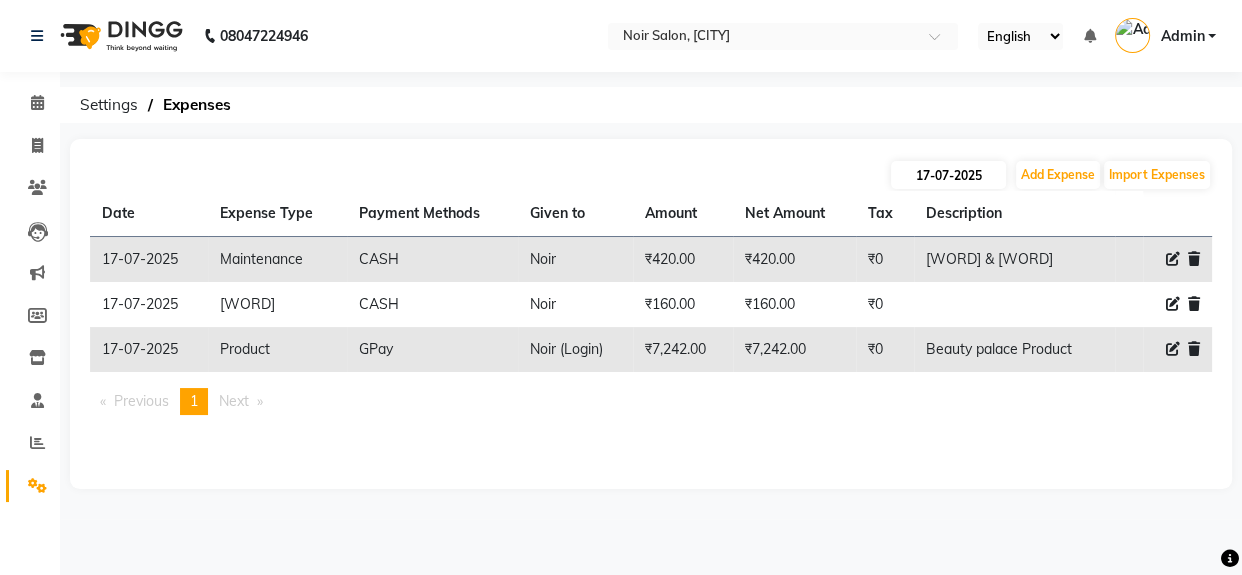 select on "7" 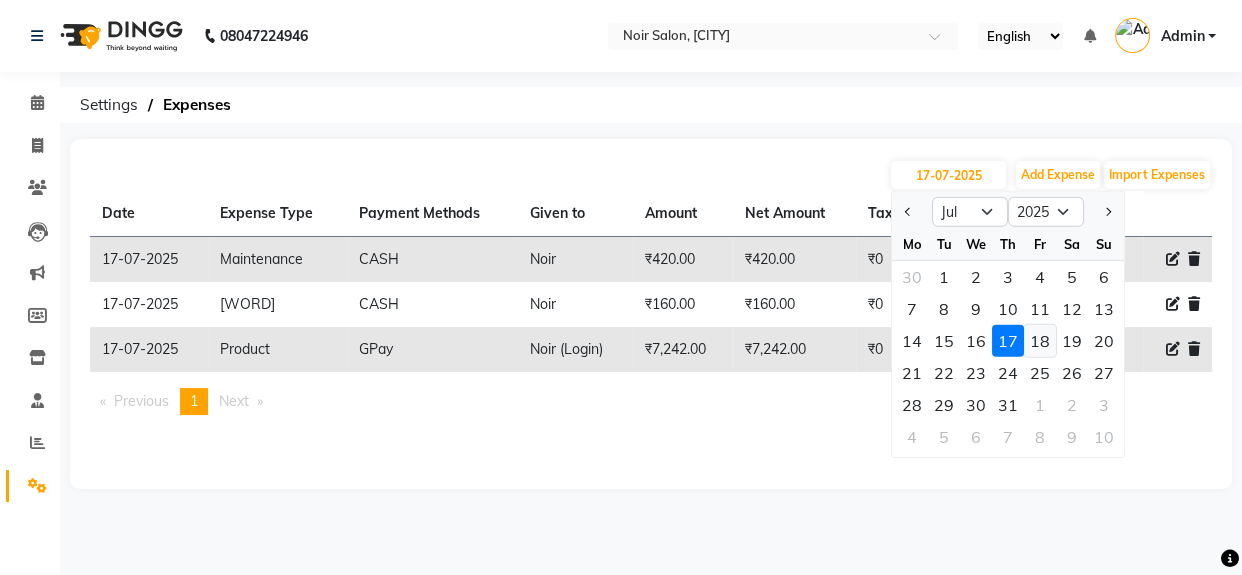 click on "18" 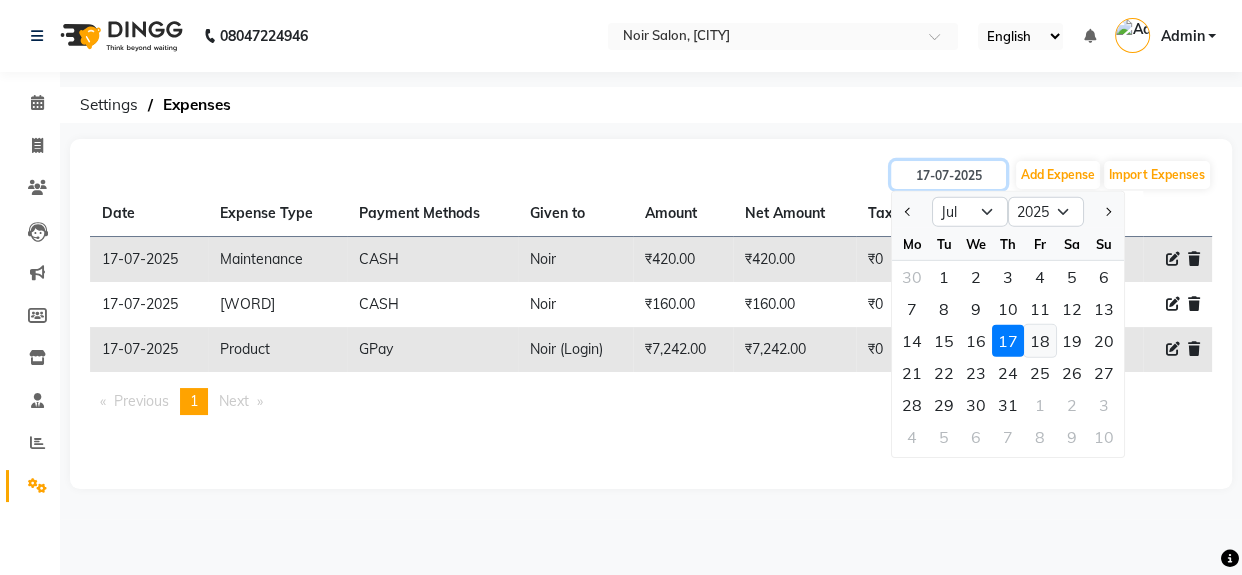 type on "18-07-2025" 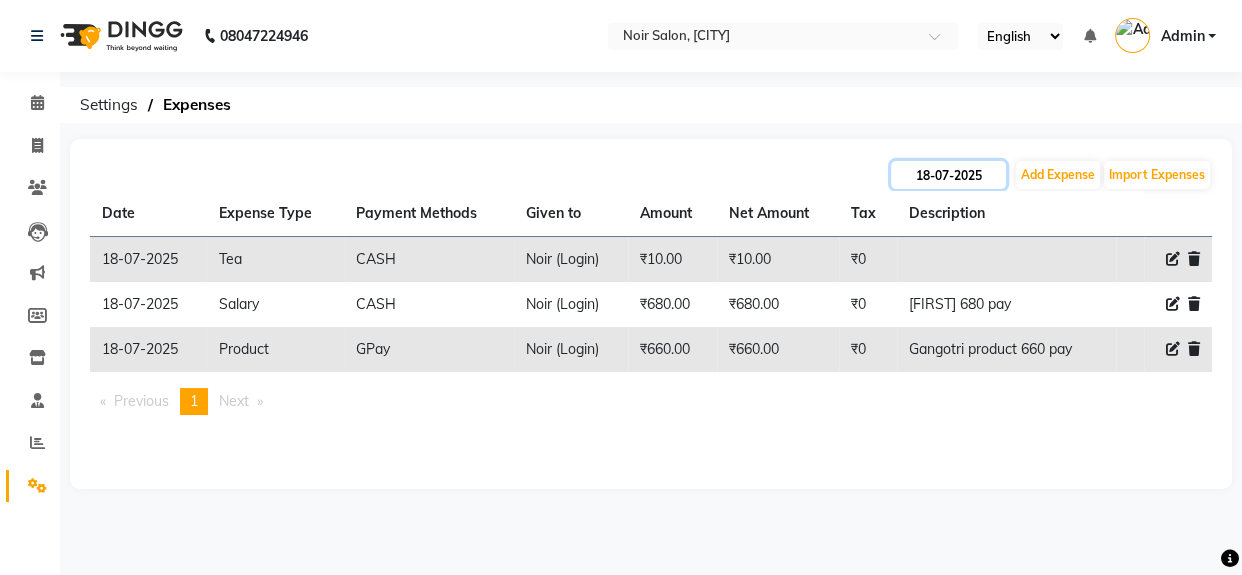 click on "18-07-2025" 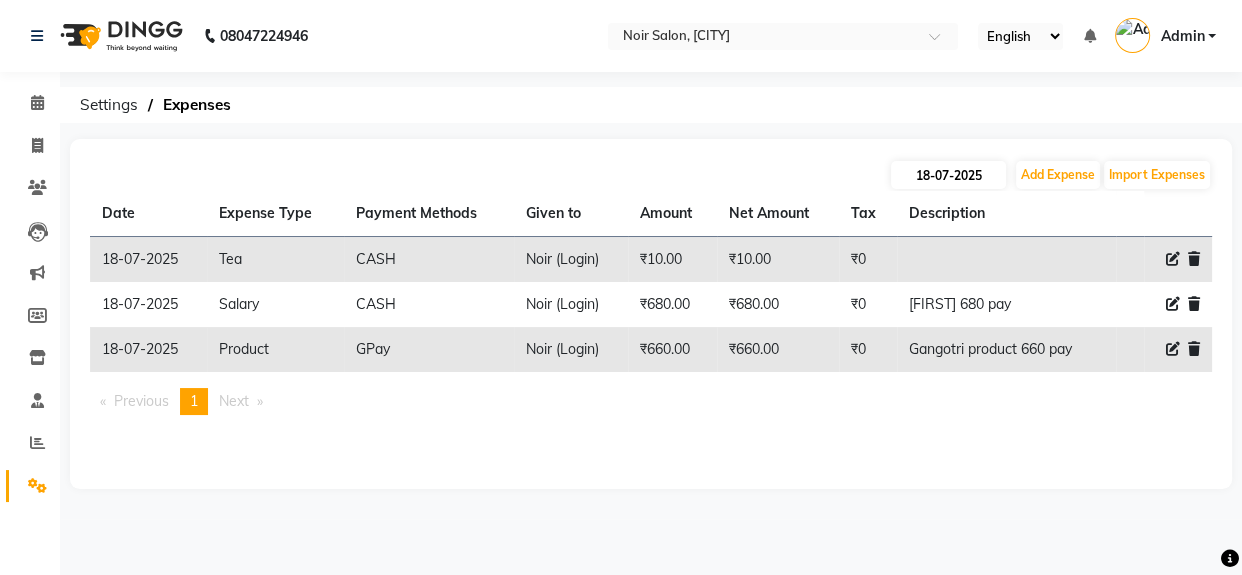 select on "7" 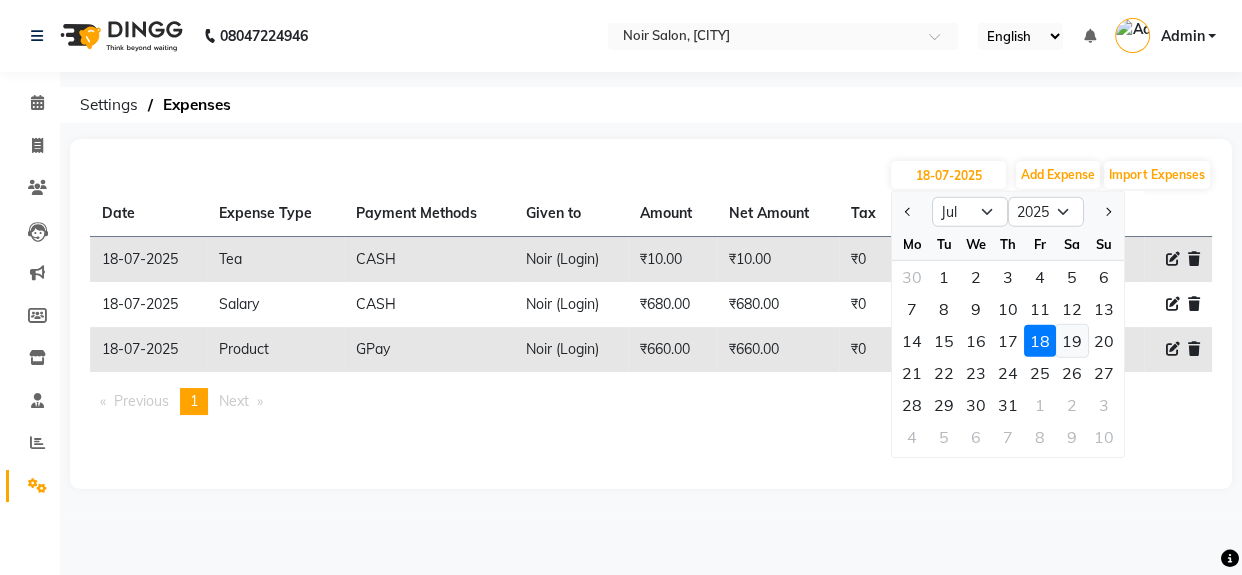 click on "19" 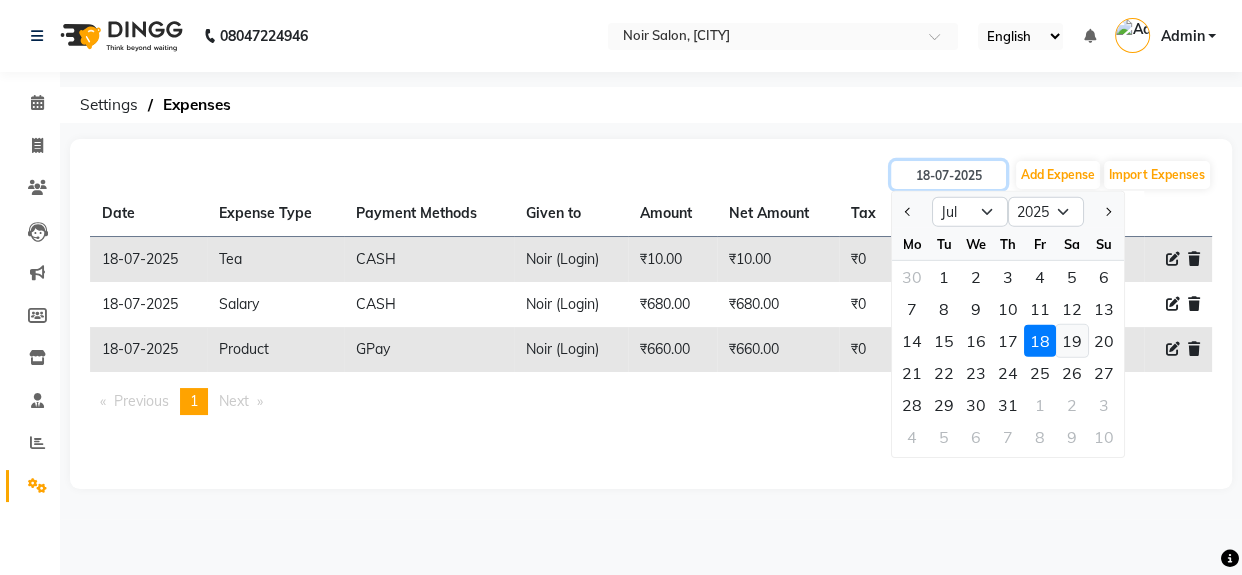 type on "19-07-2025" 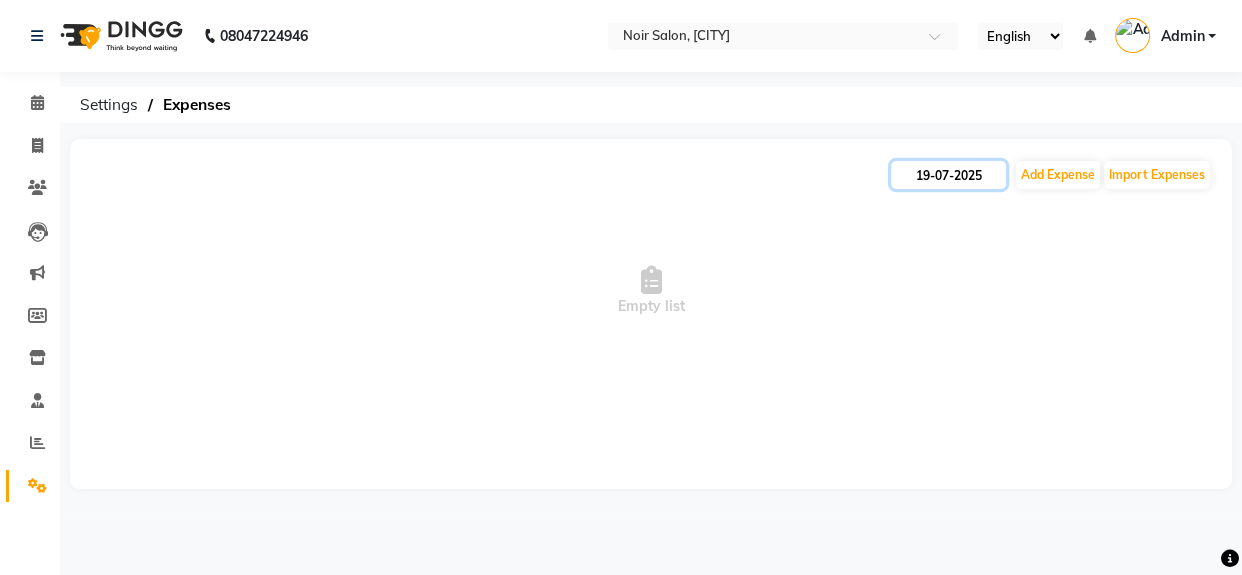 click on "19-07-2025" 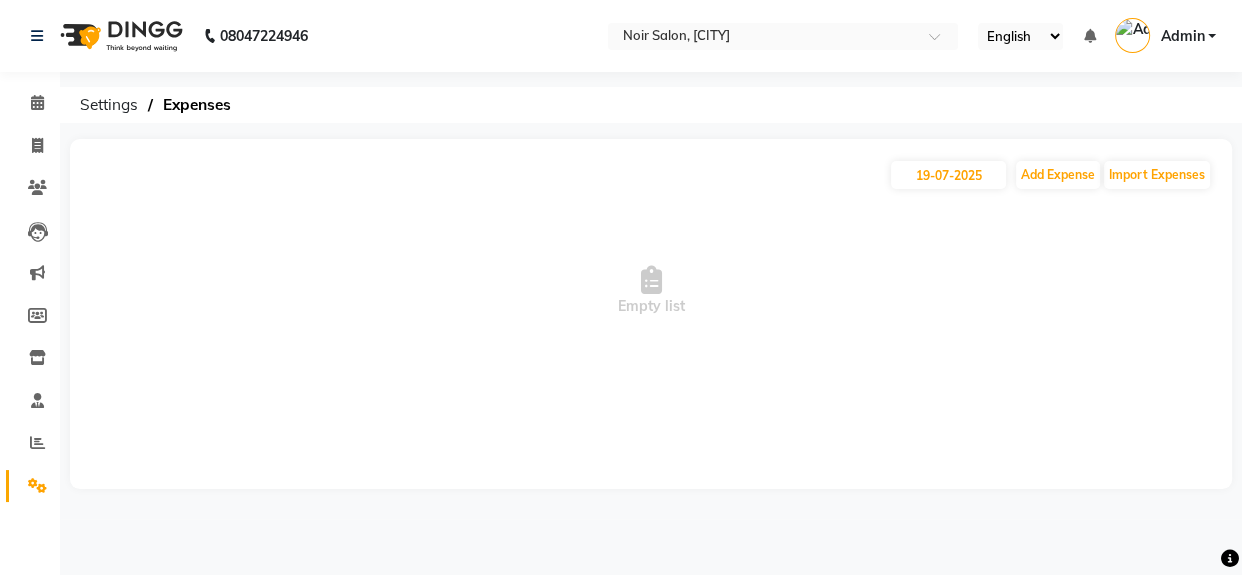 select on "7" 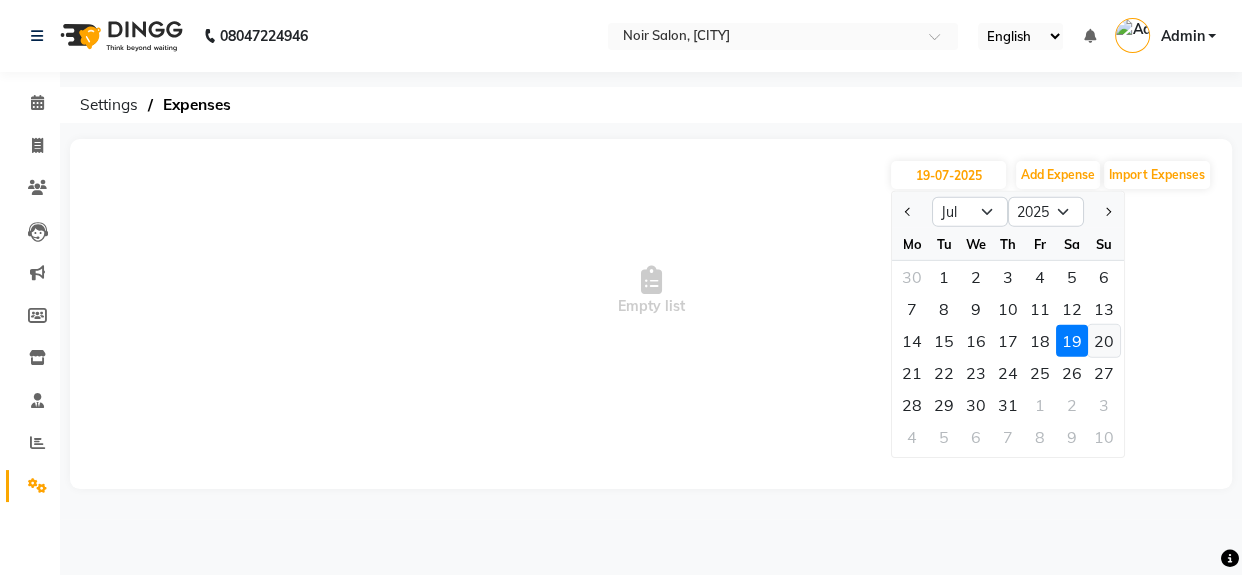 click on "20" 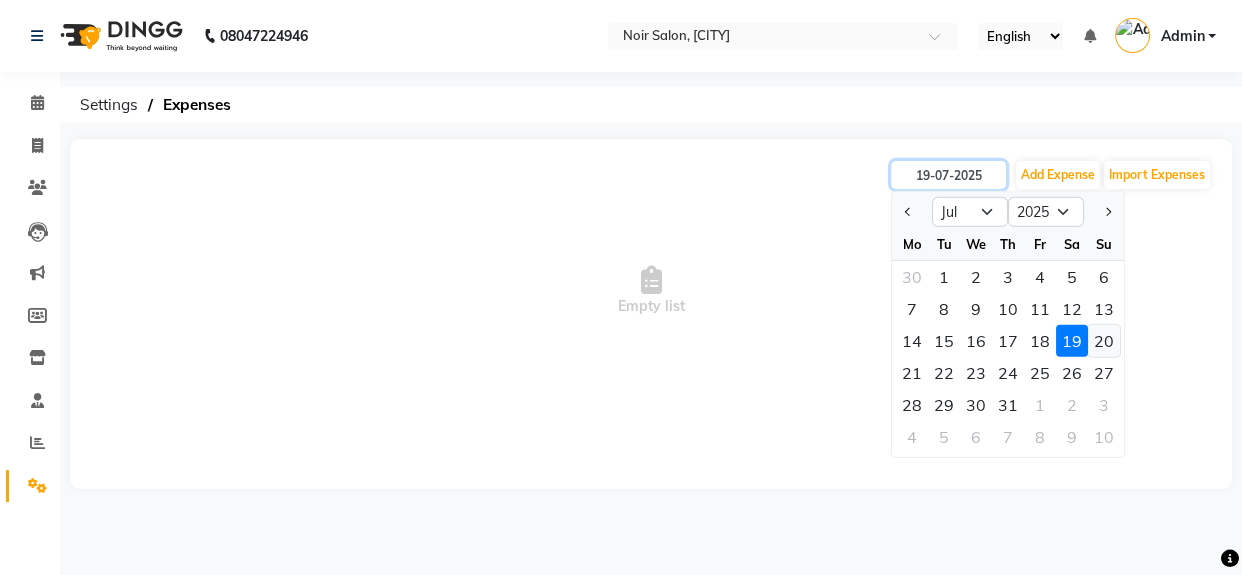 type on "20-07-2025" 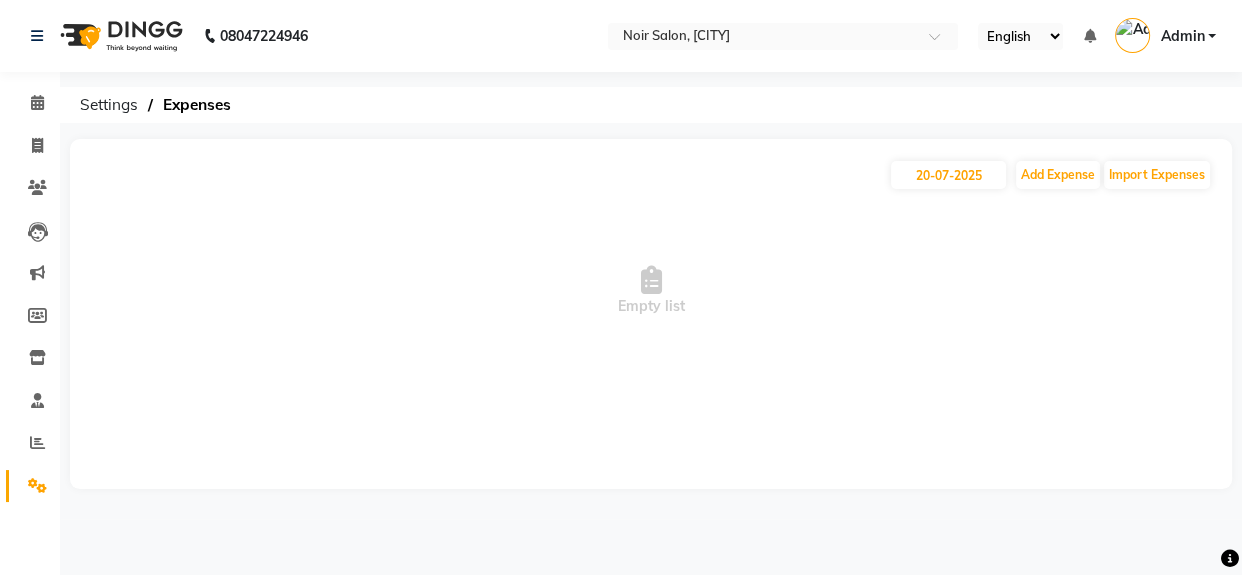 click on "[DATE] Add Expense Import Expenses  Empty list" 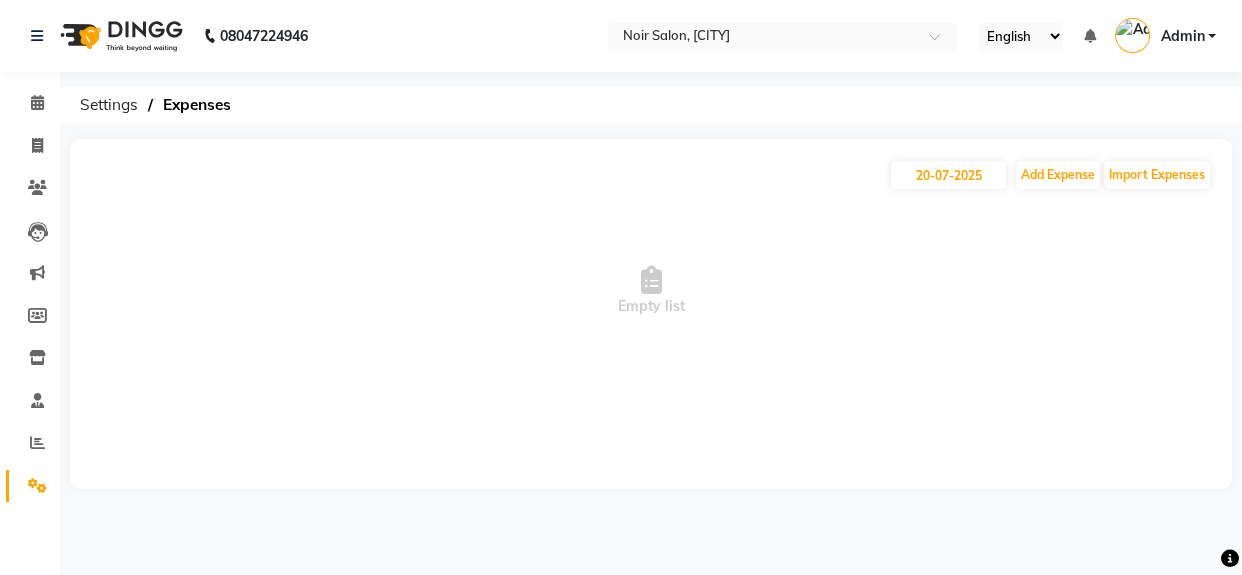 click on "[DATE] Add Expense Import Expenses" 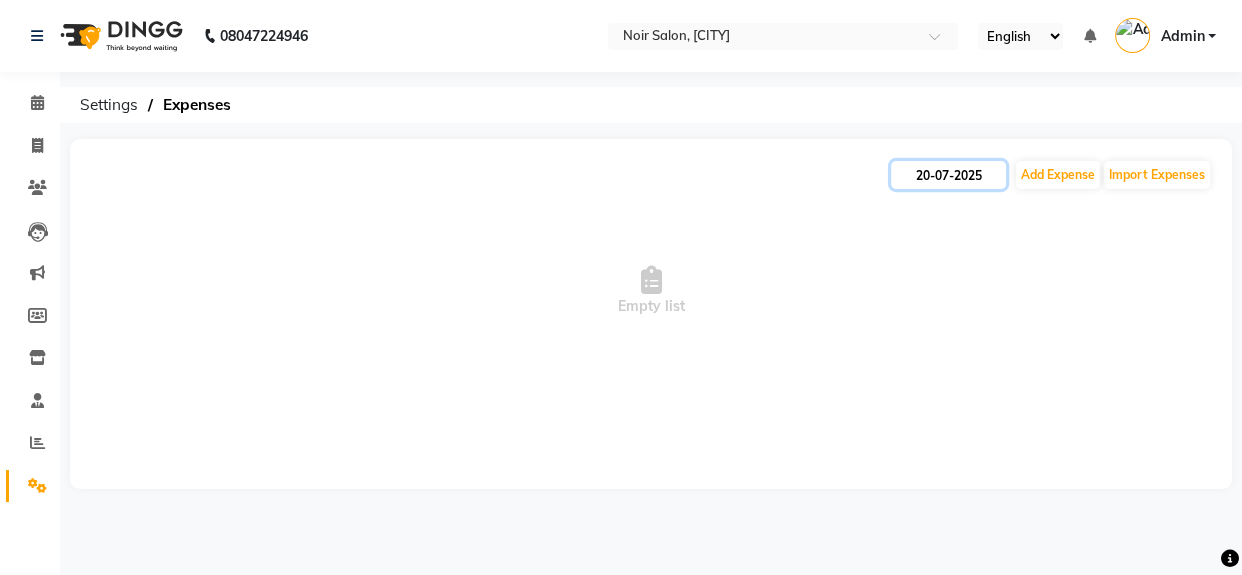 click on "20-07-2025" 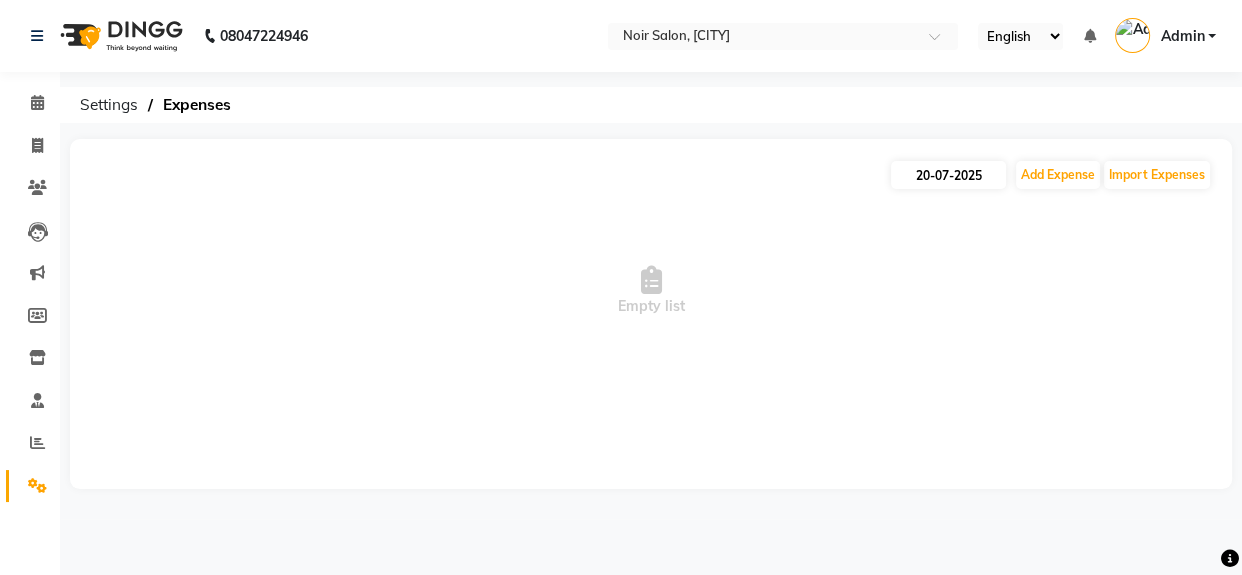 select on "7" 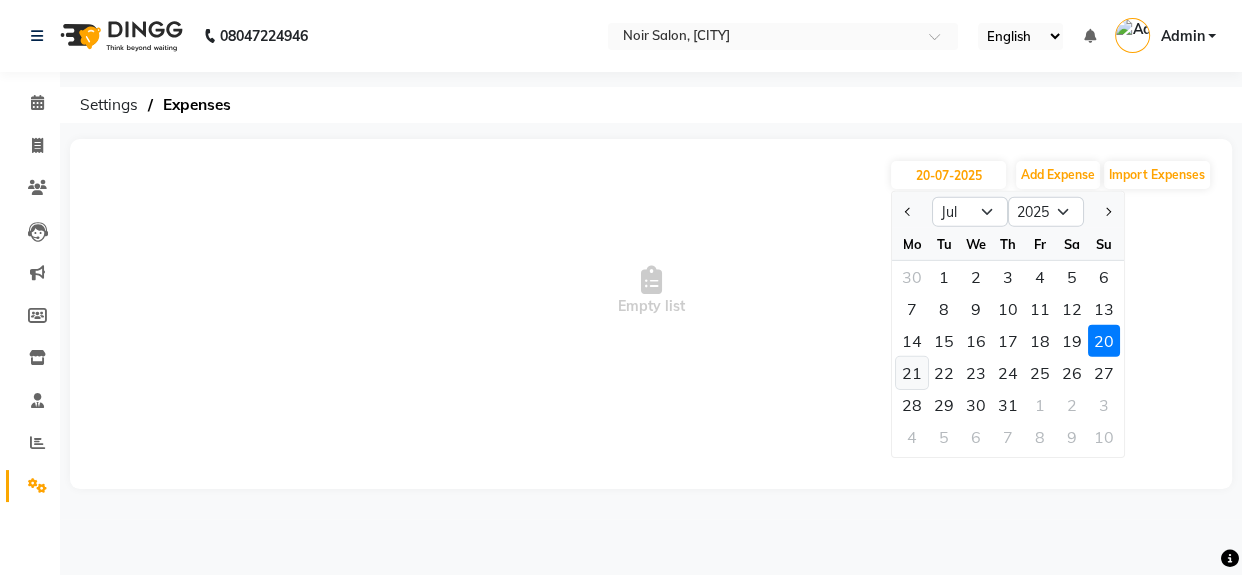 click on "21" 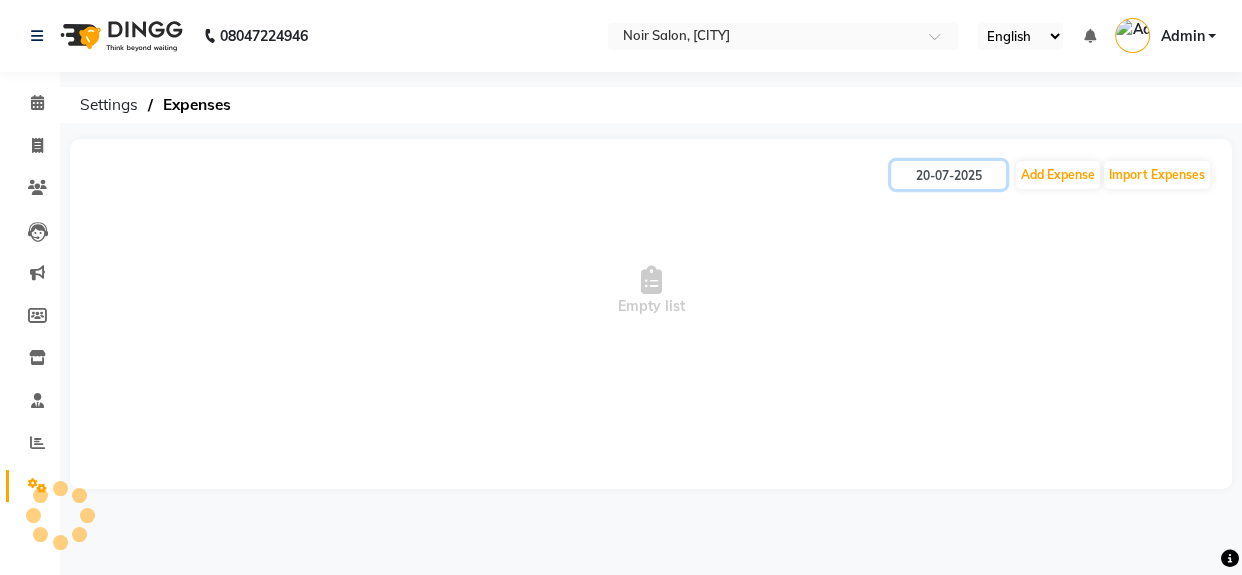 type on "21-07-2025" 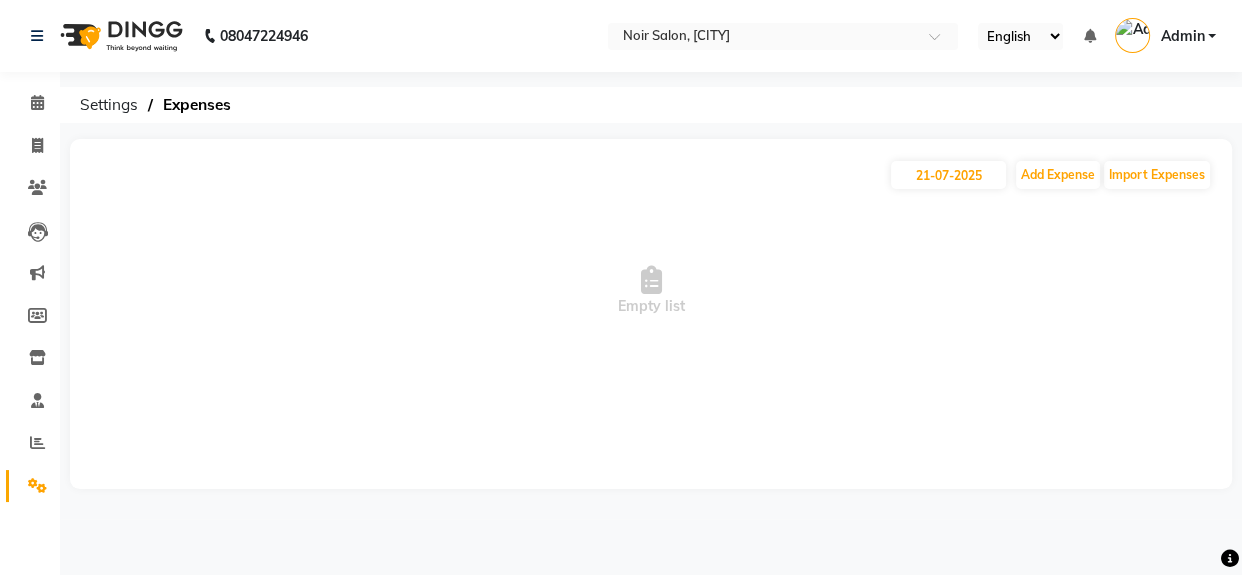 click on "[DATE] Add Expense Import Expenses  Empty list" 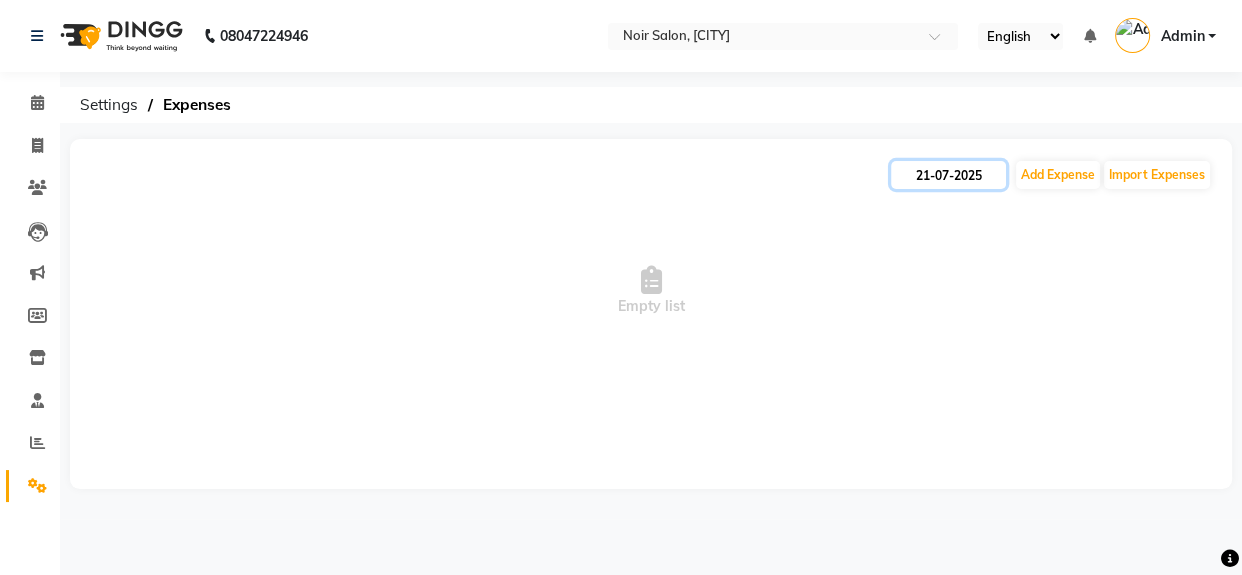 click on "21-07-2025" 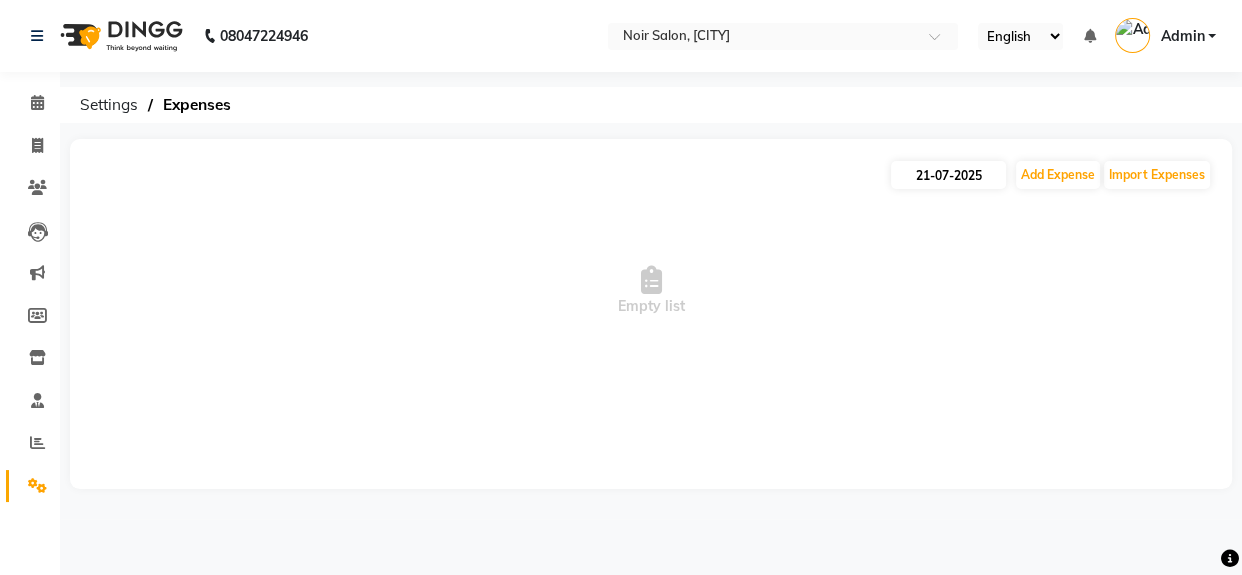 select on "7" 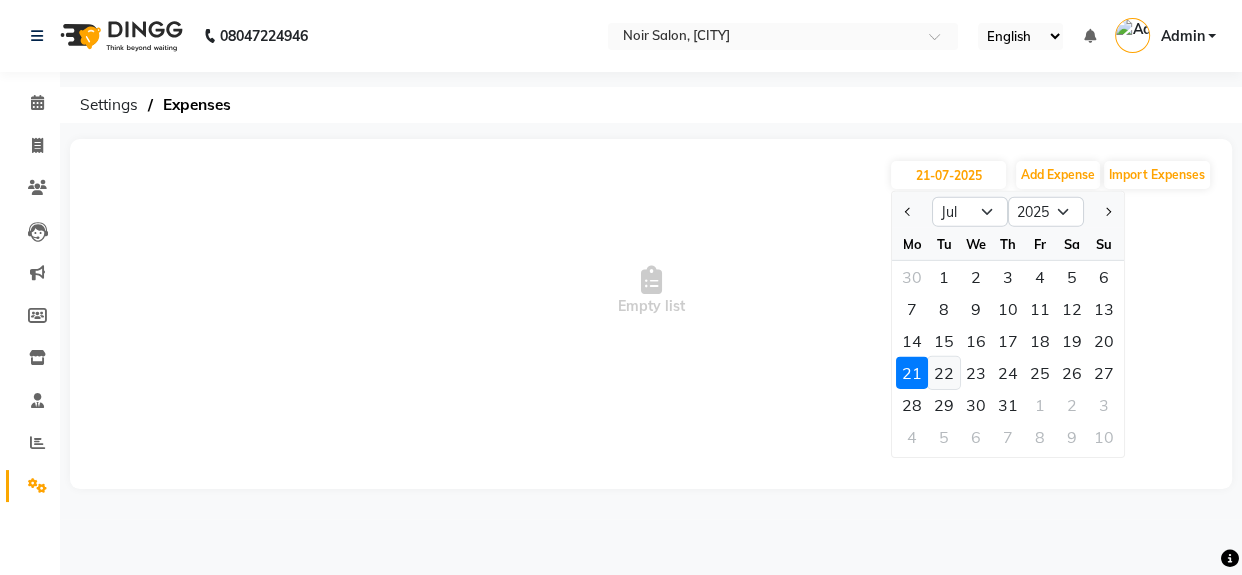 click on "22" 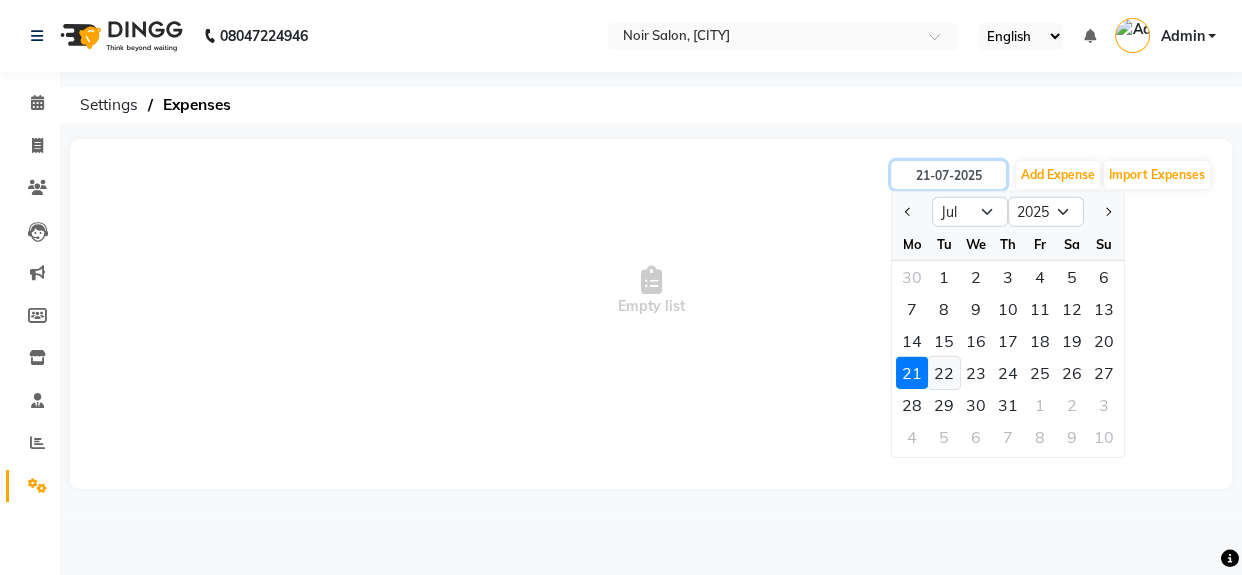 type on "22-07-2025" 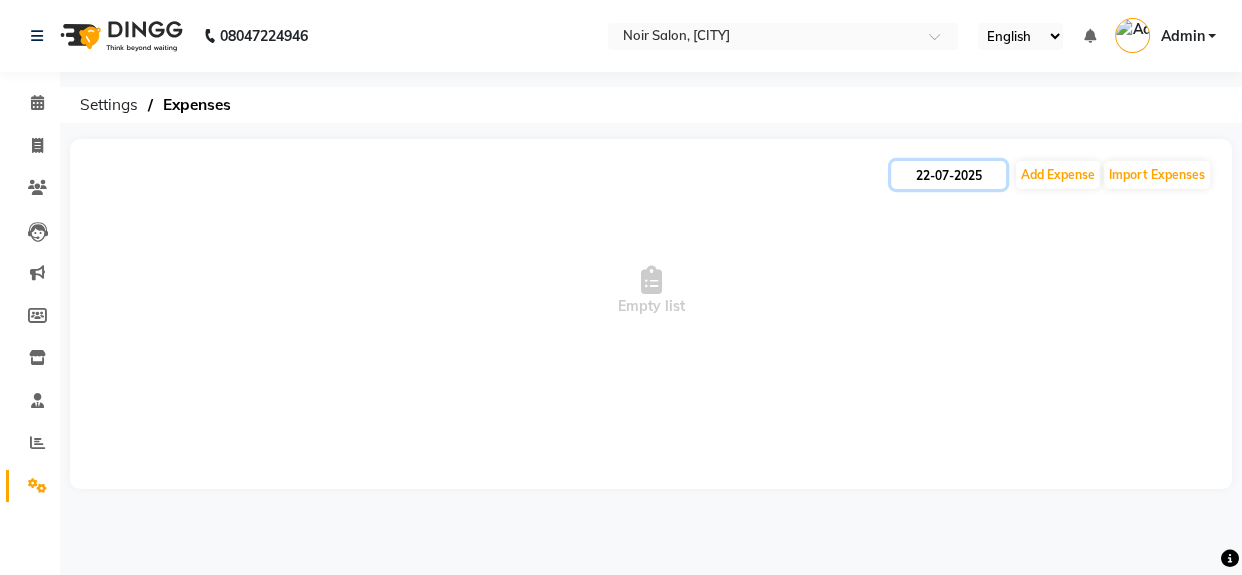 click on "22-07-2025" 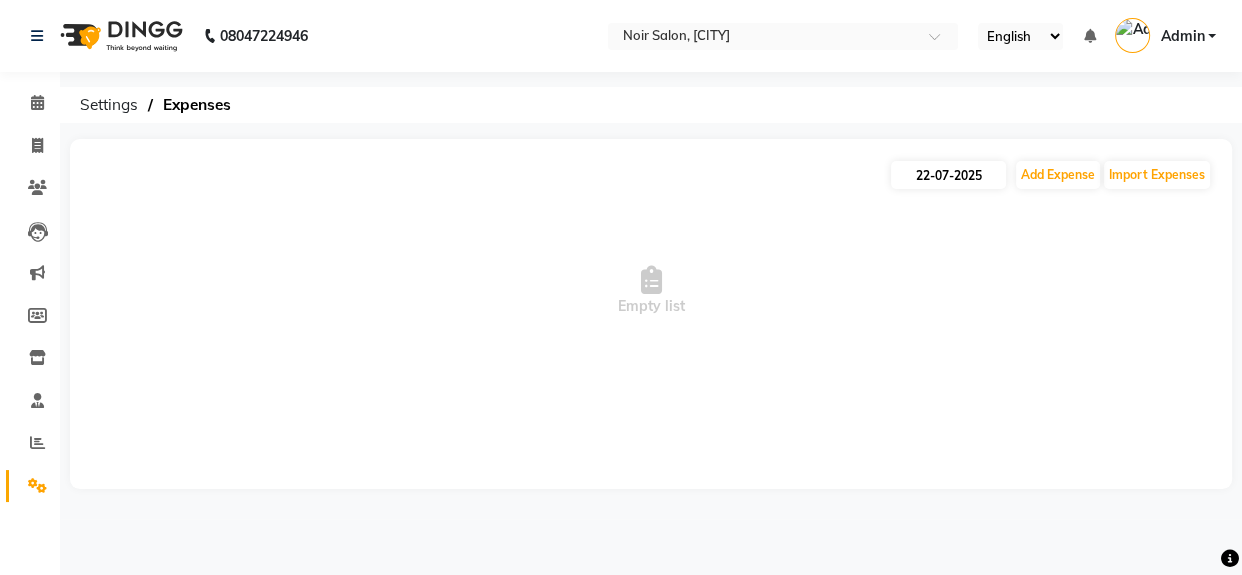 select on "7" 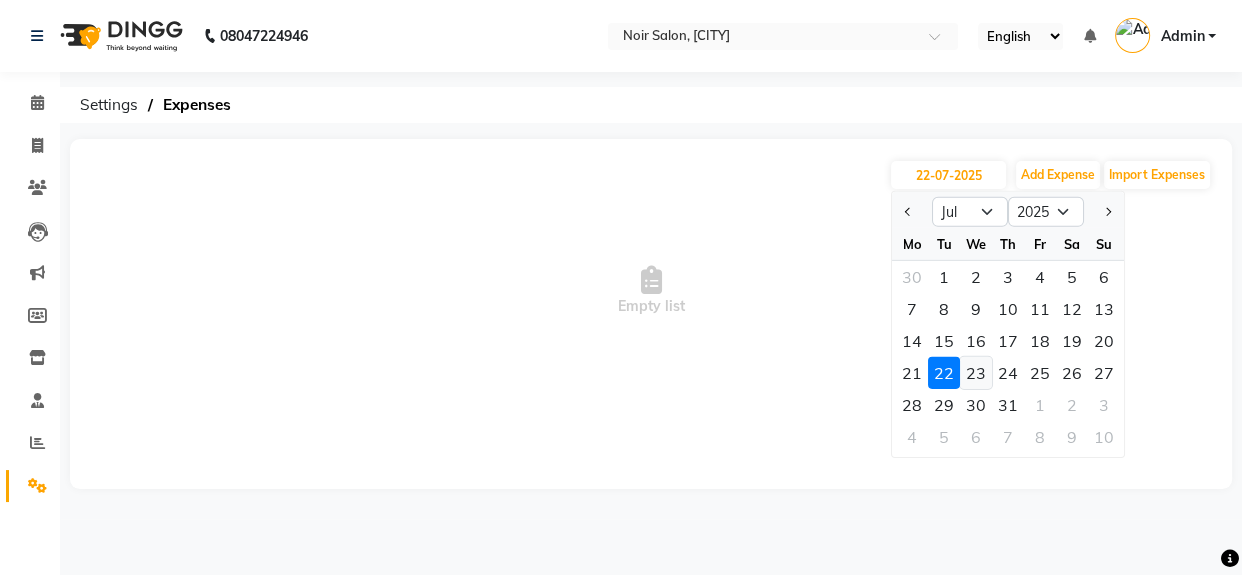 click on "23" 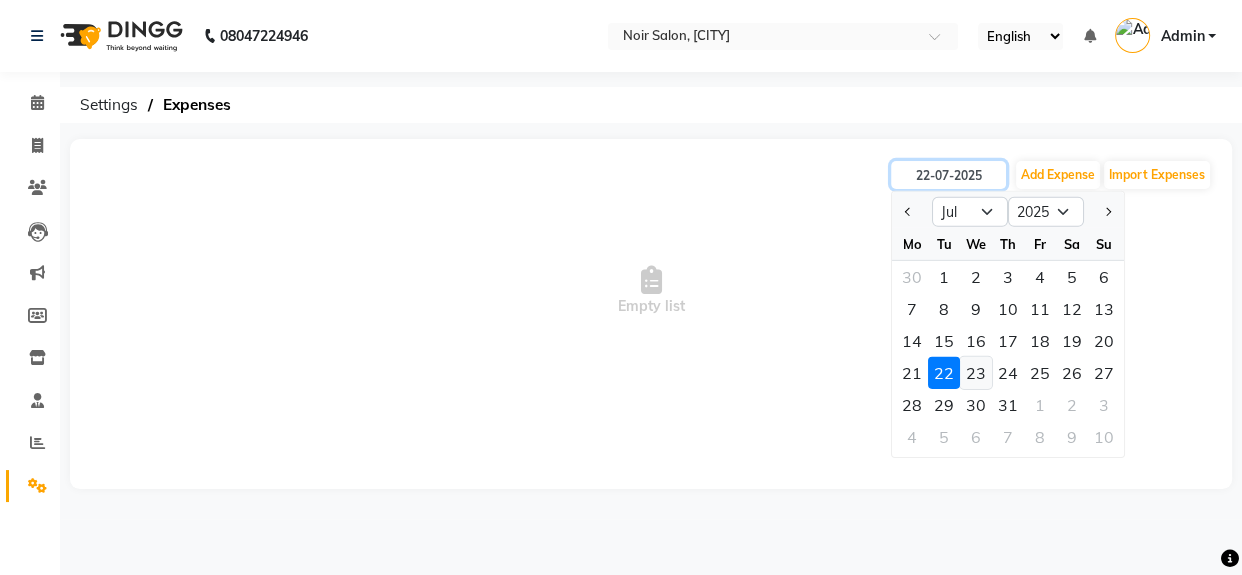 type on "23-07-2025" 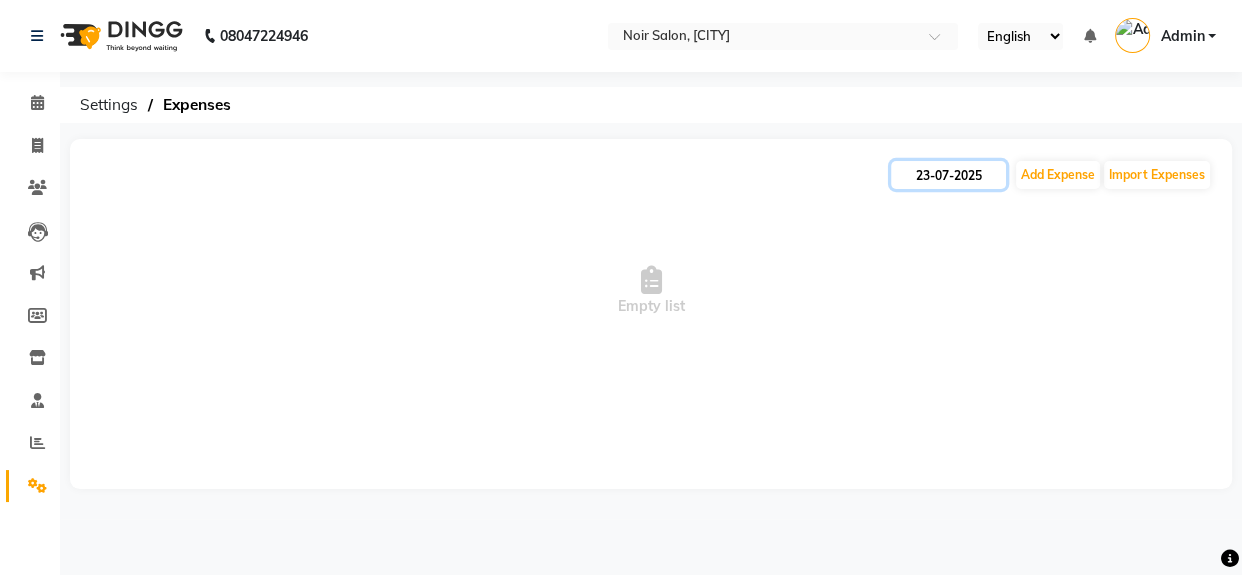 click on "23-07-2025" 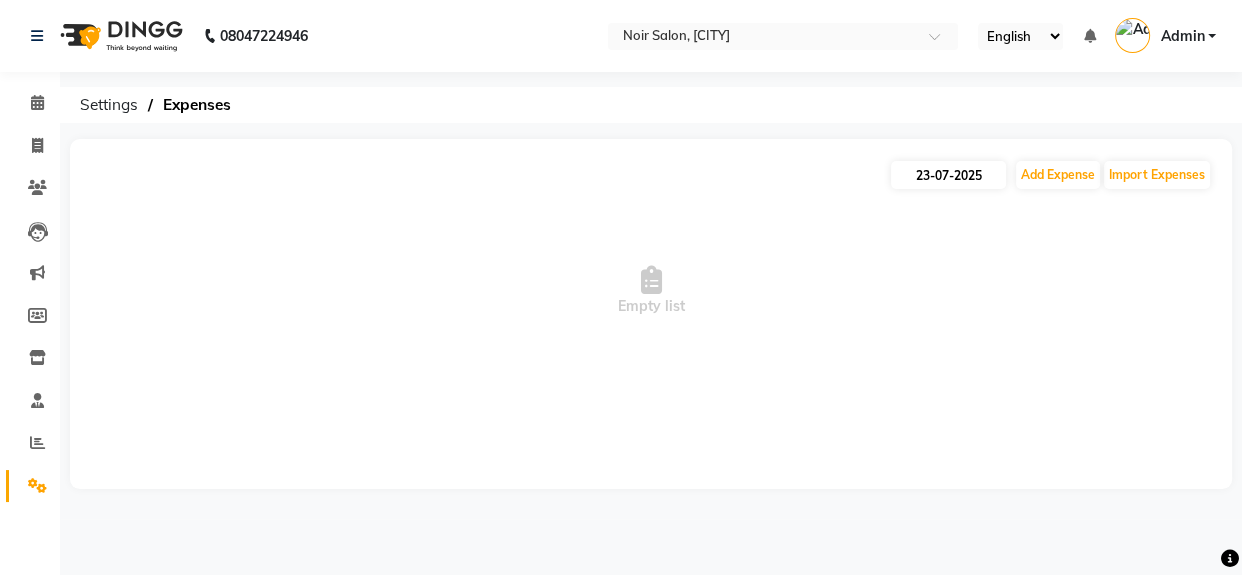 select on "7" 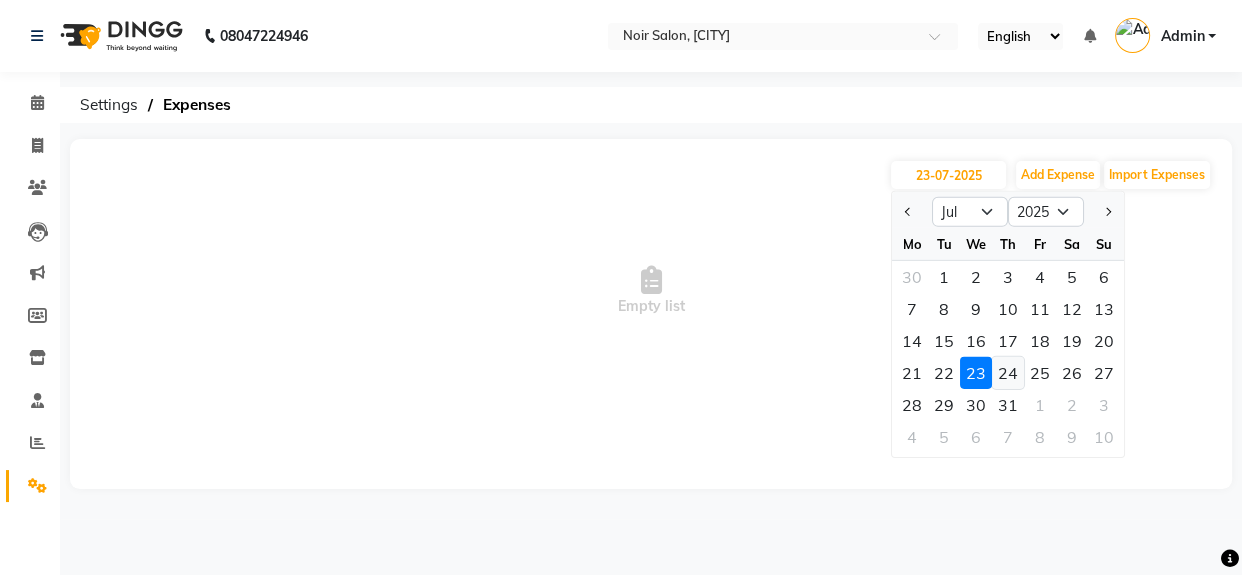 click on "24" 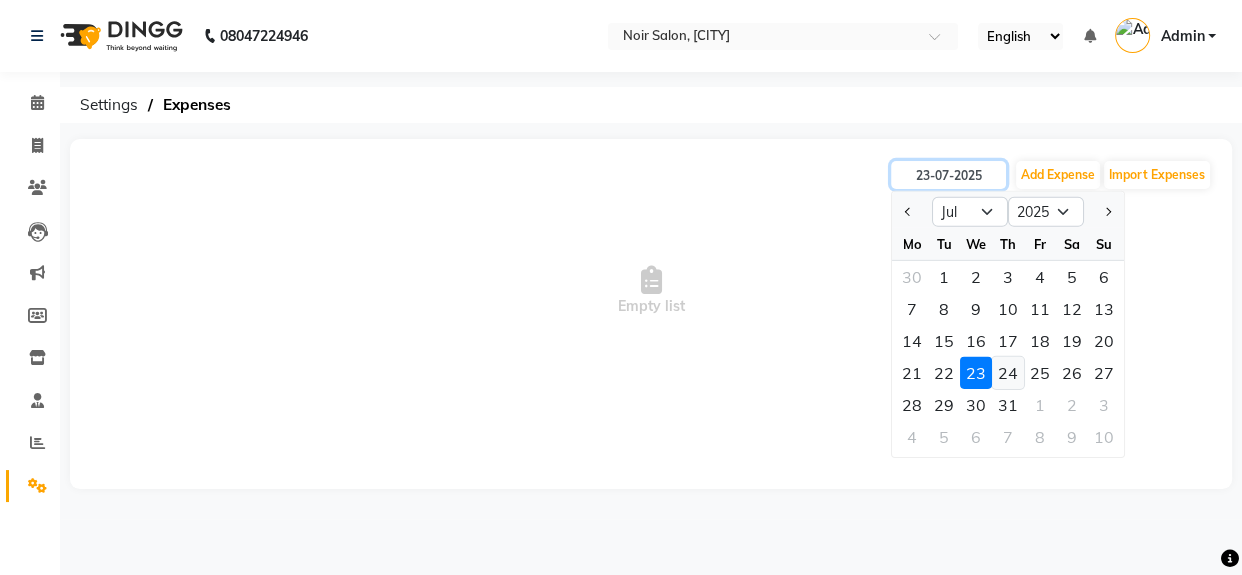 type on "24-07-2025" 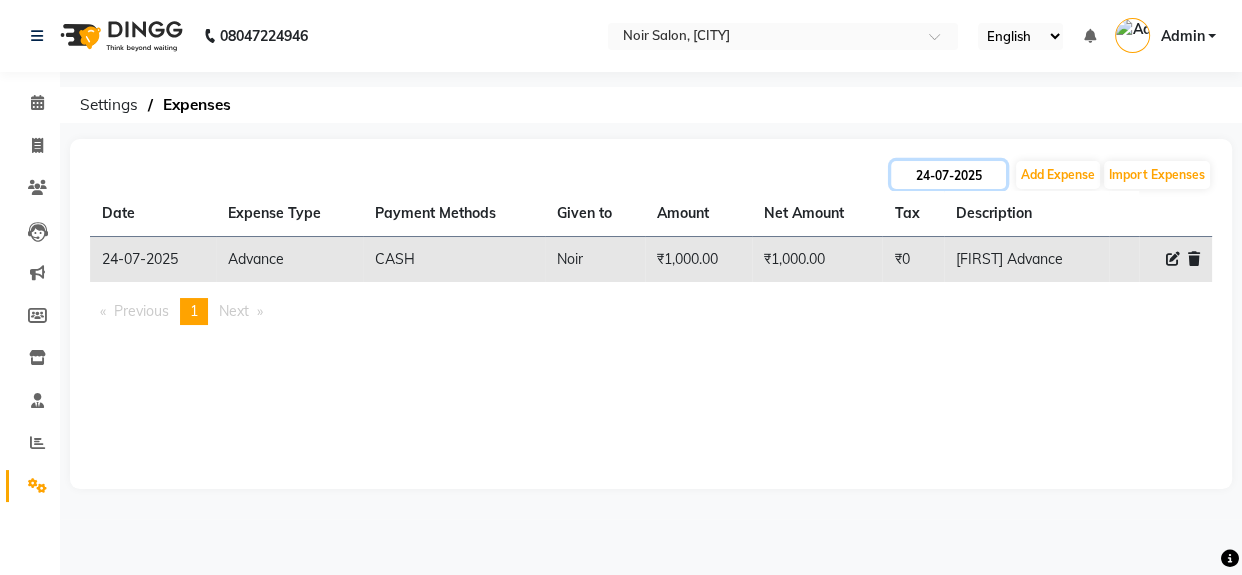 click on "24-07-2025" 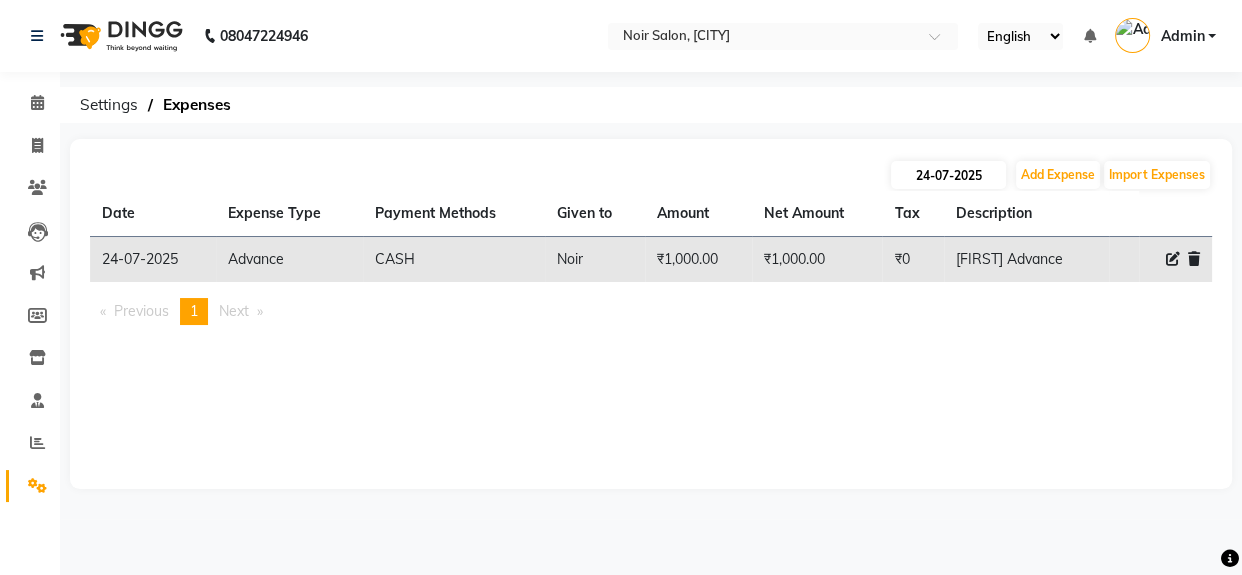 select on "7" 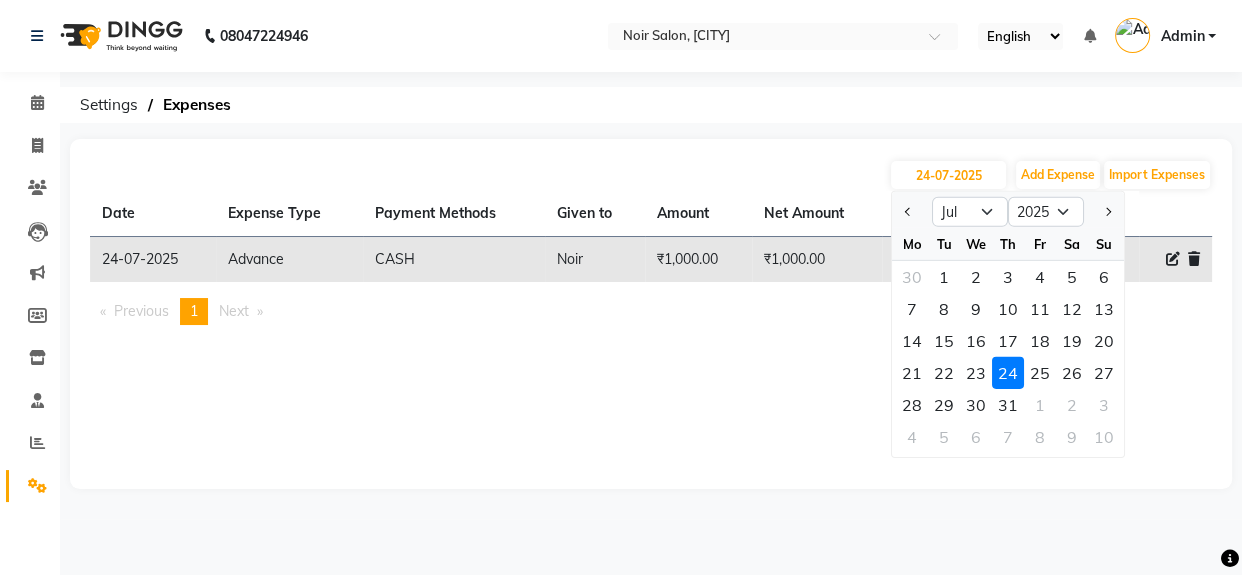 click on "25" 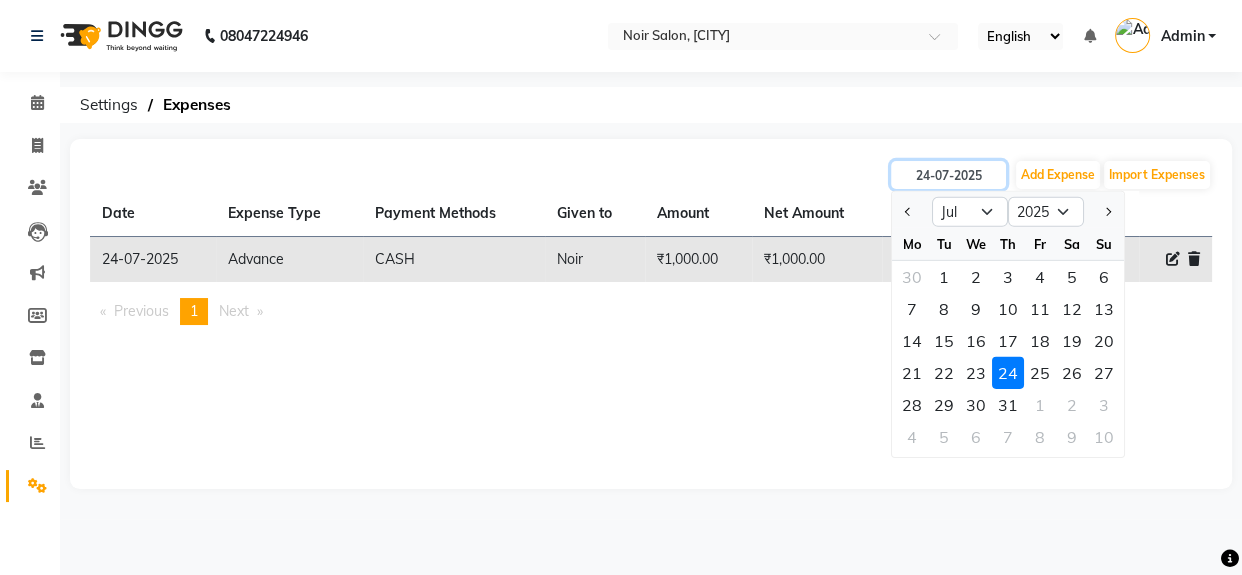 type on "25-07-2025" 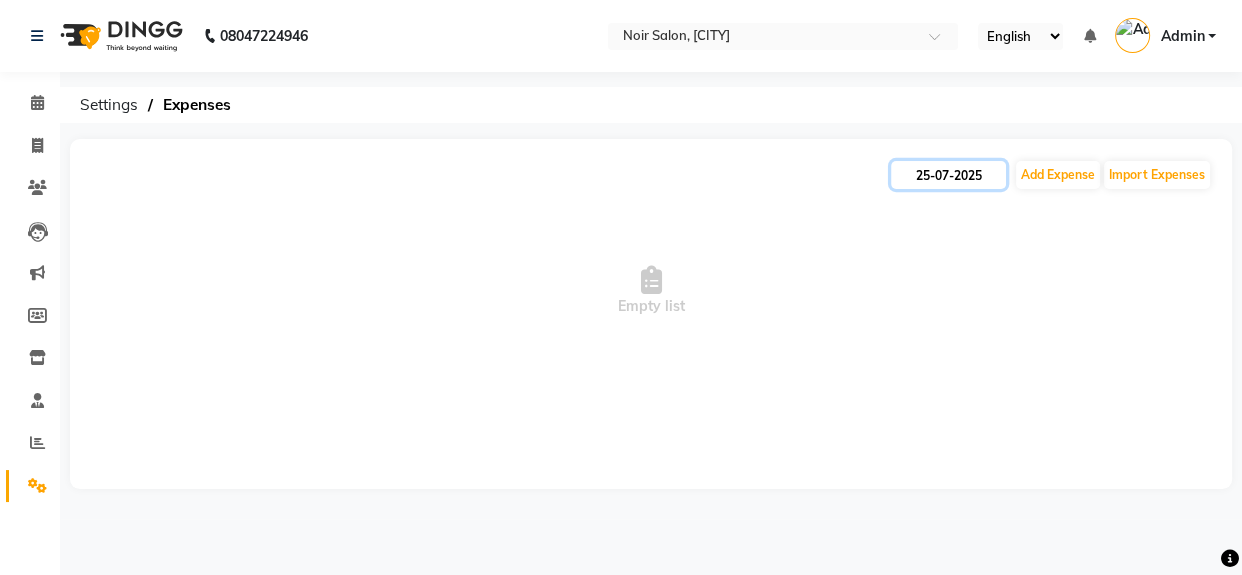 click on "25-07-2025" 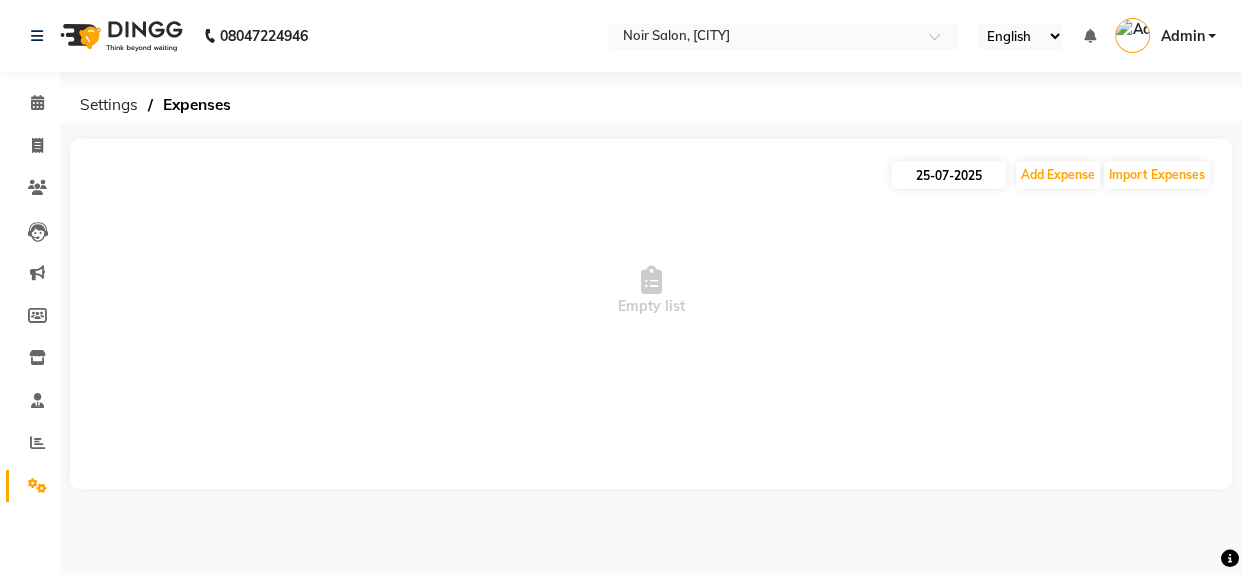 select on "7" 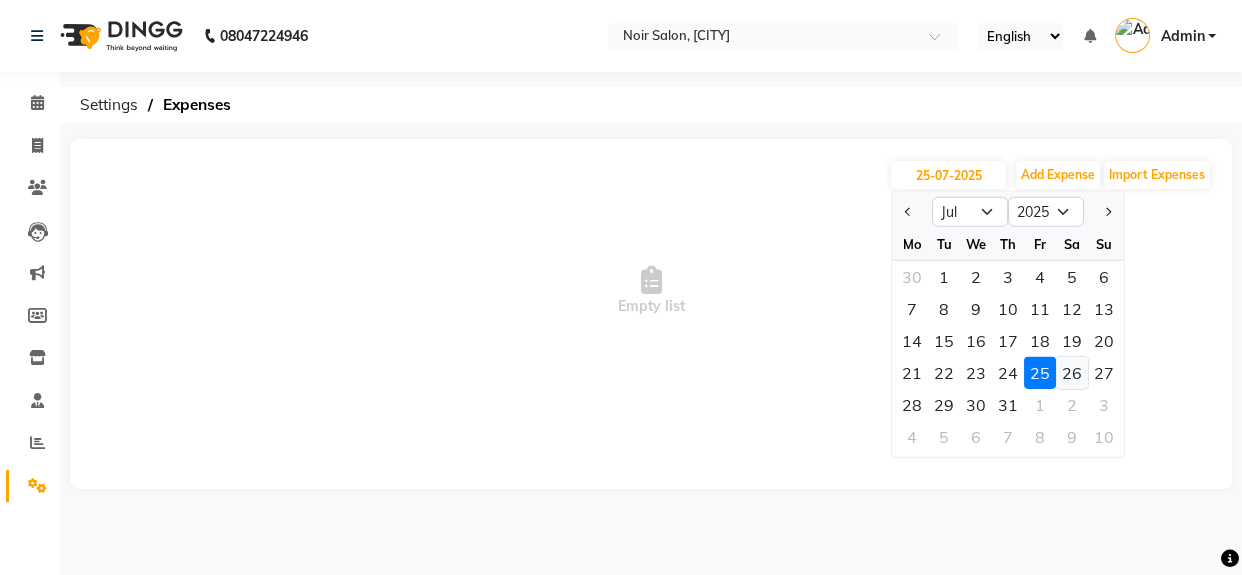 click on "26" 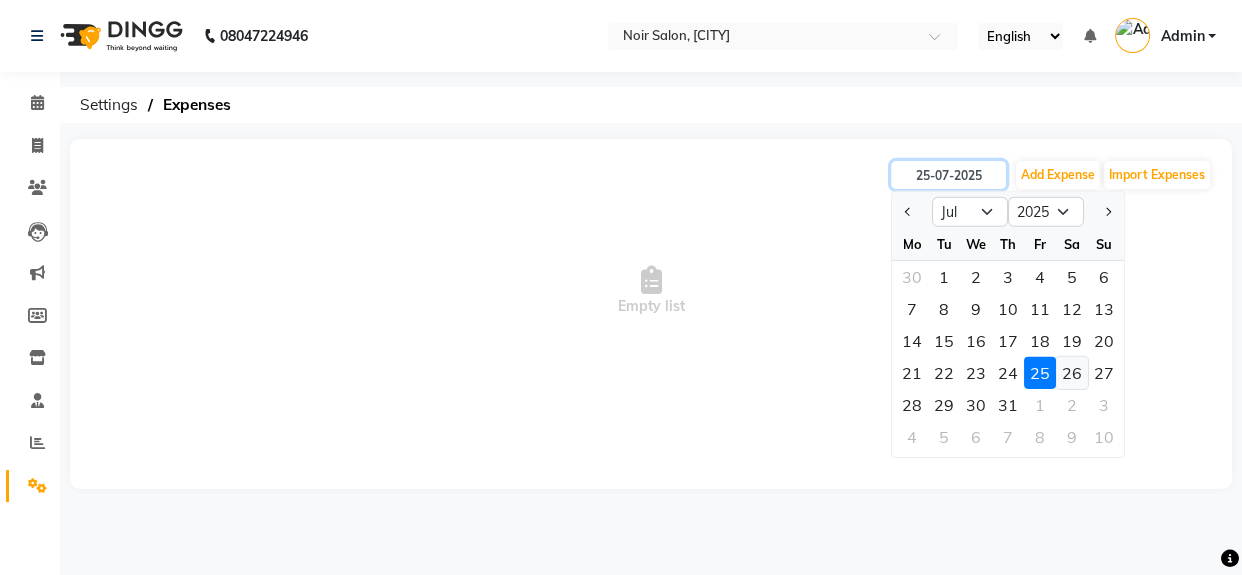type on "26-07-2025" 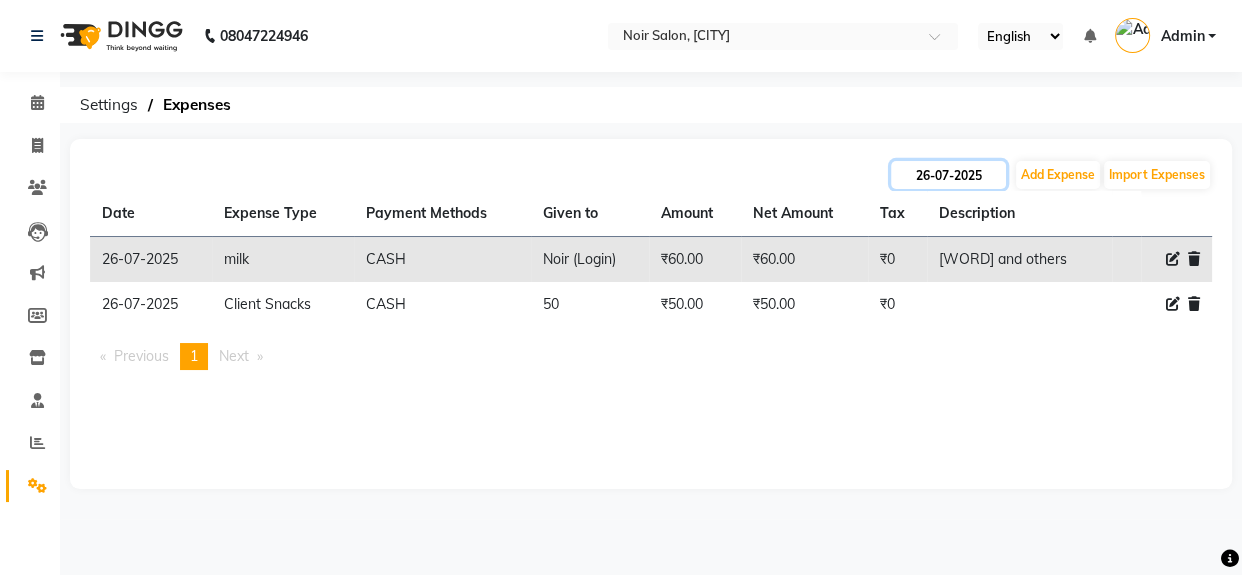 click on "26-07-2025" 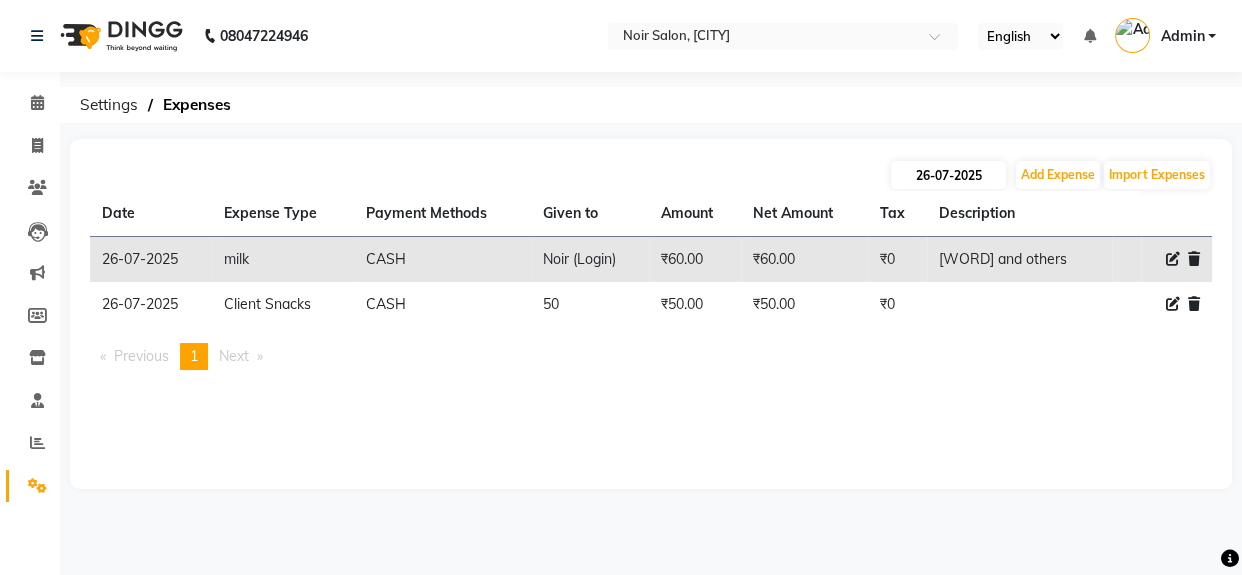 select on "7" 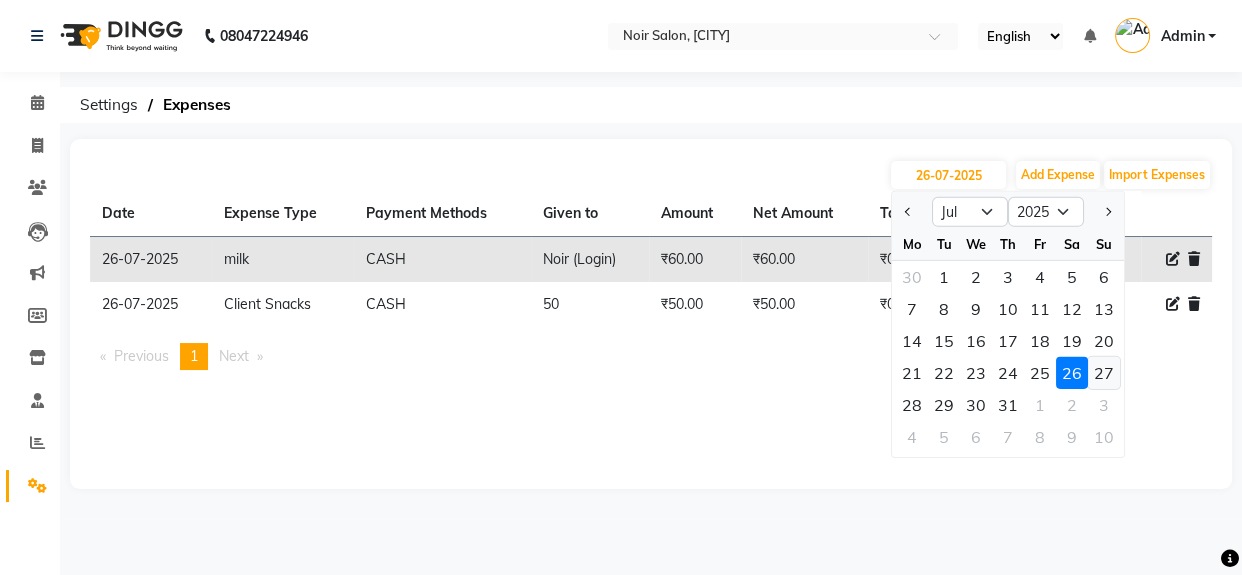click on "27" 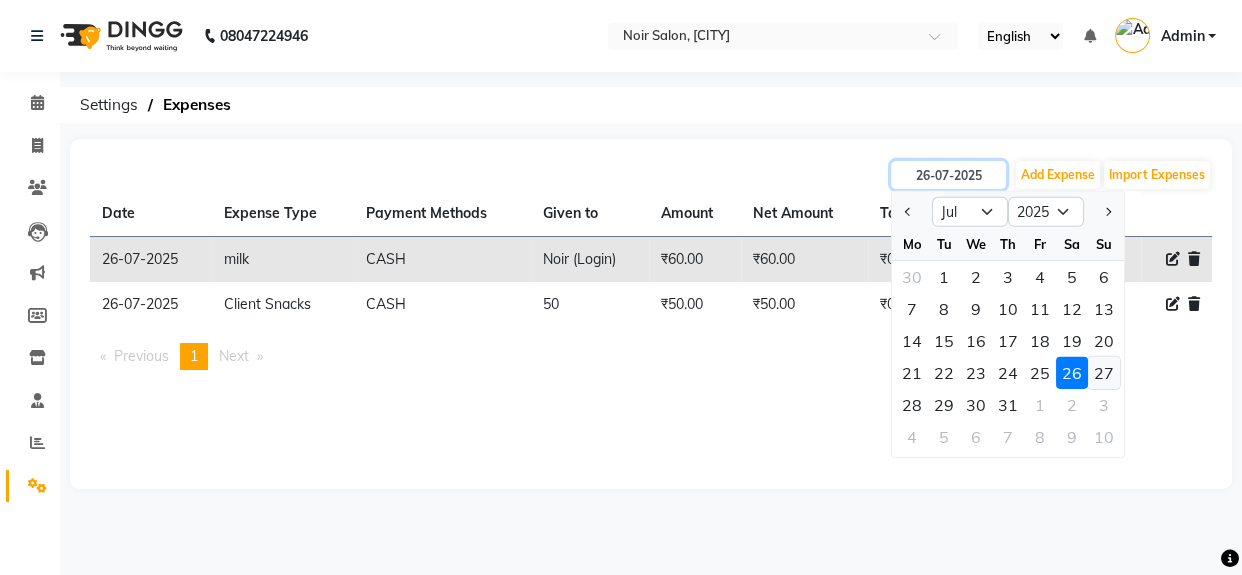type on "27-07-2025" 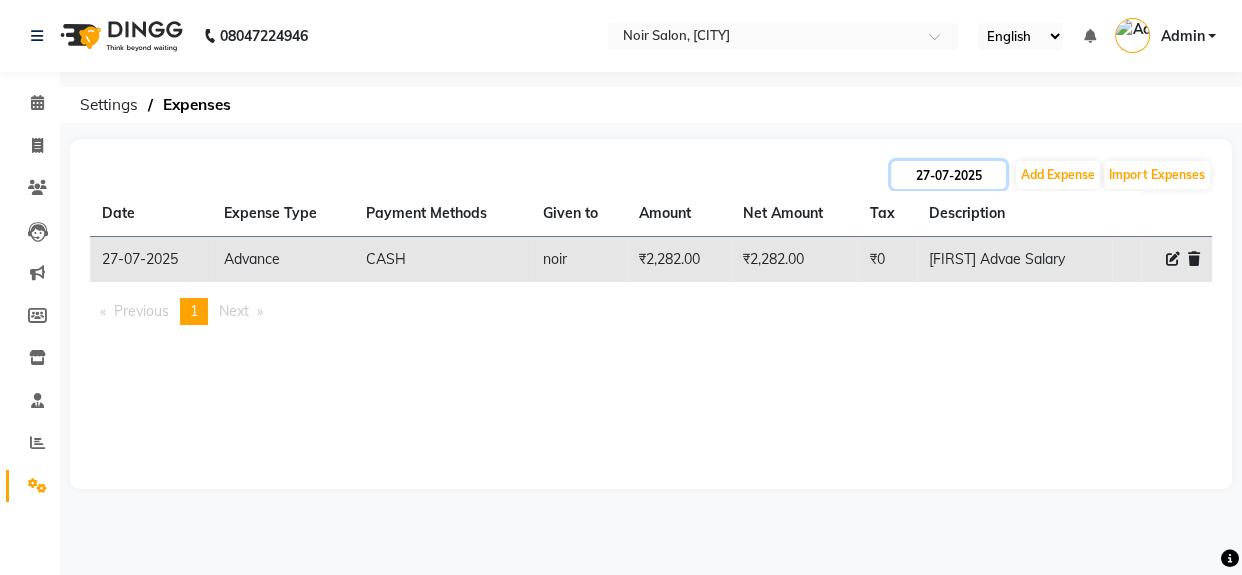 click on "27-07-2025" 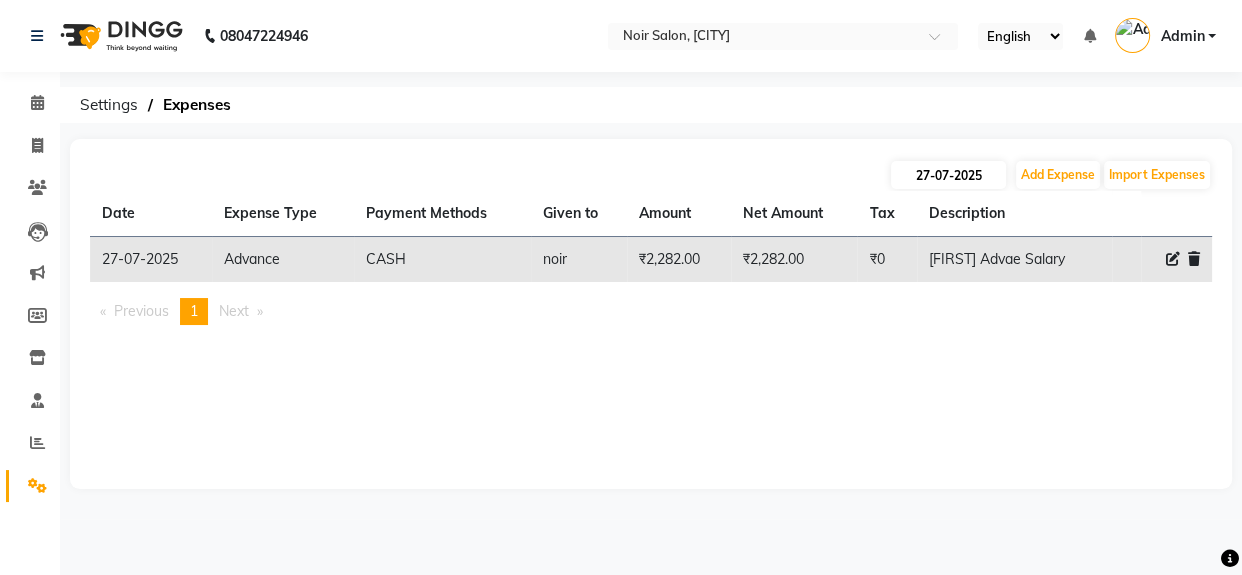 select on "7" 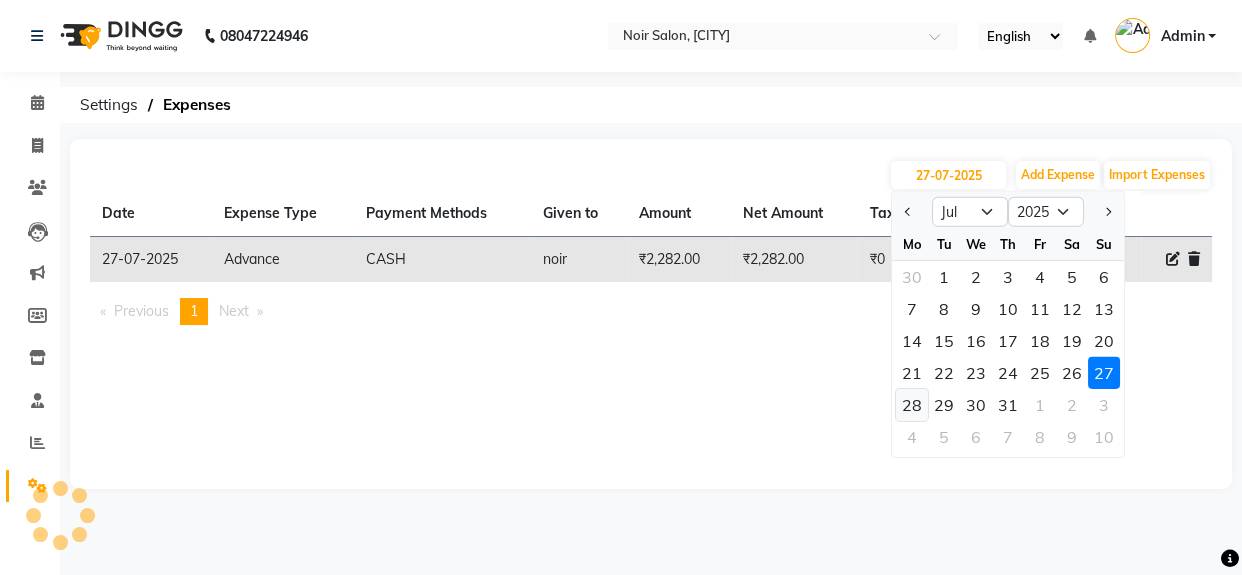 click on "28" 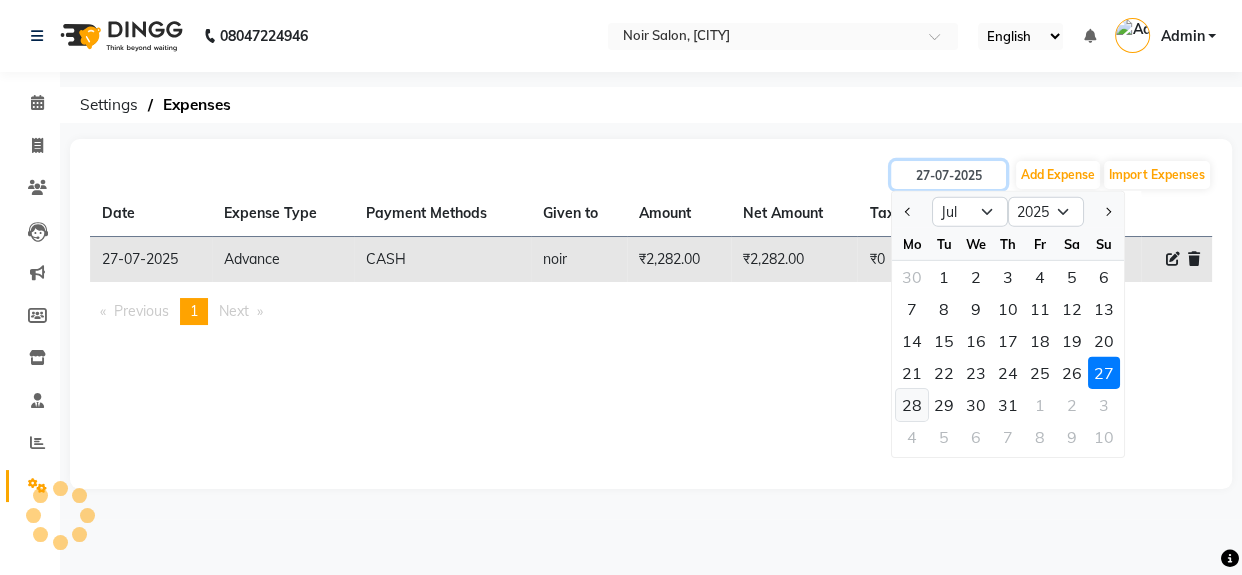 type on "28-07-2025" 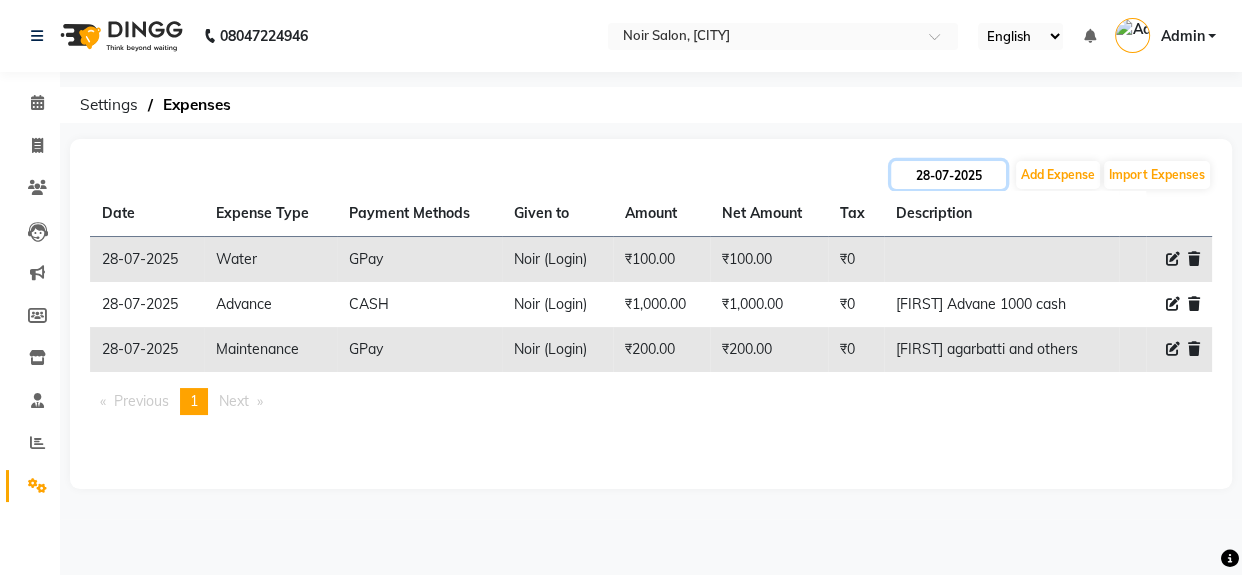 click on "28-07-2025" 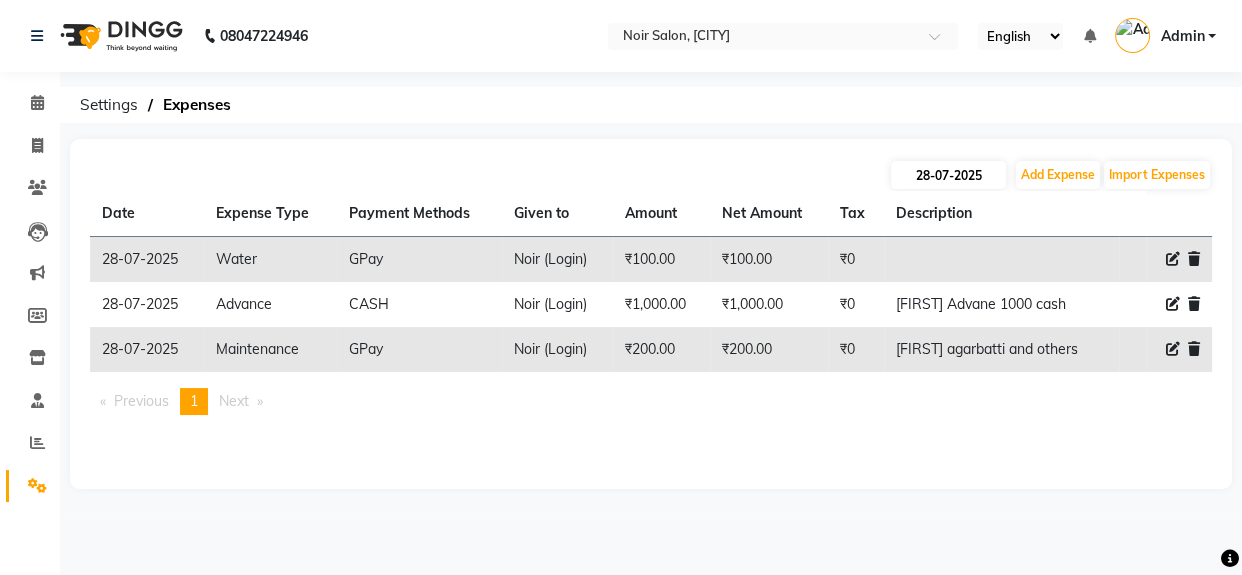 select on "7" 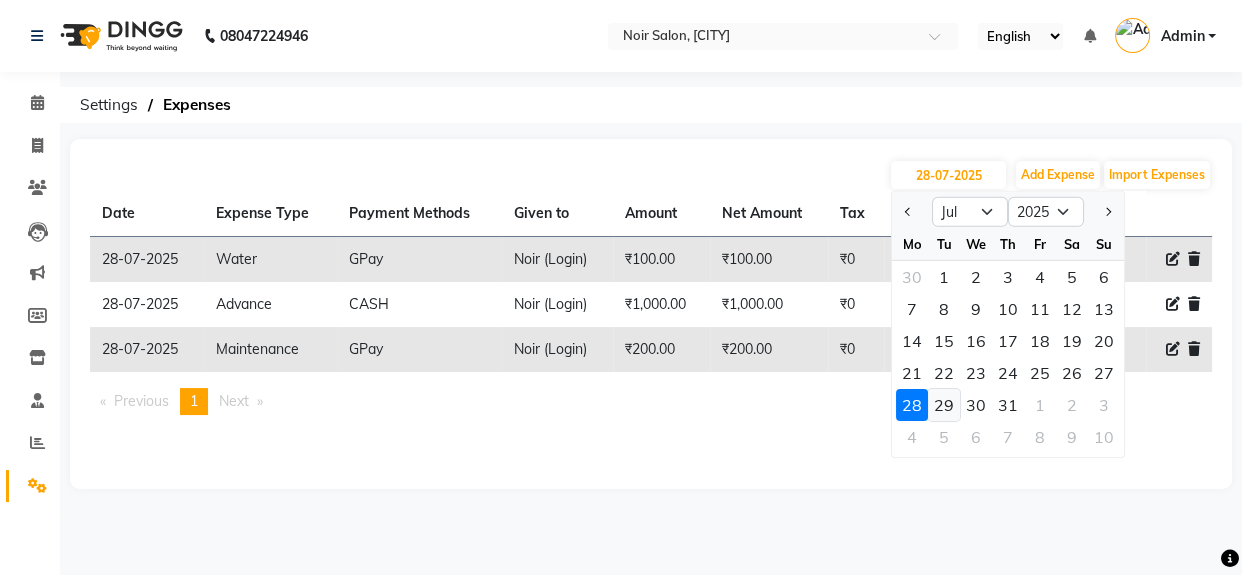 click on "29" 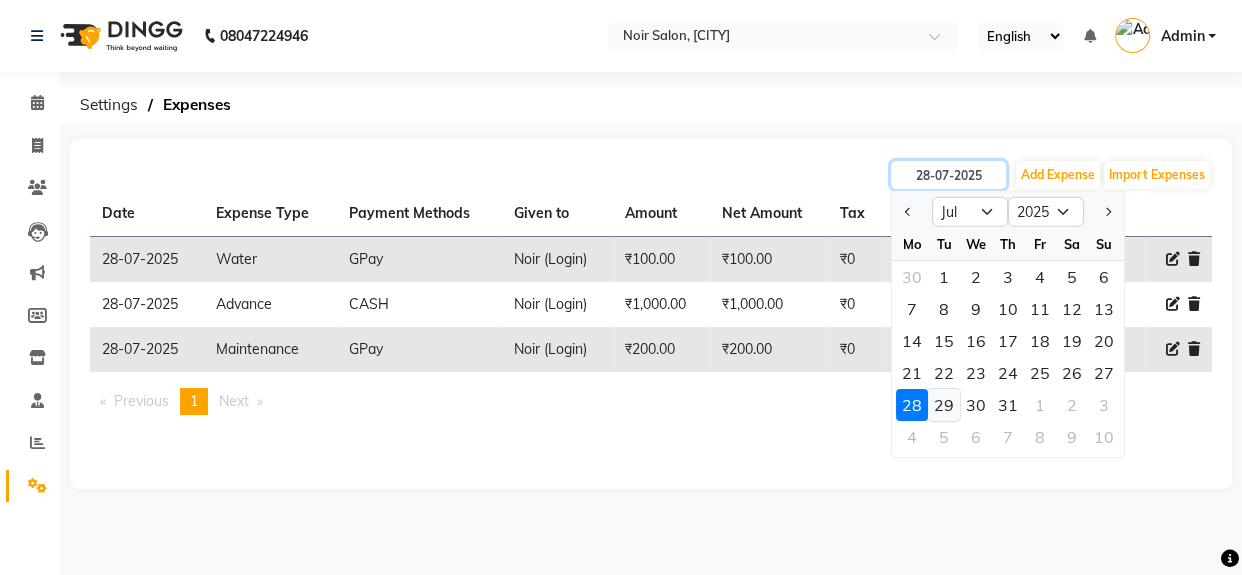 type on "29-07-2025" 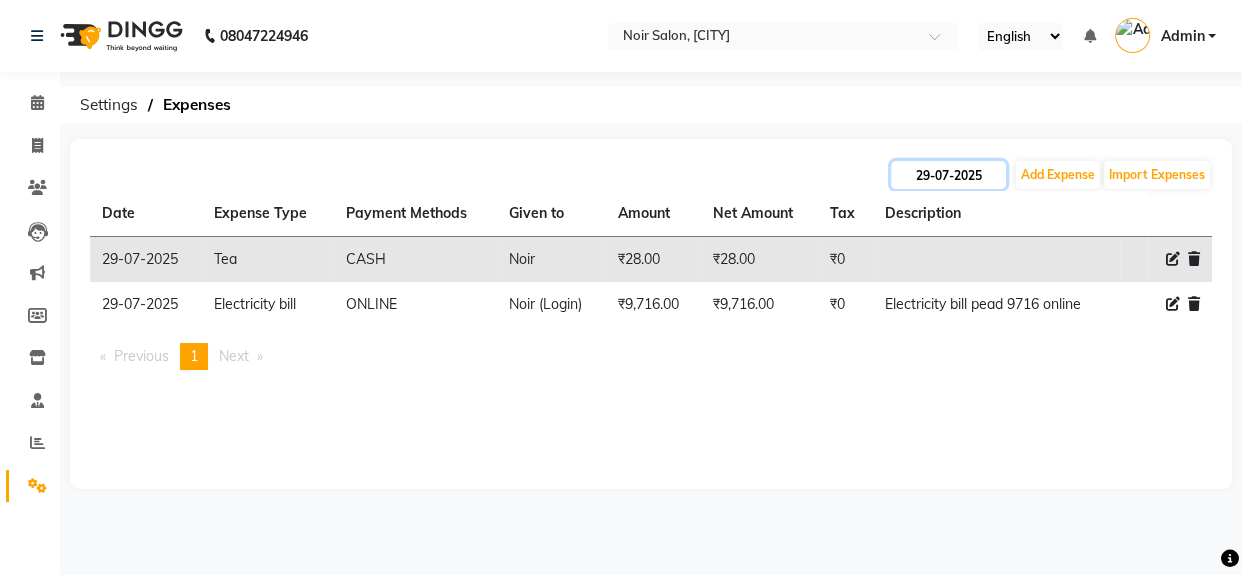 click on "29-07-2025" 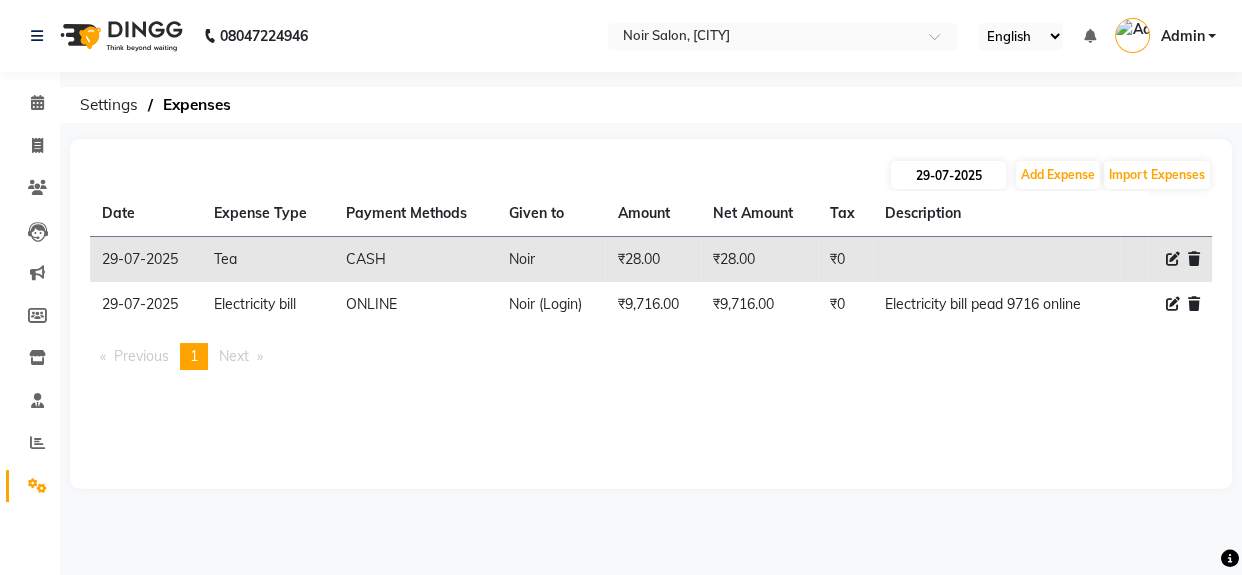 select on "7" 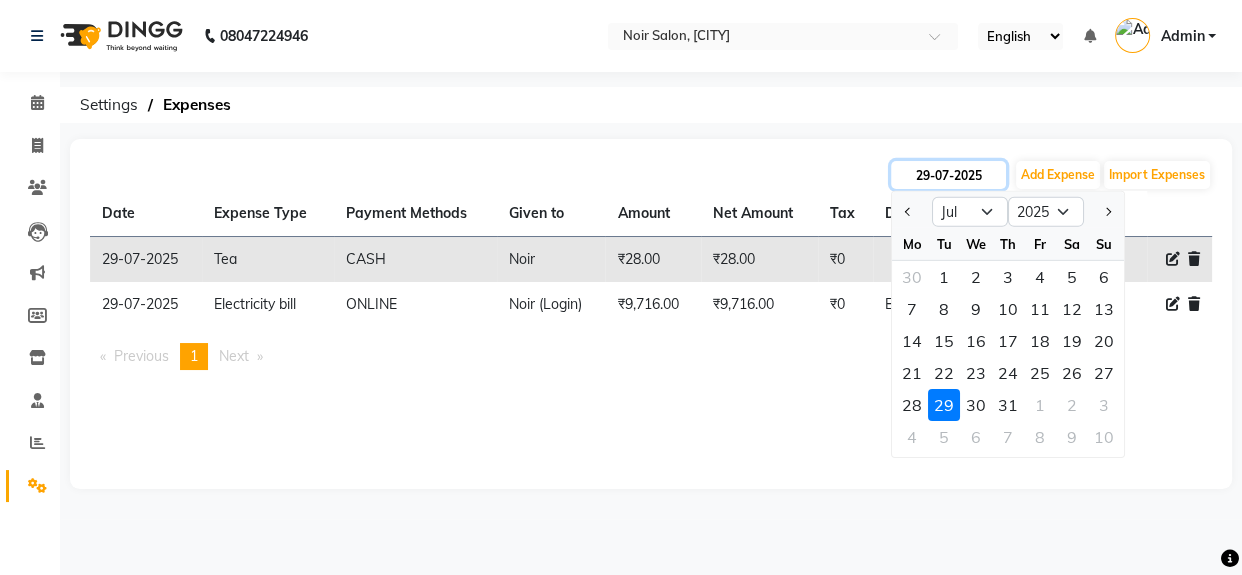 click on "29-07-2025" 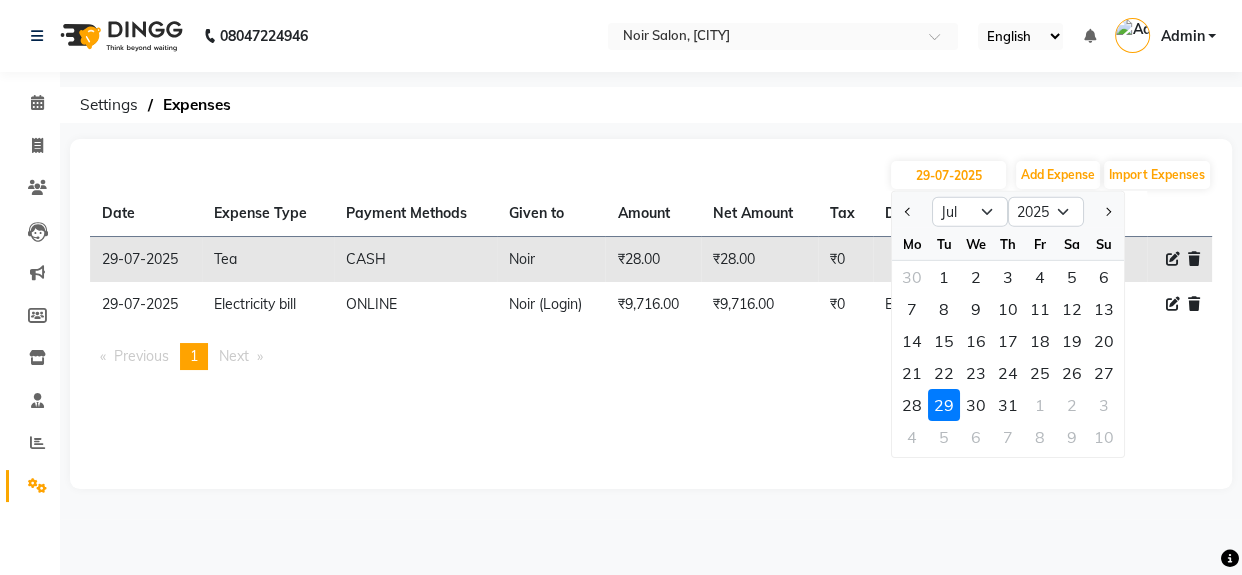 click on "Date Expense Type Payment Methods Given to Amount Net Amount Tax Description  [DATE]   Tea   CASH   Noir   ₹28.00  ₹28.00 ₹0     [DATE]   Electricity bill   ONLINE   Noir (Login)   ₹9,716.00  ₹9,716.00 ₹0  Electricity bill pead 9716 online" 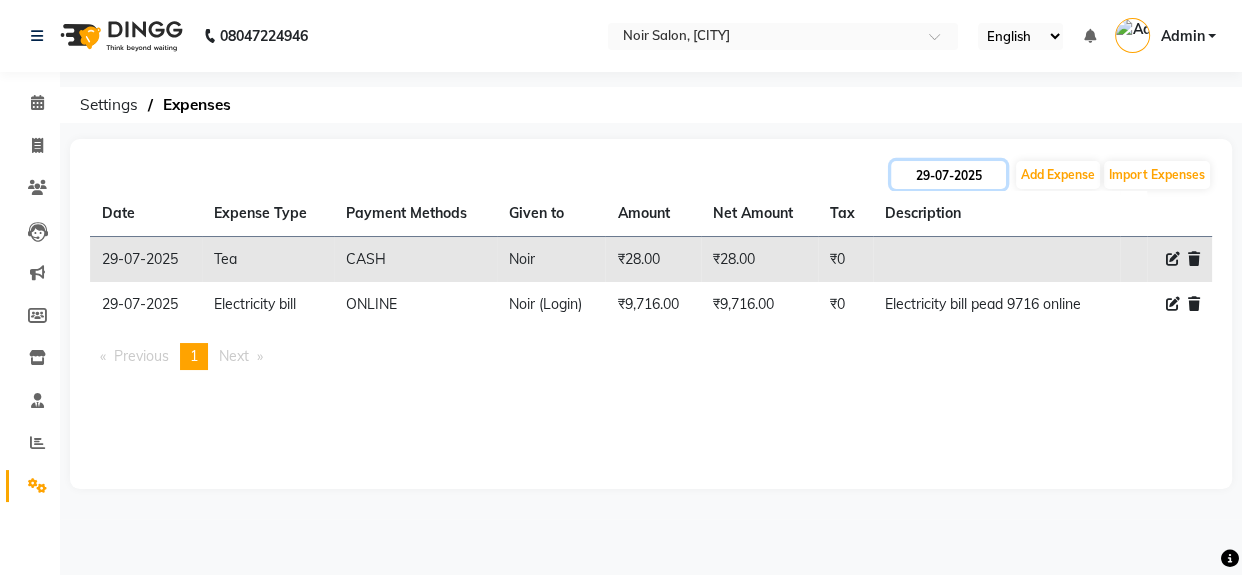 click on "29-07-2025" 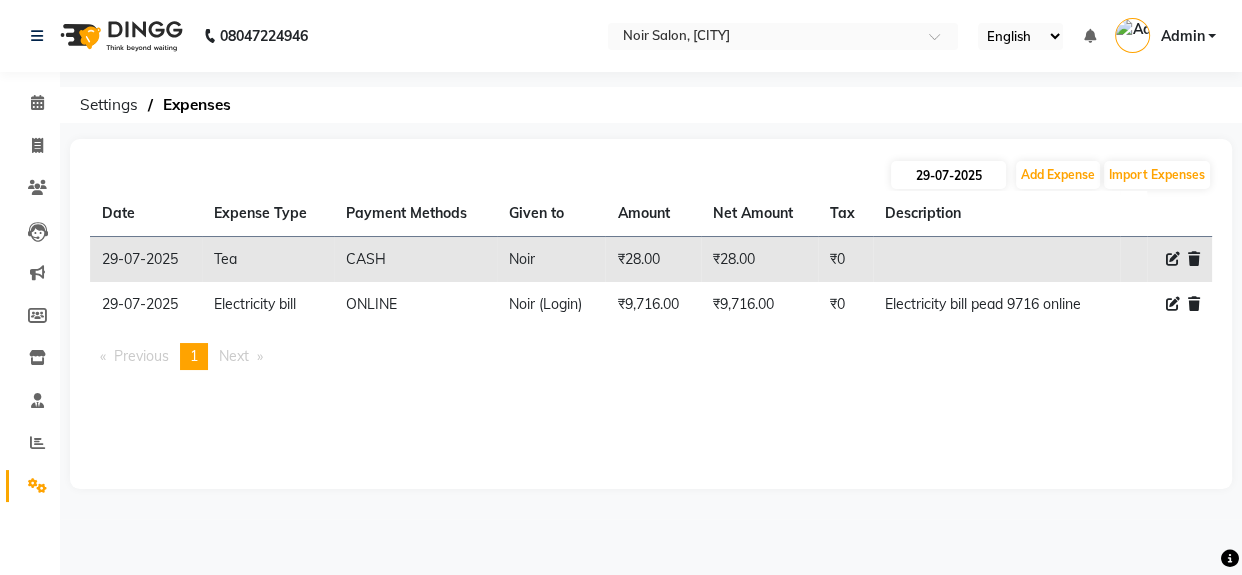 select on "7" 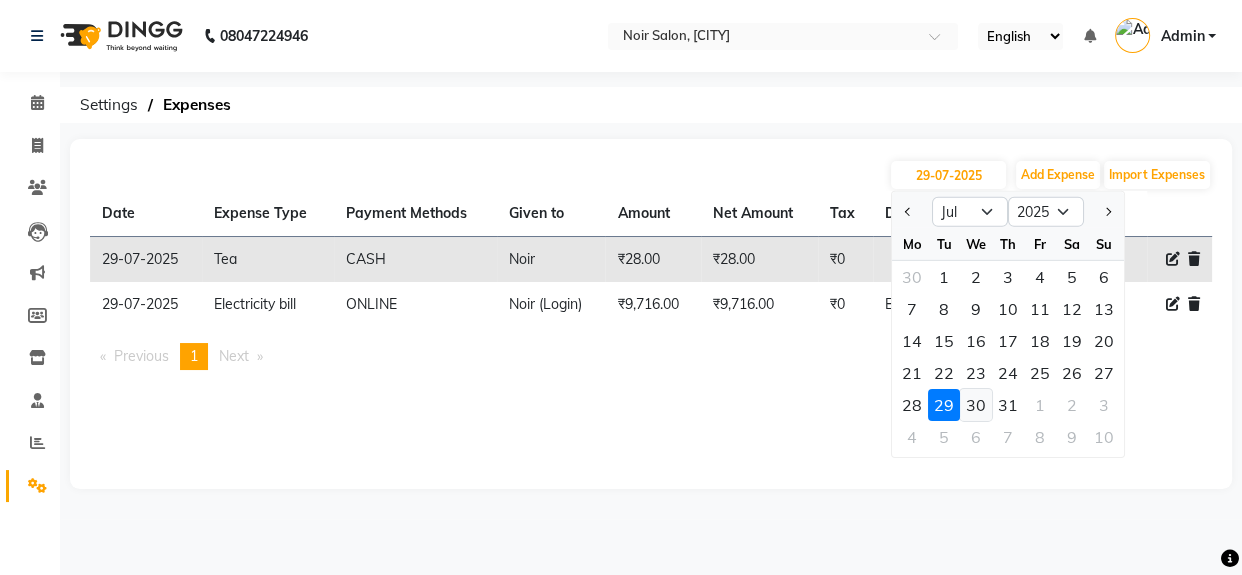 click on "30" 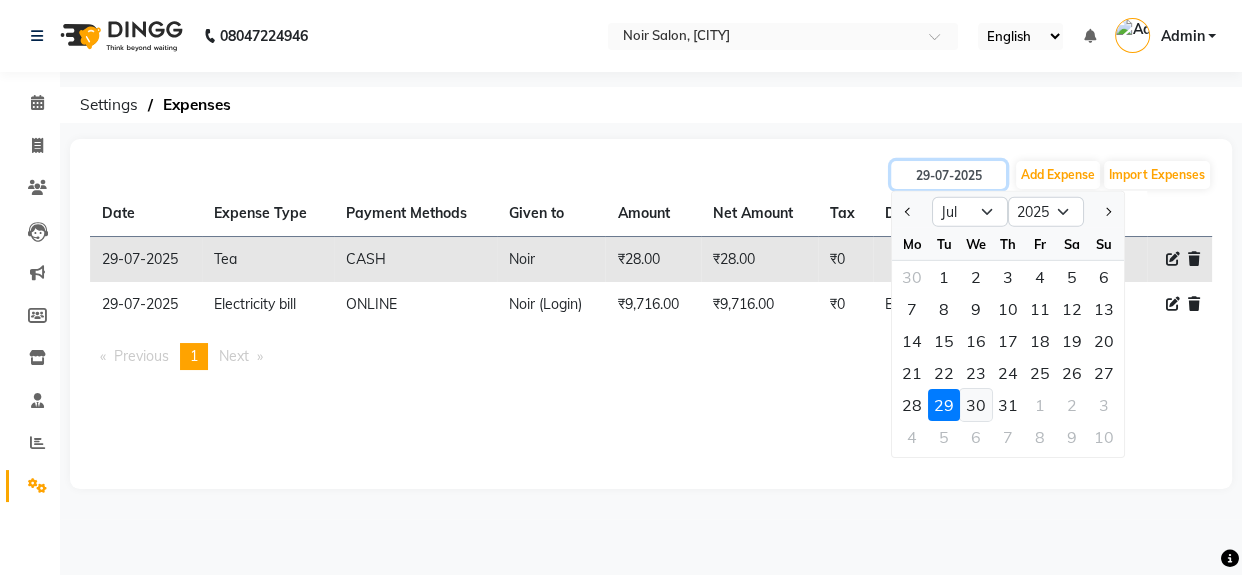 type on "30-07-2025" 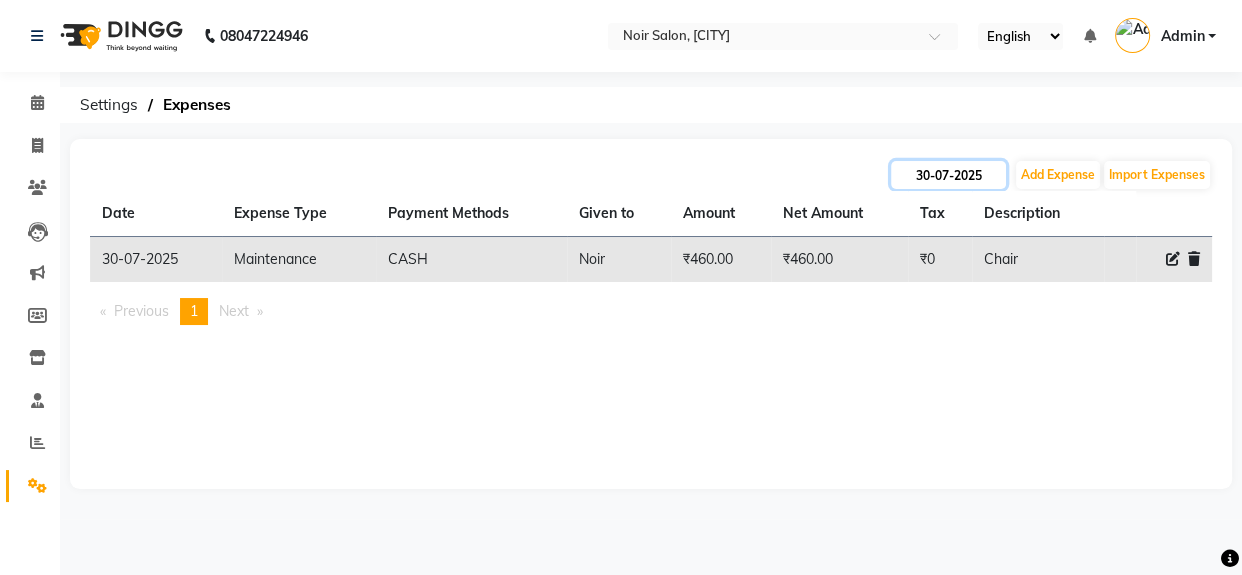 click on "30-07-2025" 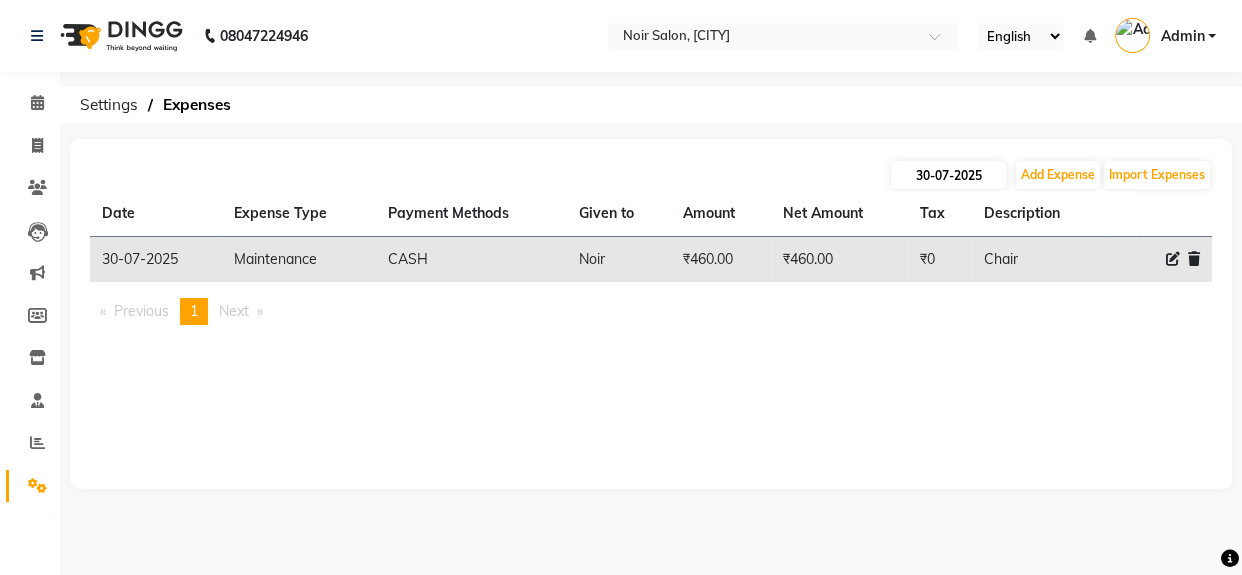 select on "7" 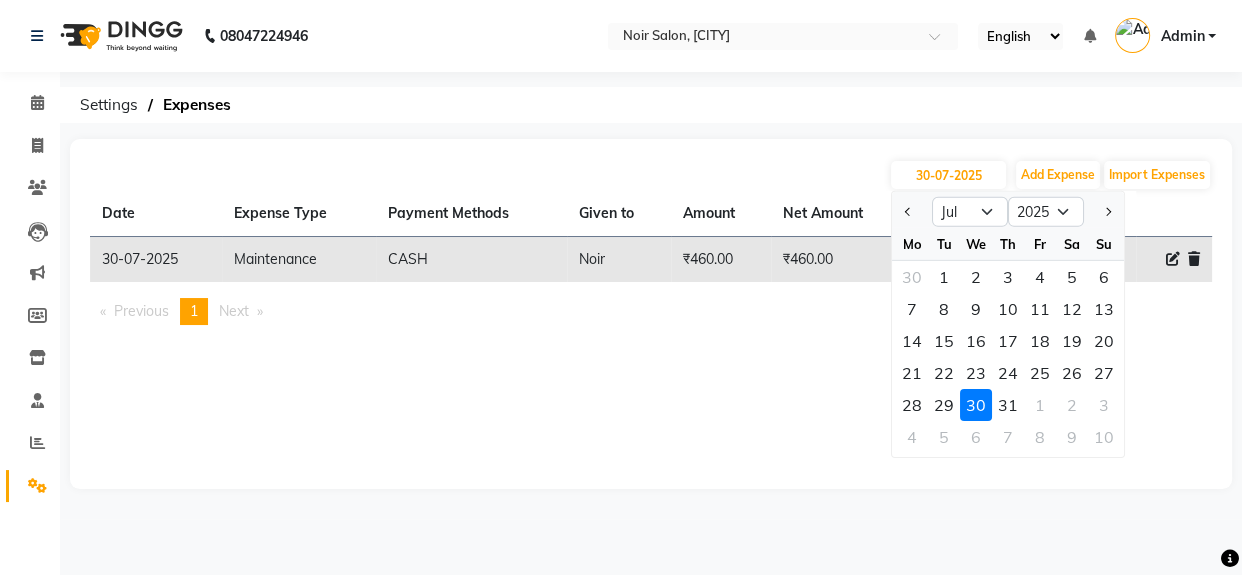 click on "31" 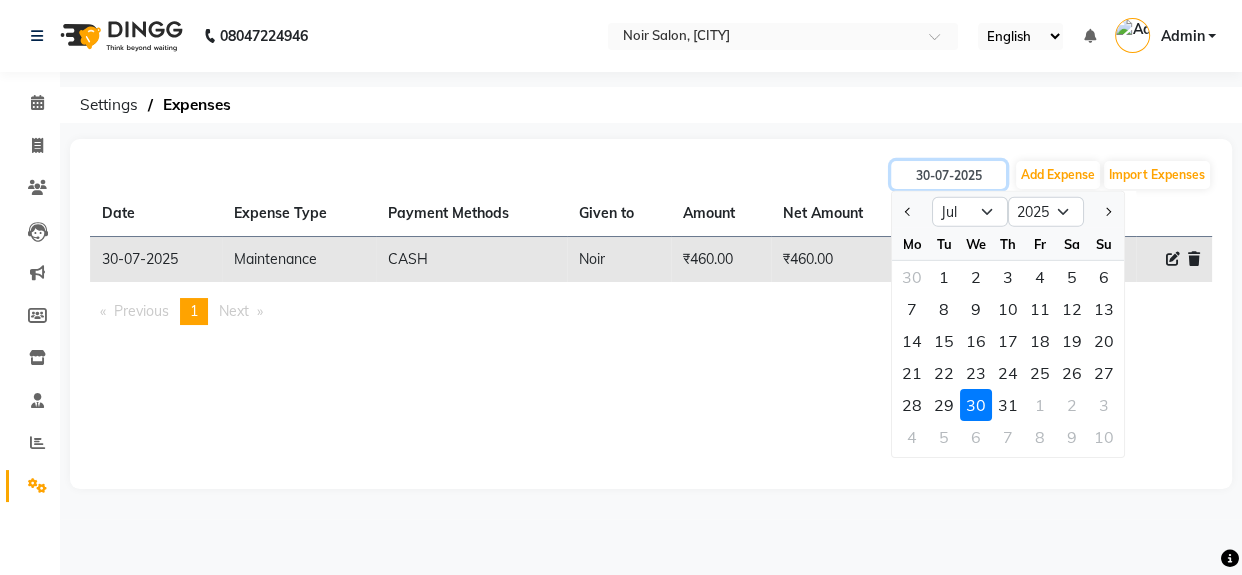 type on "31-07-2025" 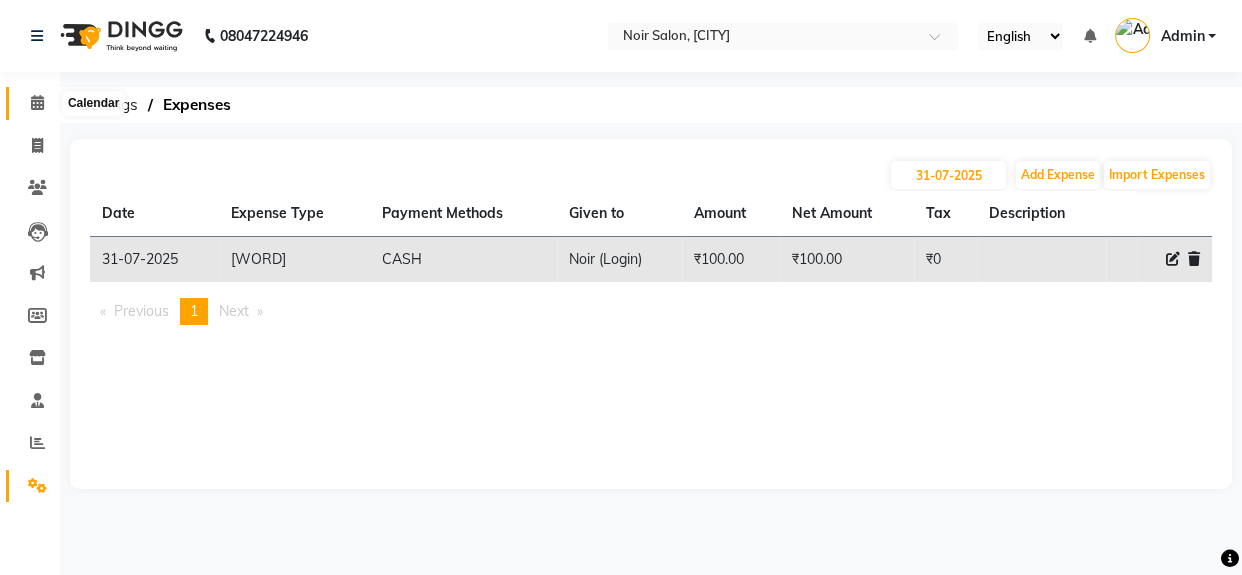 click 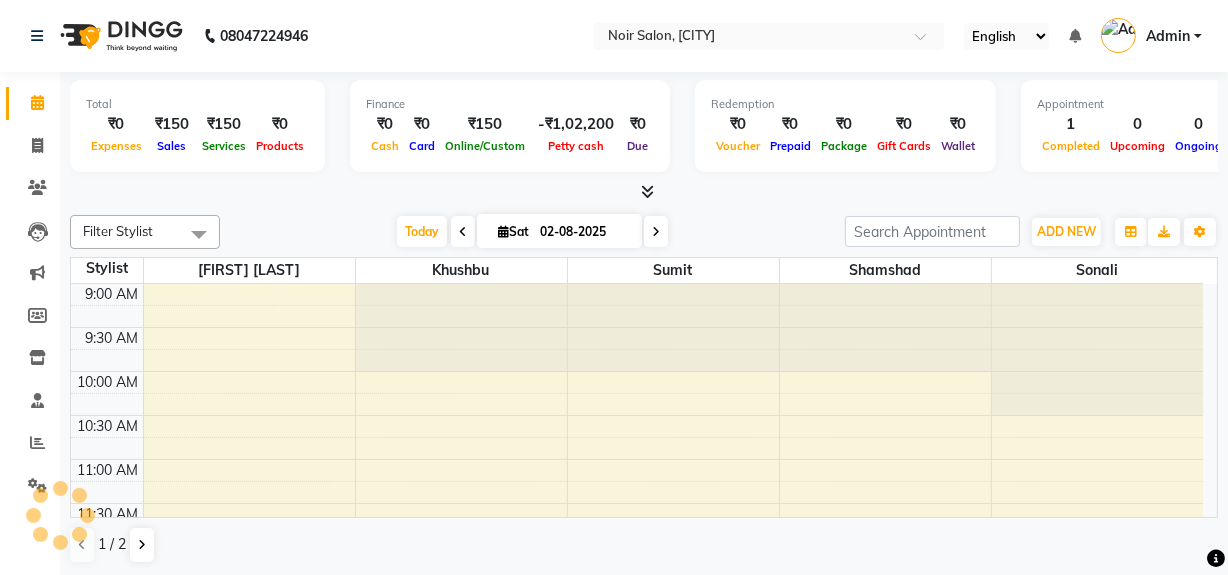 scroll, scrollTop: 0, scrollLeft: 0, axis: both 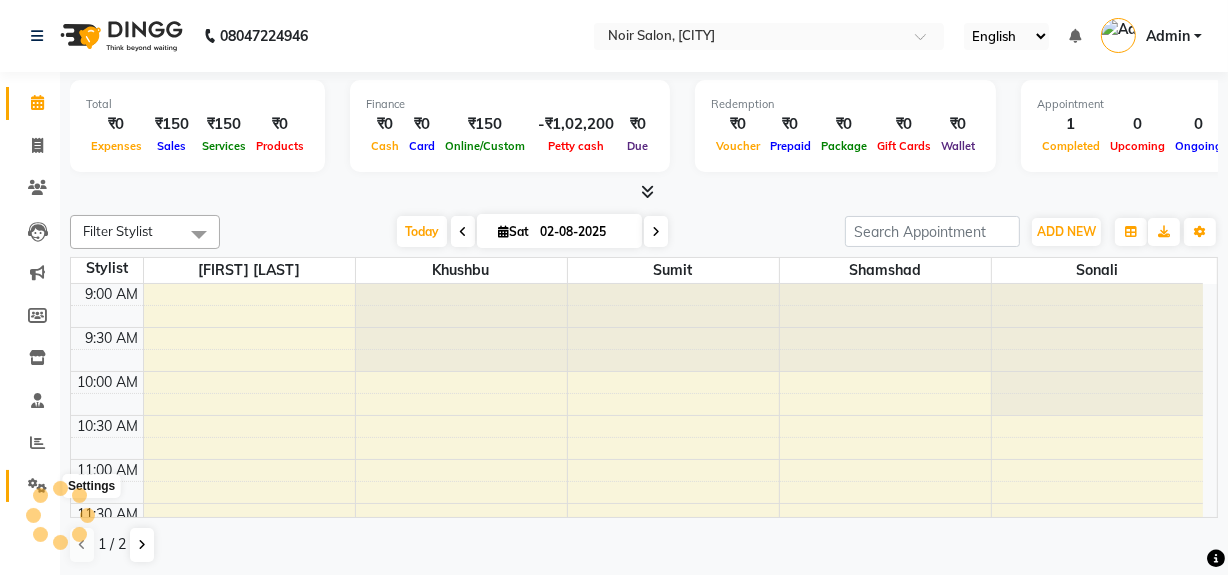 click 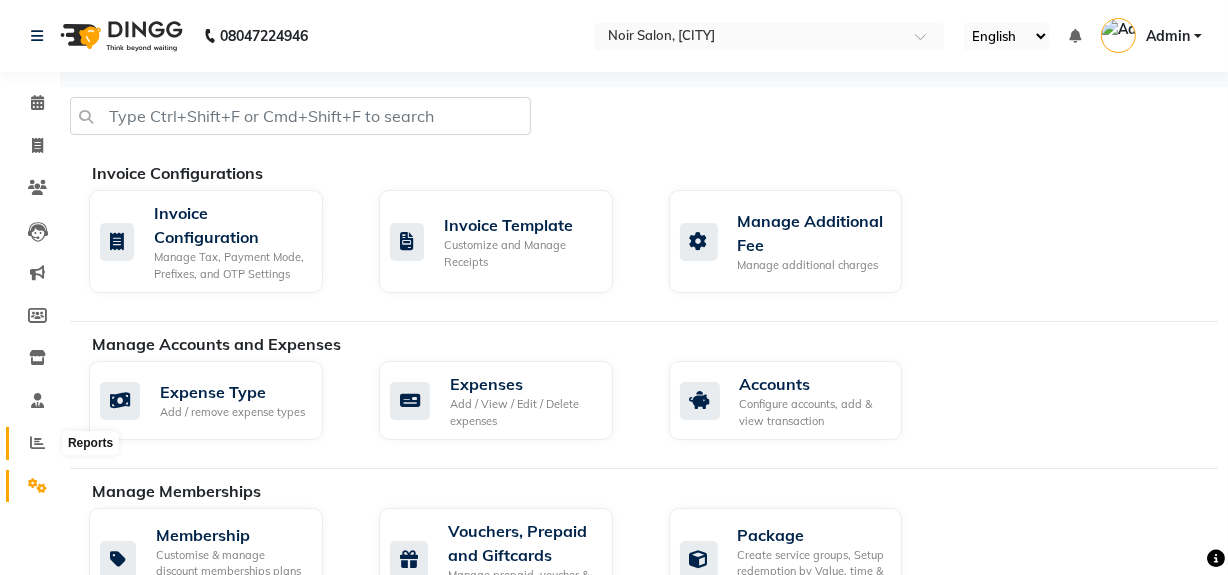 click 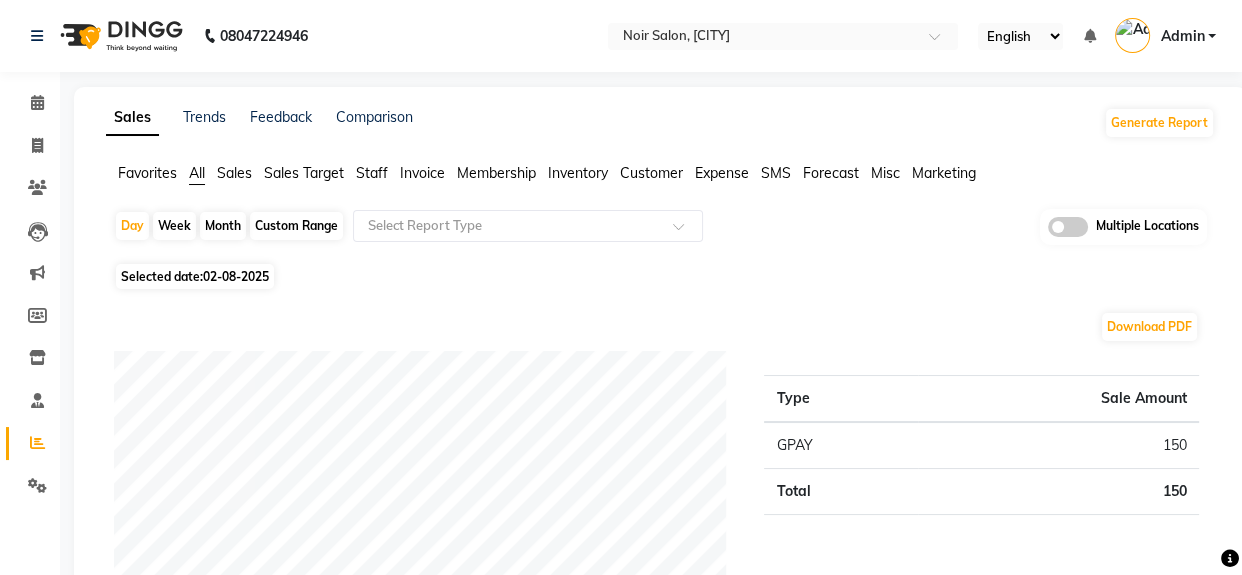 click on "Month" 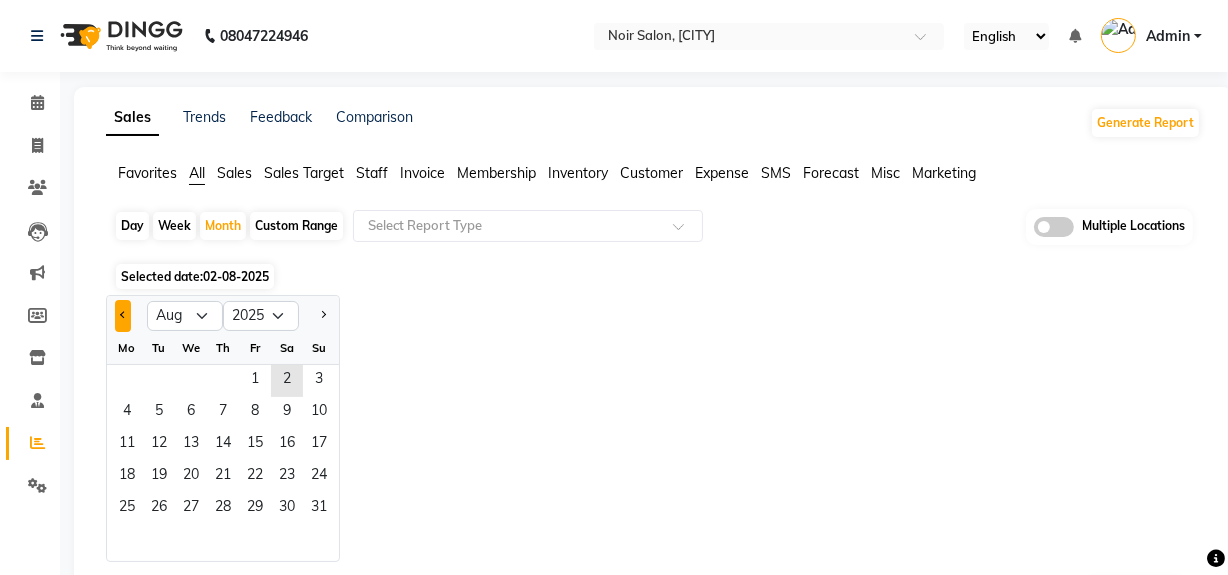 click 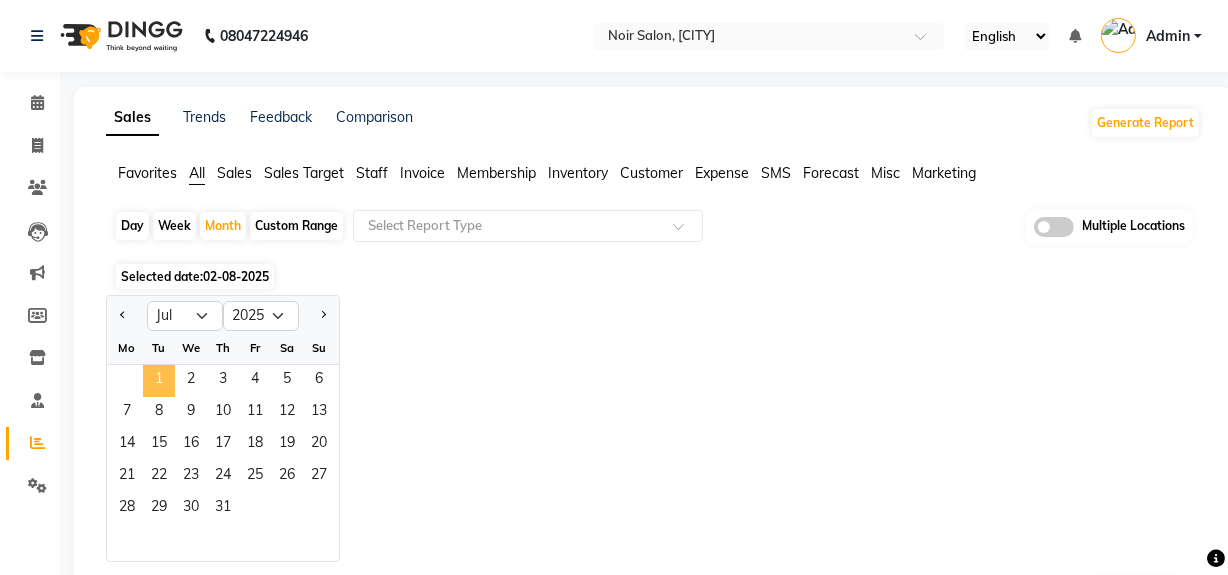 click on "1" 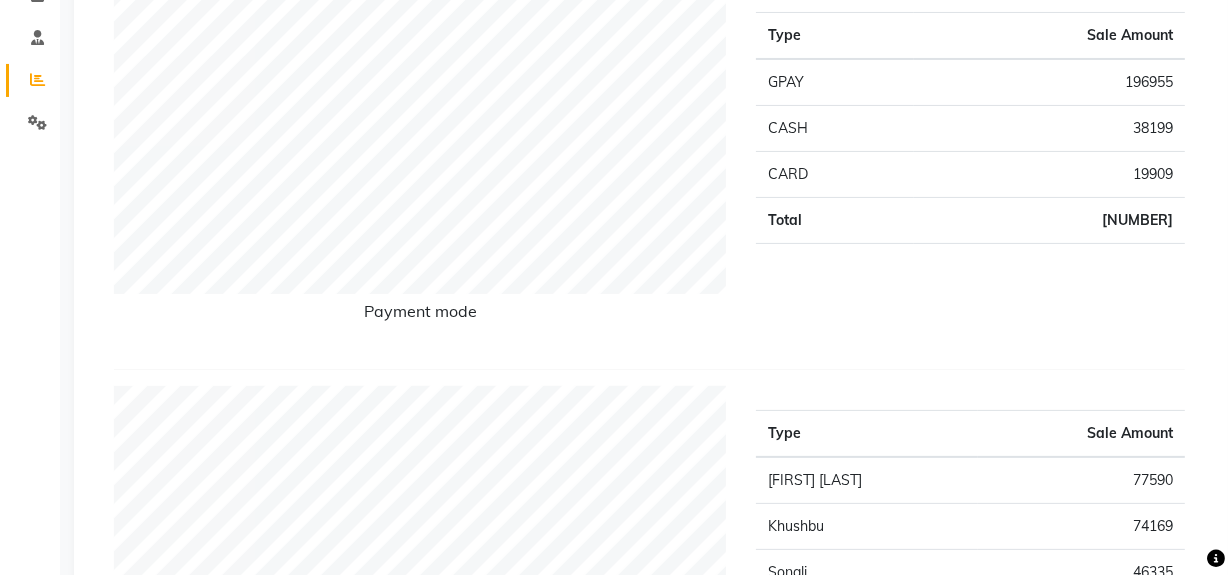 scroll, scrollTop: 0, scrollLeft: 0, axis: both 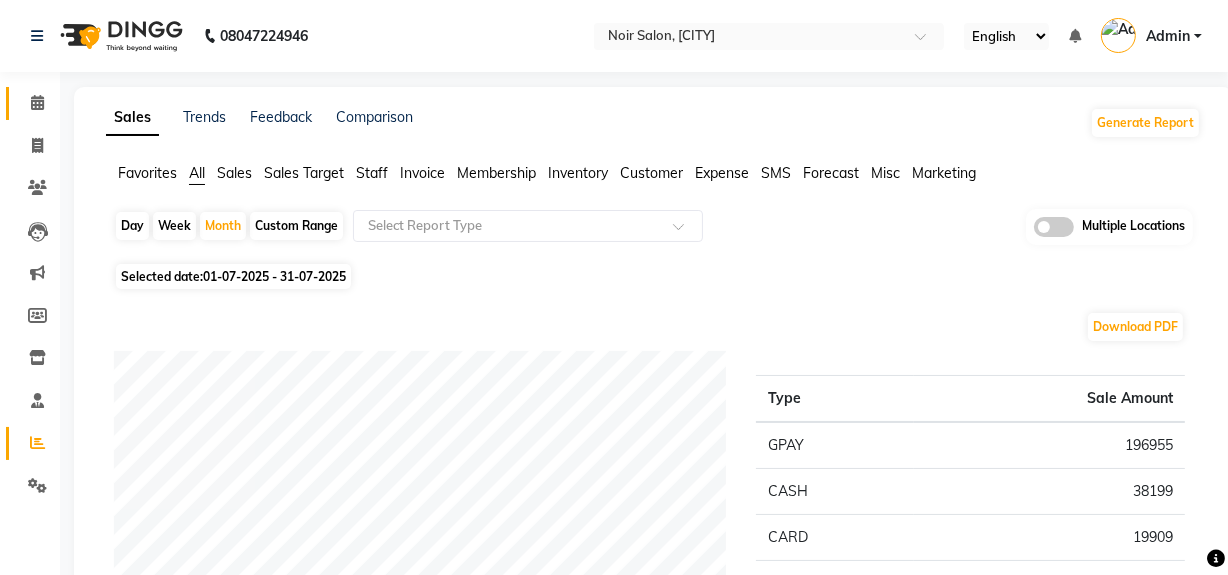 click 